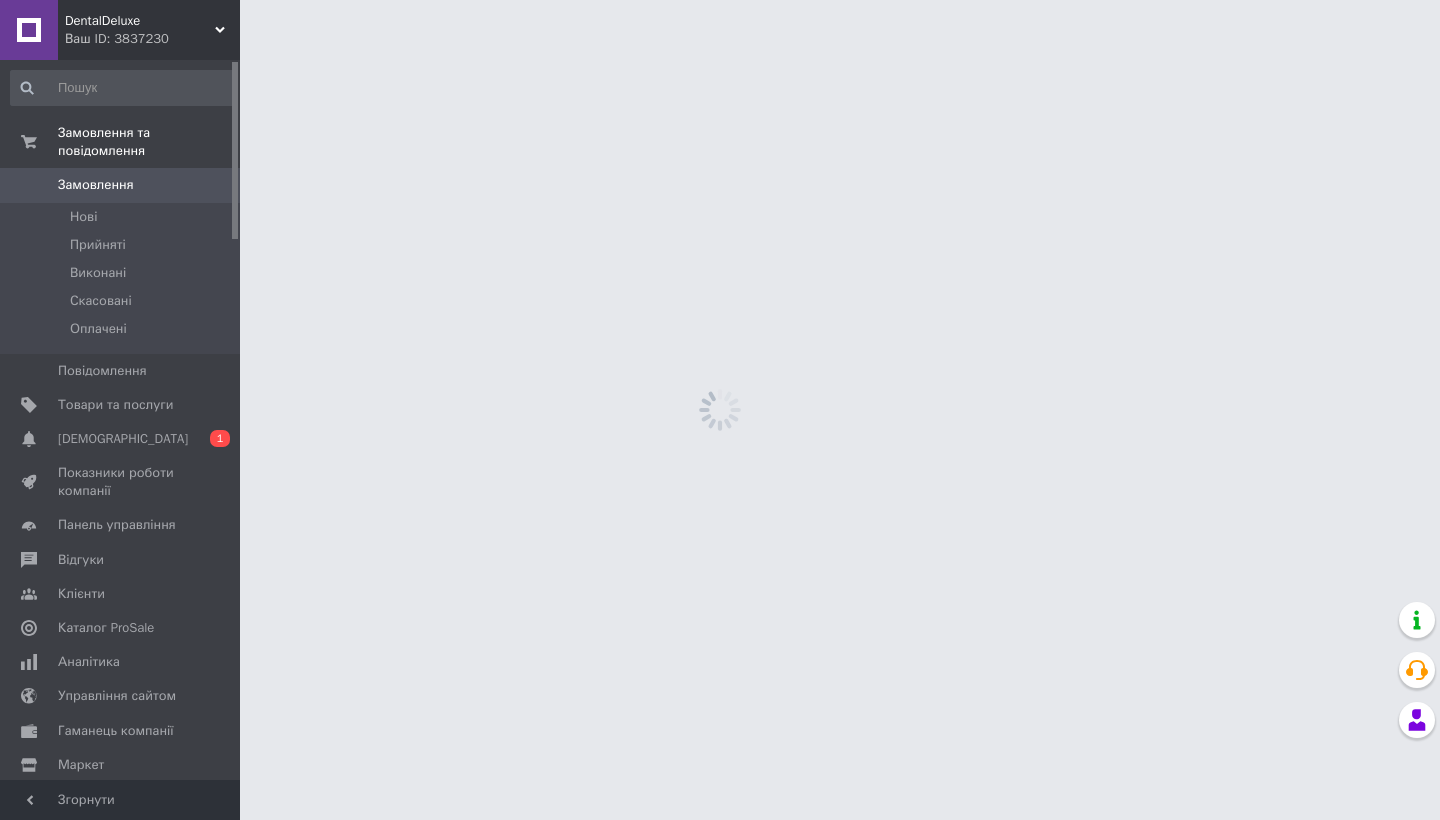 scroll, scrollTop: 0, scrollLeft: 0, axis: both 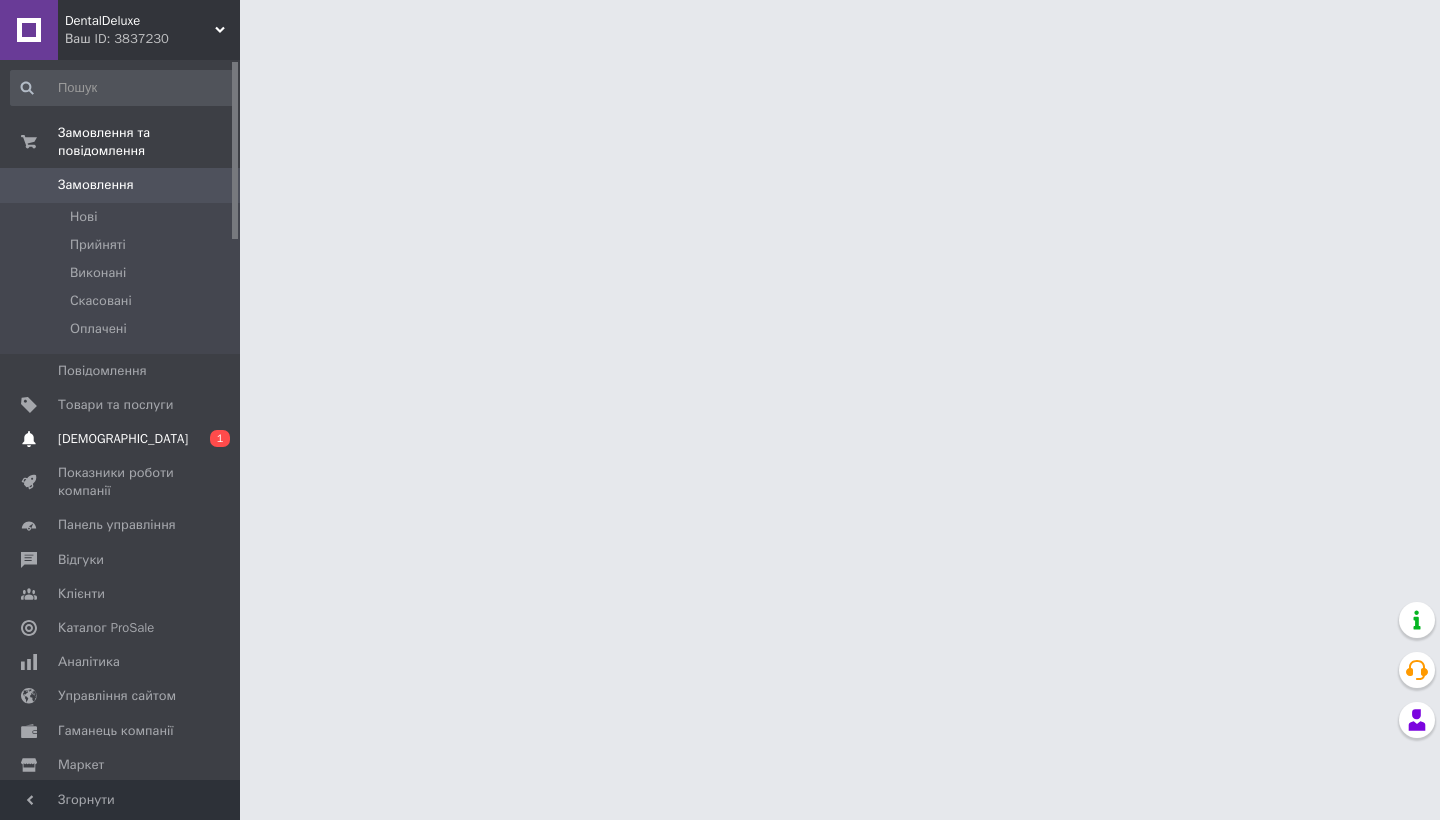 click on "[DEMOGRAPHIC_DATA]" at bounding box center [123, 439] 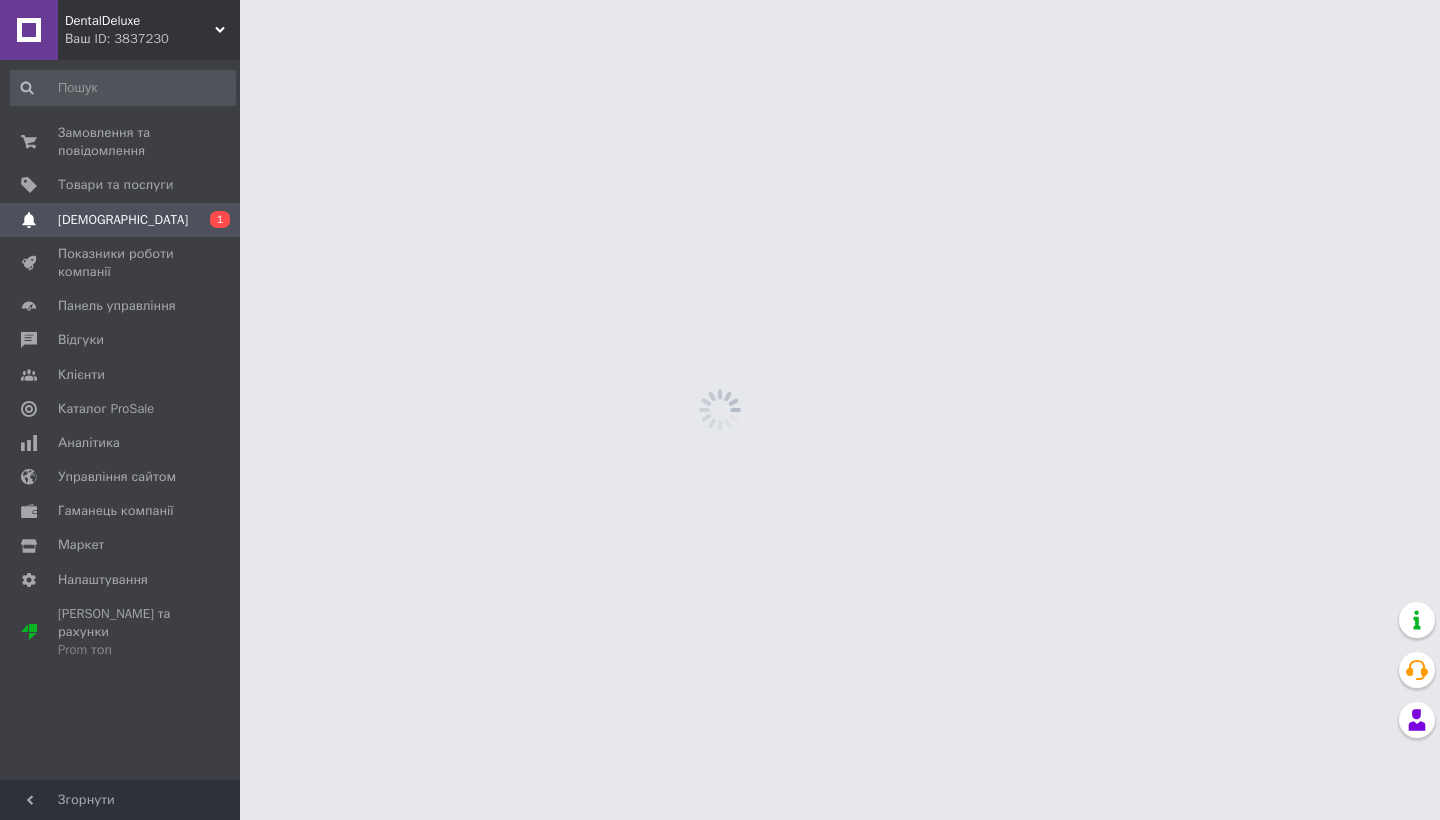 click on "DentalDeluxe Ваш ID: 3837230 Сайт DentalDeluxe Кабінет покупця Перевірити стан системи Сторінка на порталі Мар'яна Лучнікова DentalDeluxe Довідка Вийти Замовлення та повідомлення 0 0 Товари та послуги Сповіщення 0 1 Показники роботи компанії Панель управління Відгуки Клієнти Каталог ProSale Аналітика Управління сайтом Гаманець компанії Маркет Налаштування Тарифи та рахунки Prom топ Згорнути" at bounding box center (720, 0) 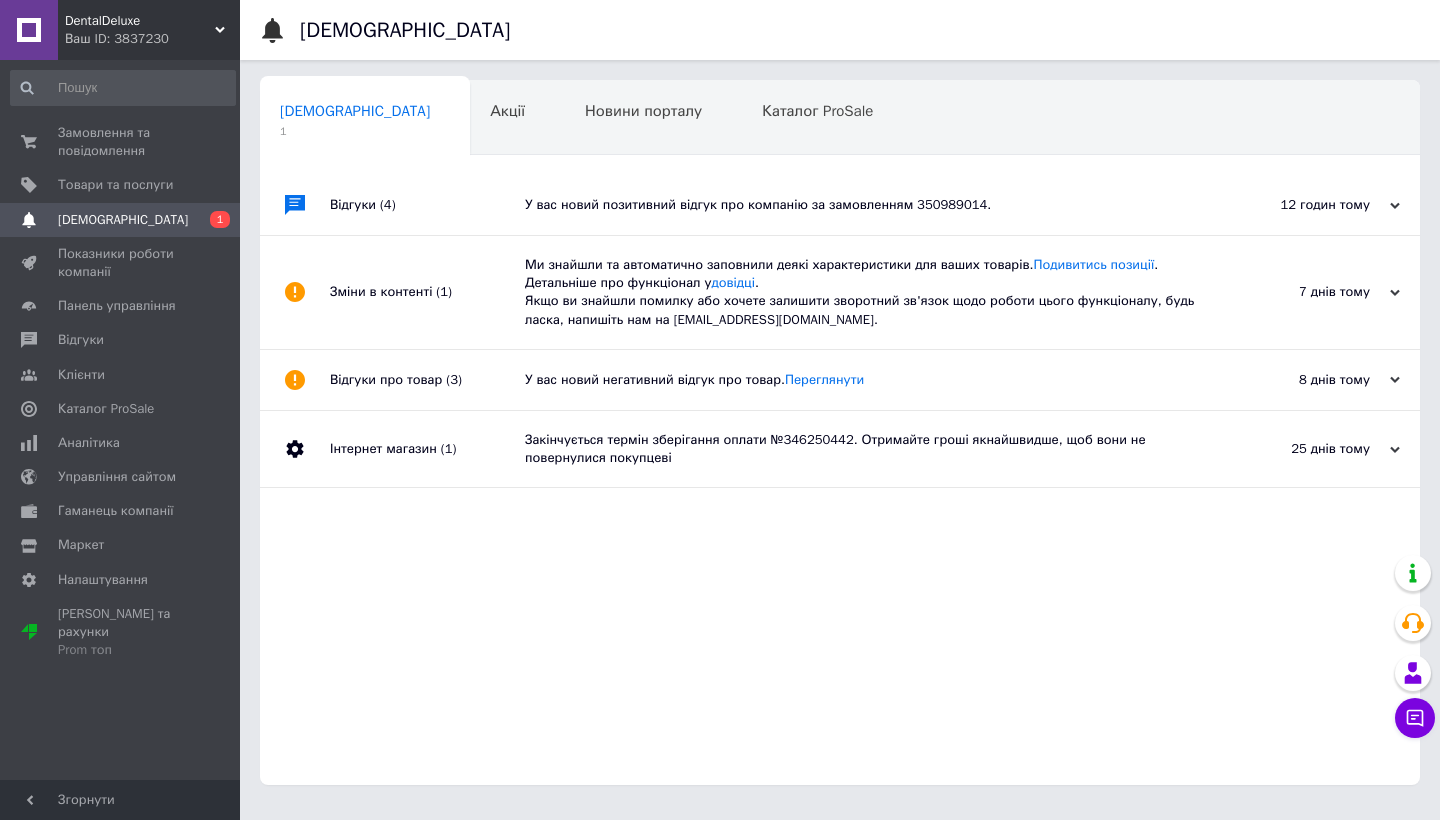 click on "У вас новий позитивний відгук про компанію за замовленням 350989014." at bounding box center [862, 205] 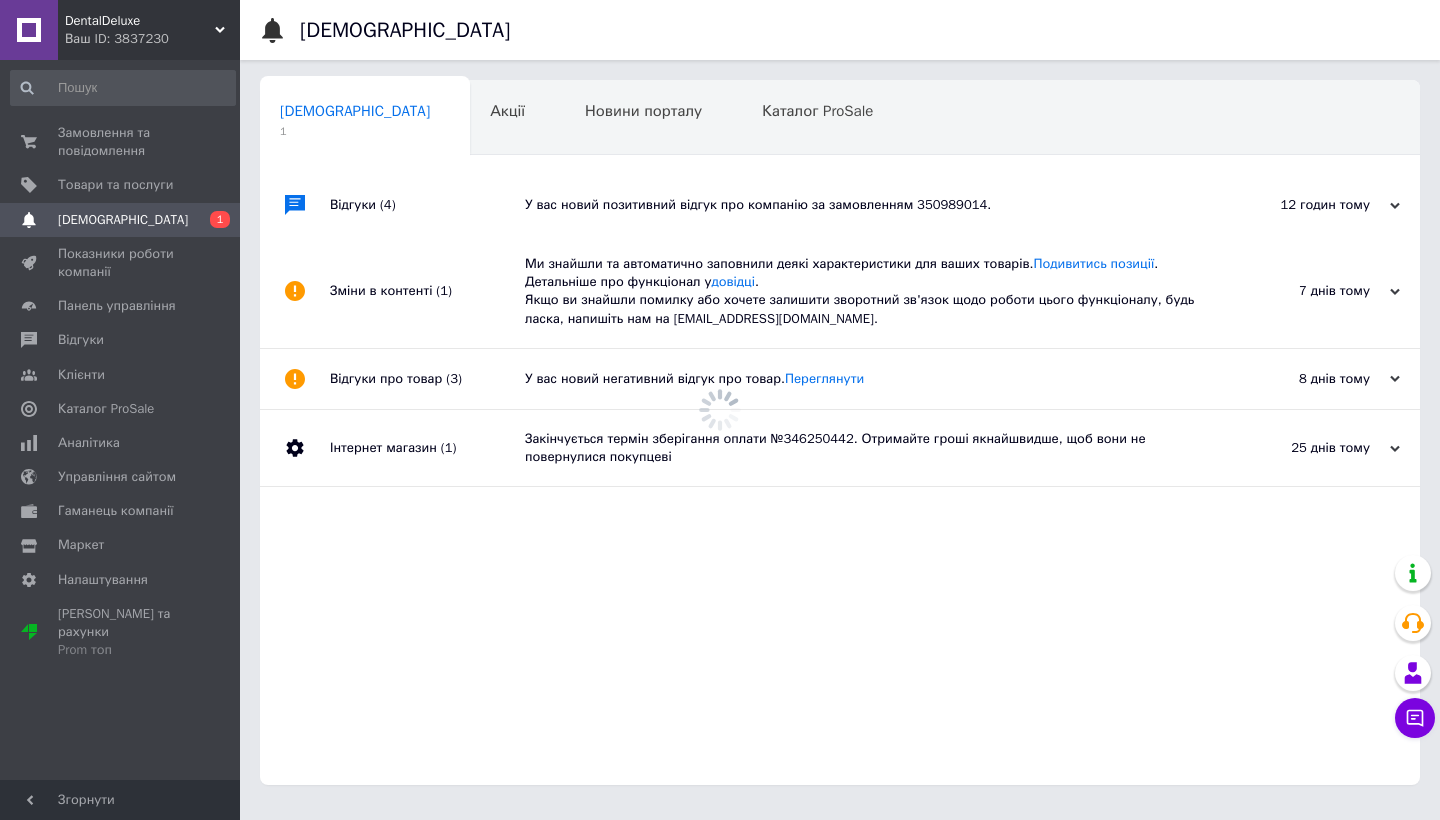 click on "У вас новий позитивний відгук про компанію за замовленням 350989014." at bounding box center (862, 205) 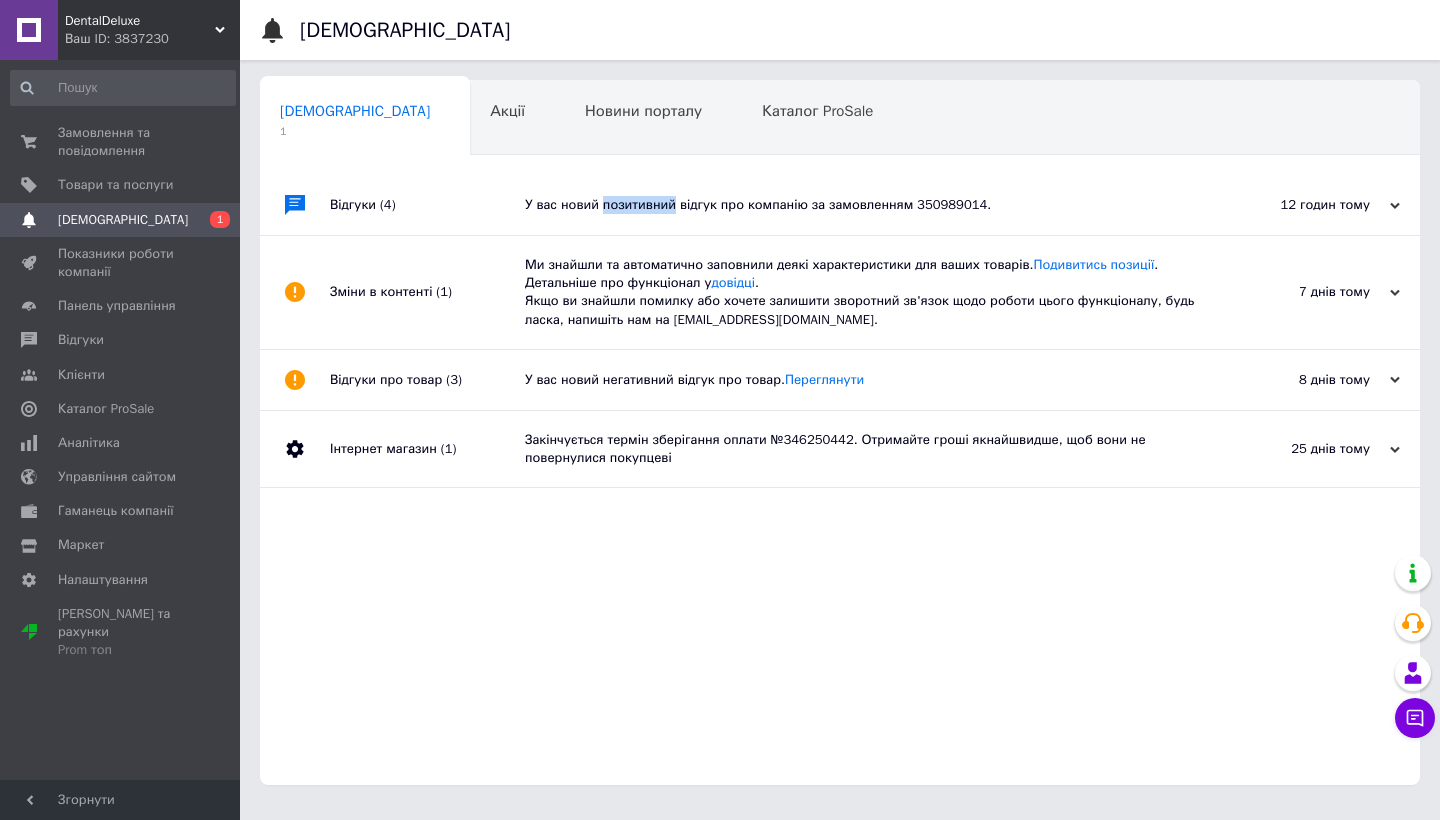 click on "У вас новий позитивний відгук про компанію за замовленням 350989014." at bounding box center [862, 205] 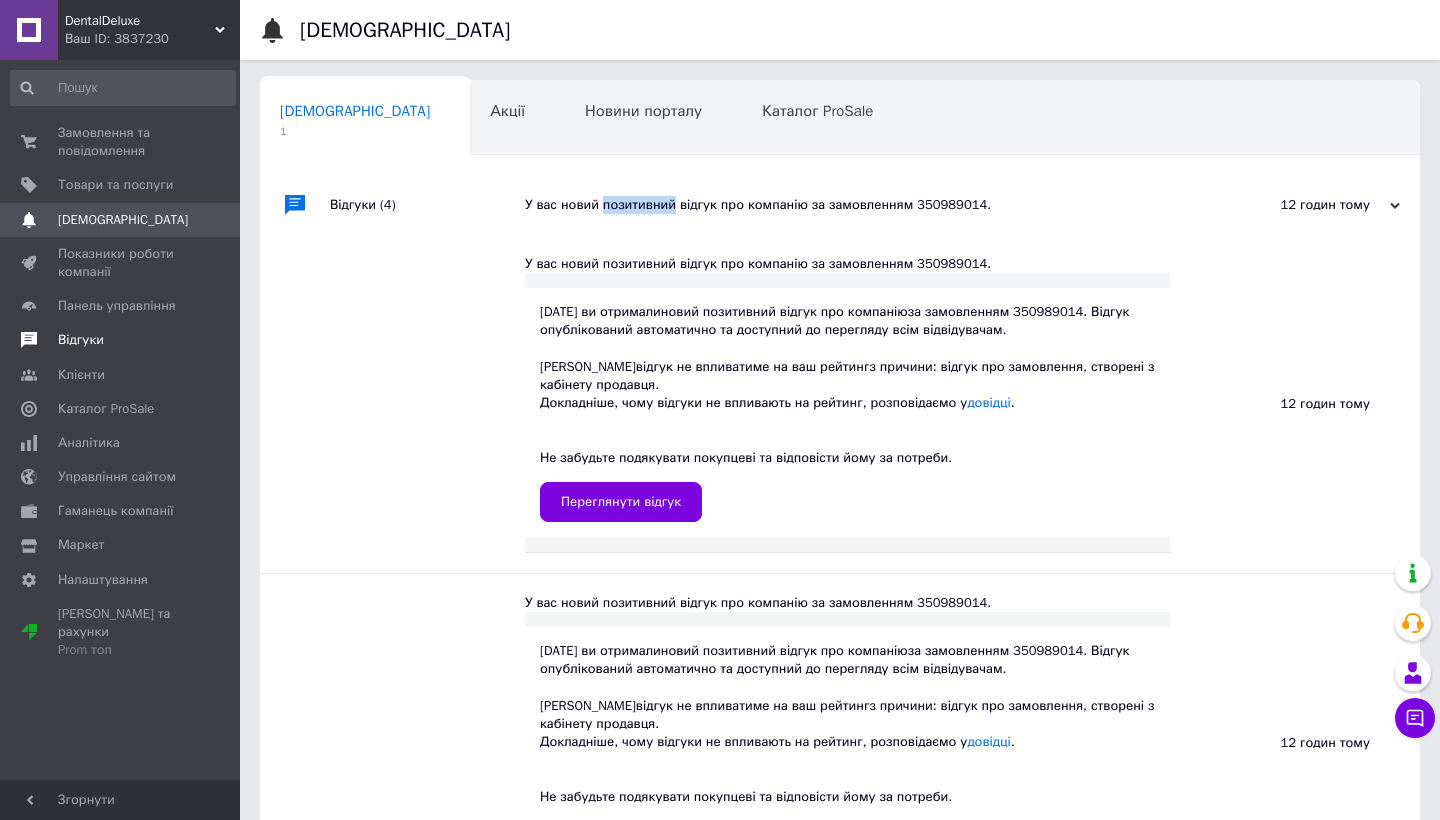 click on "Відгуки" at bounding box center (123, 340) 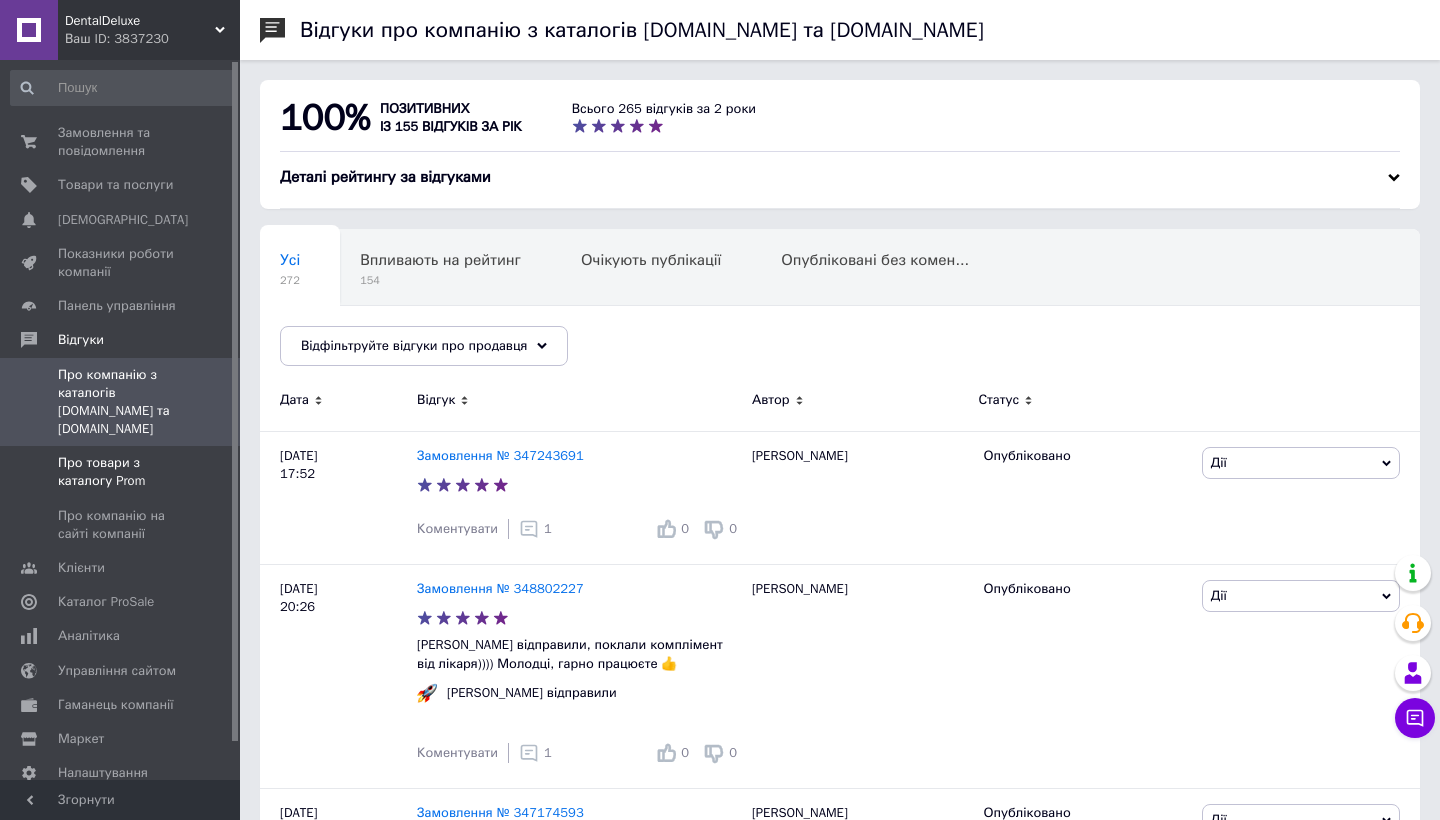 click on "Про товари з каталогу Prom" at bounding box center [121, 472] 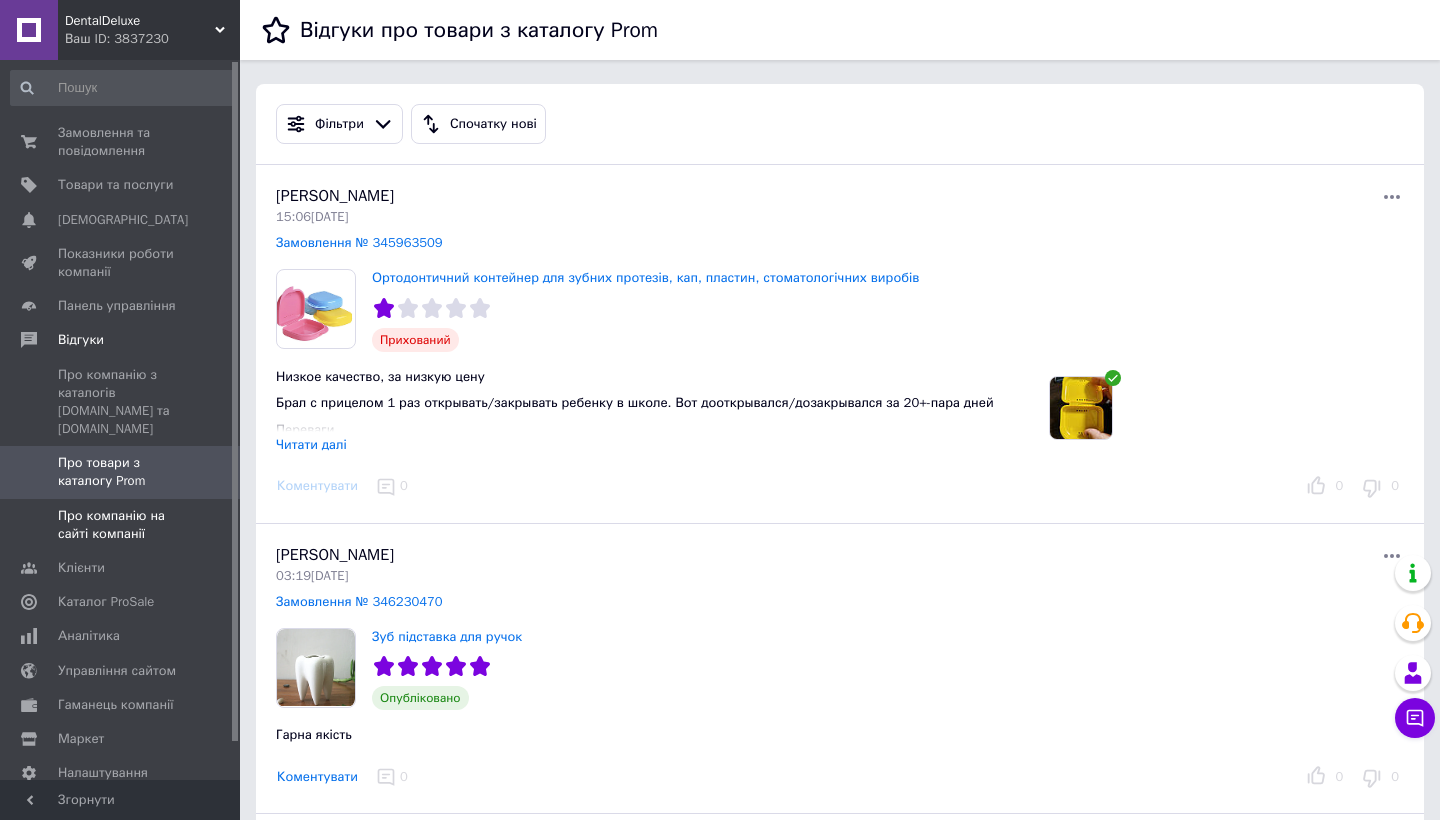 click on "Про компанію на сайті компанії" at bounding box center (123, 525) 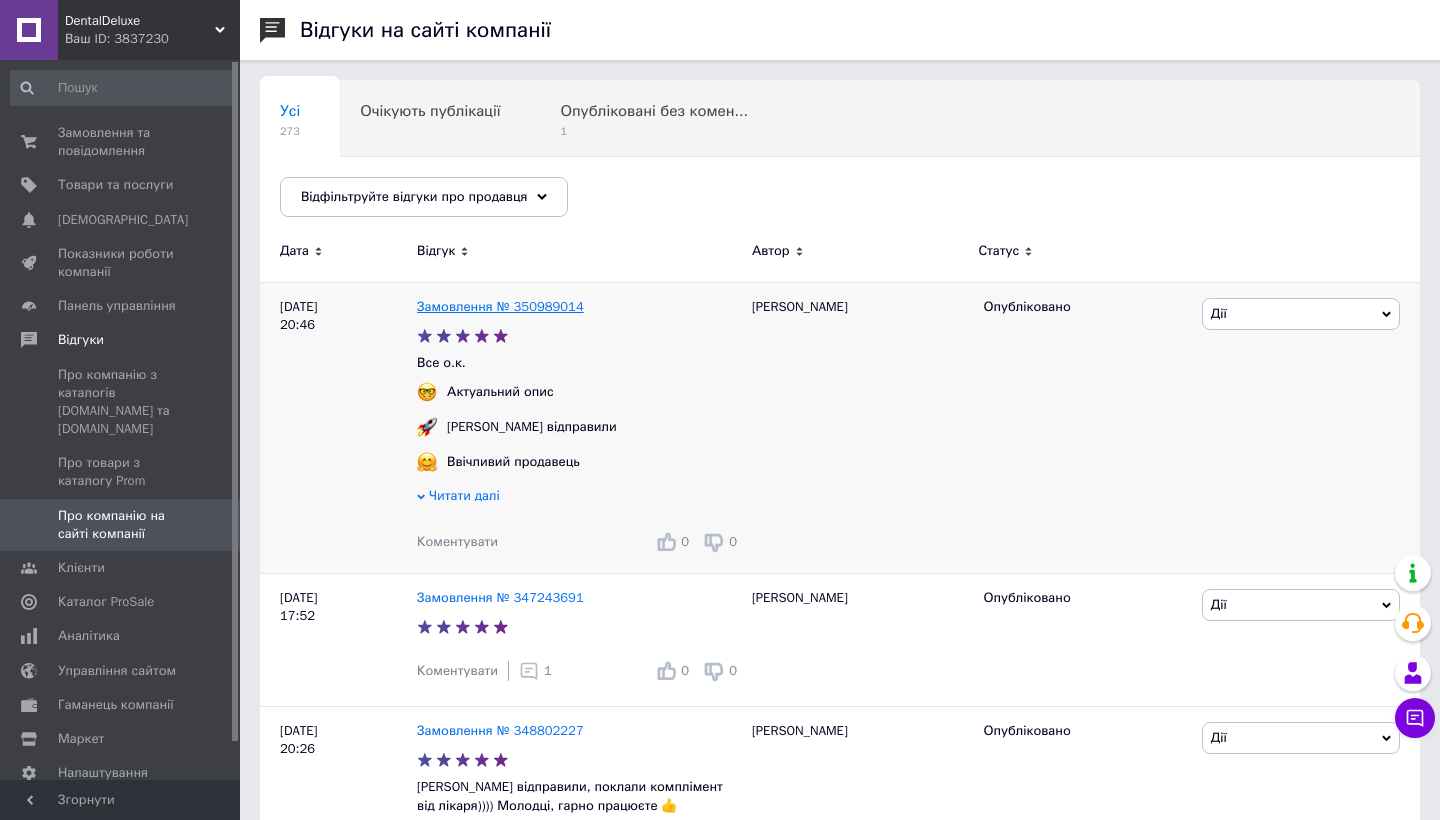 click on "Замовлення № 350989014" at bounding box center [500, 306] 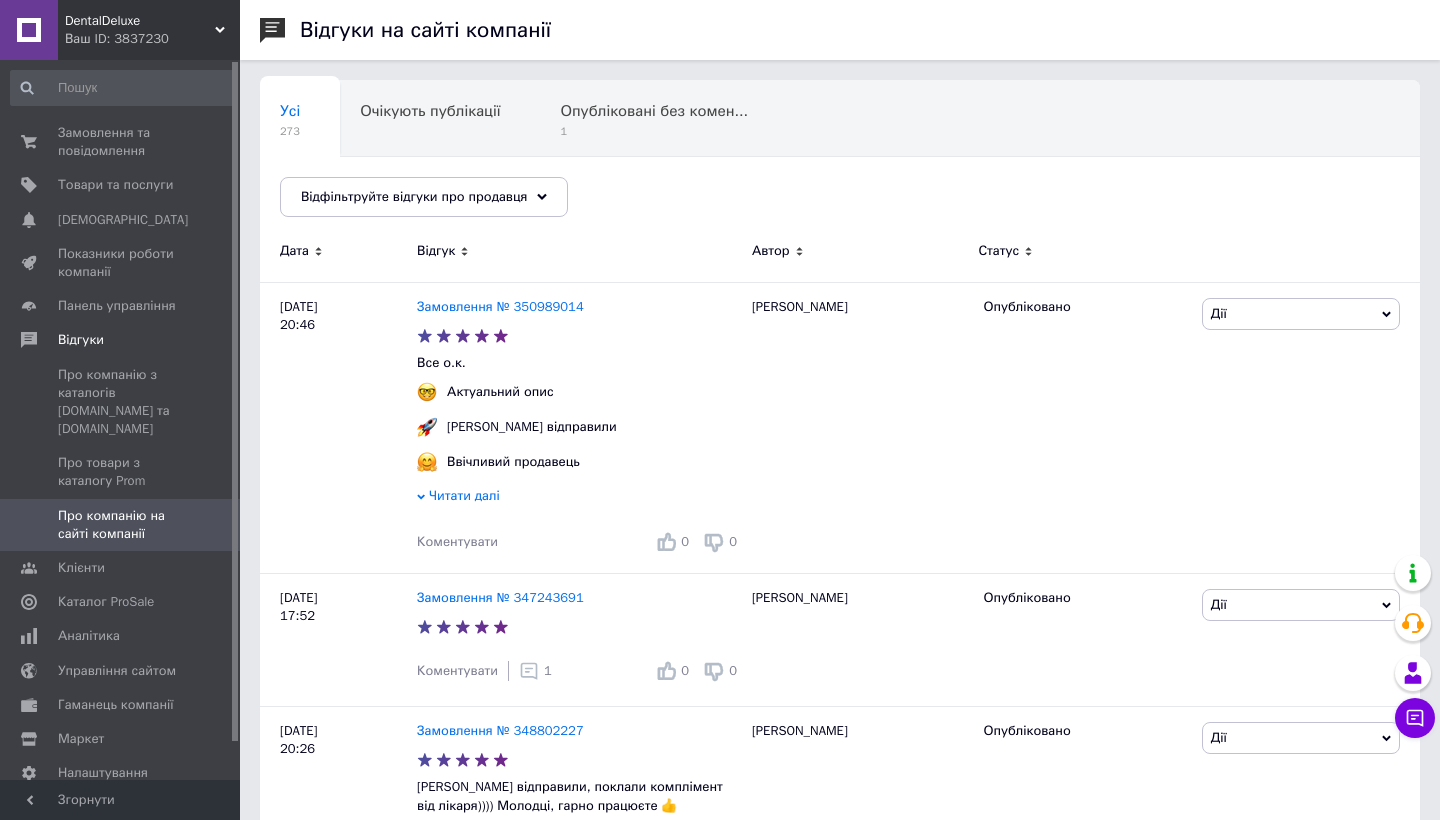 scroll, scrollTop: 0, scrollLeft: 0, axis: both 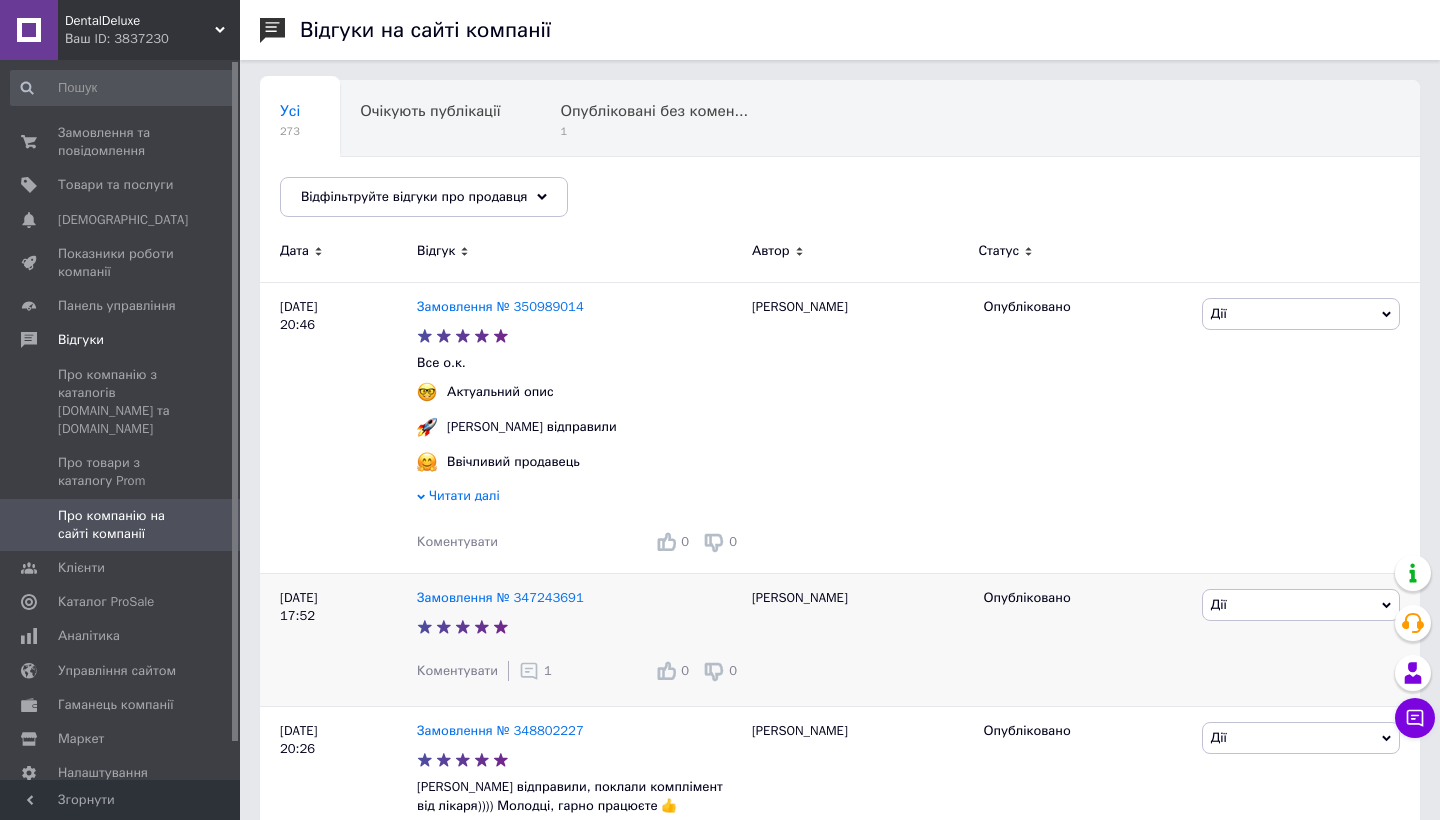 click 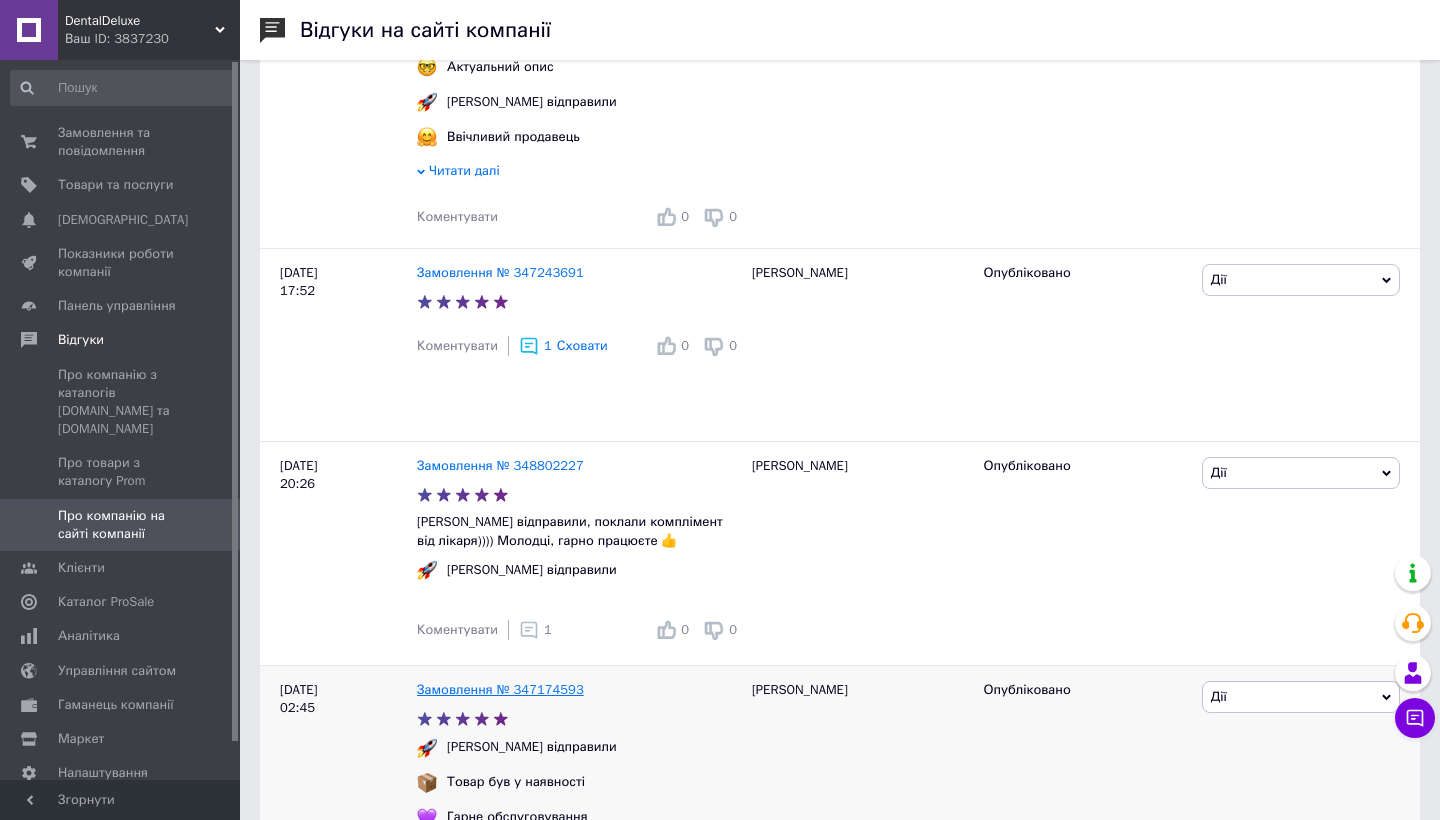 scroll, scrollTop: 386, scrollLeft: 0, axis: vertical 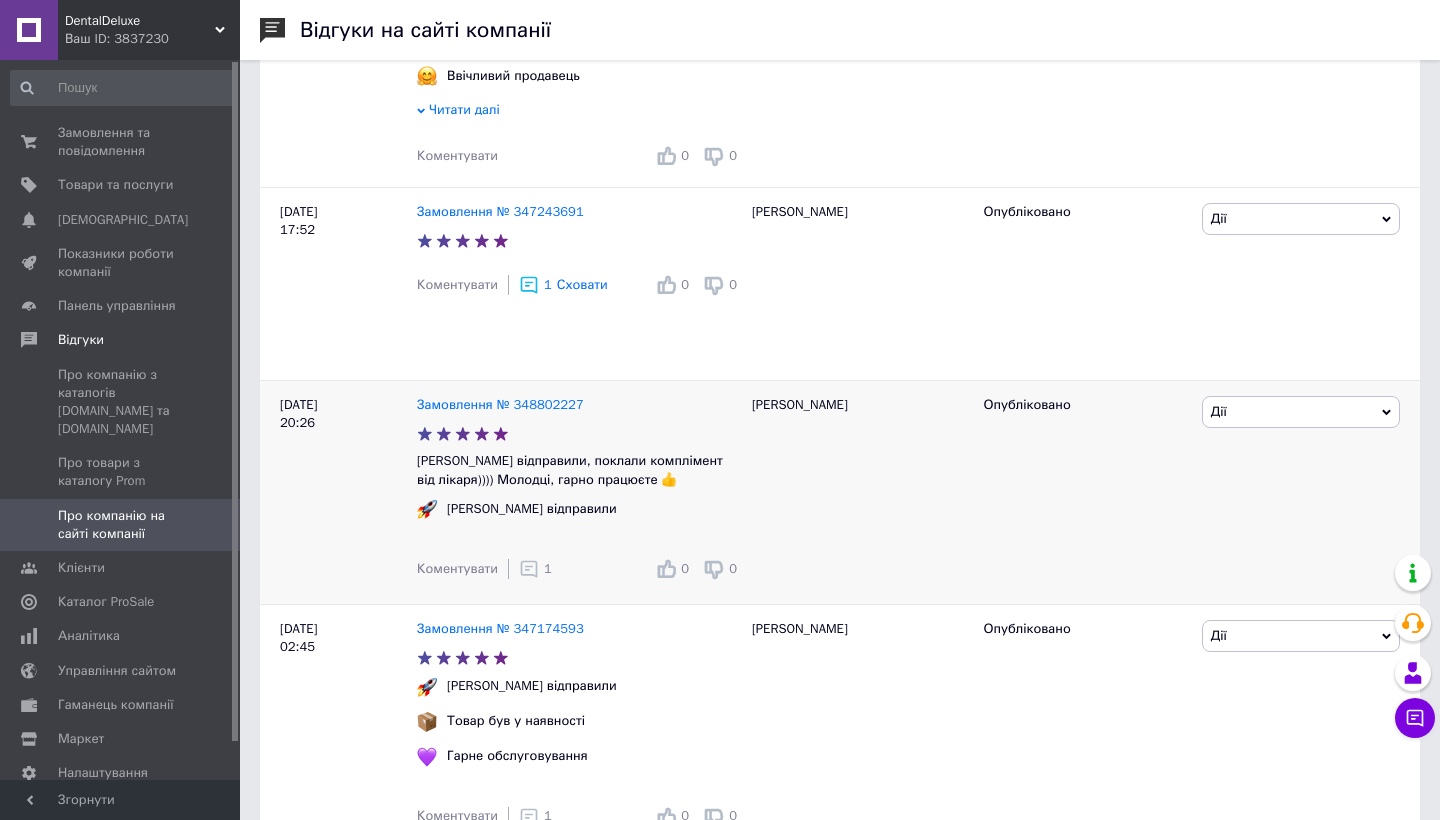 click on "Коментувати 1" at bounding box center [484, 569] 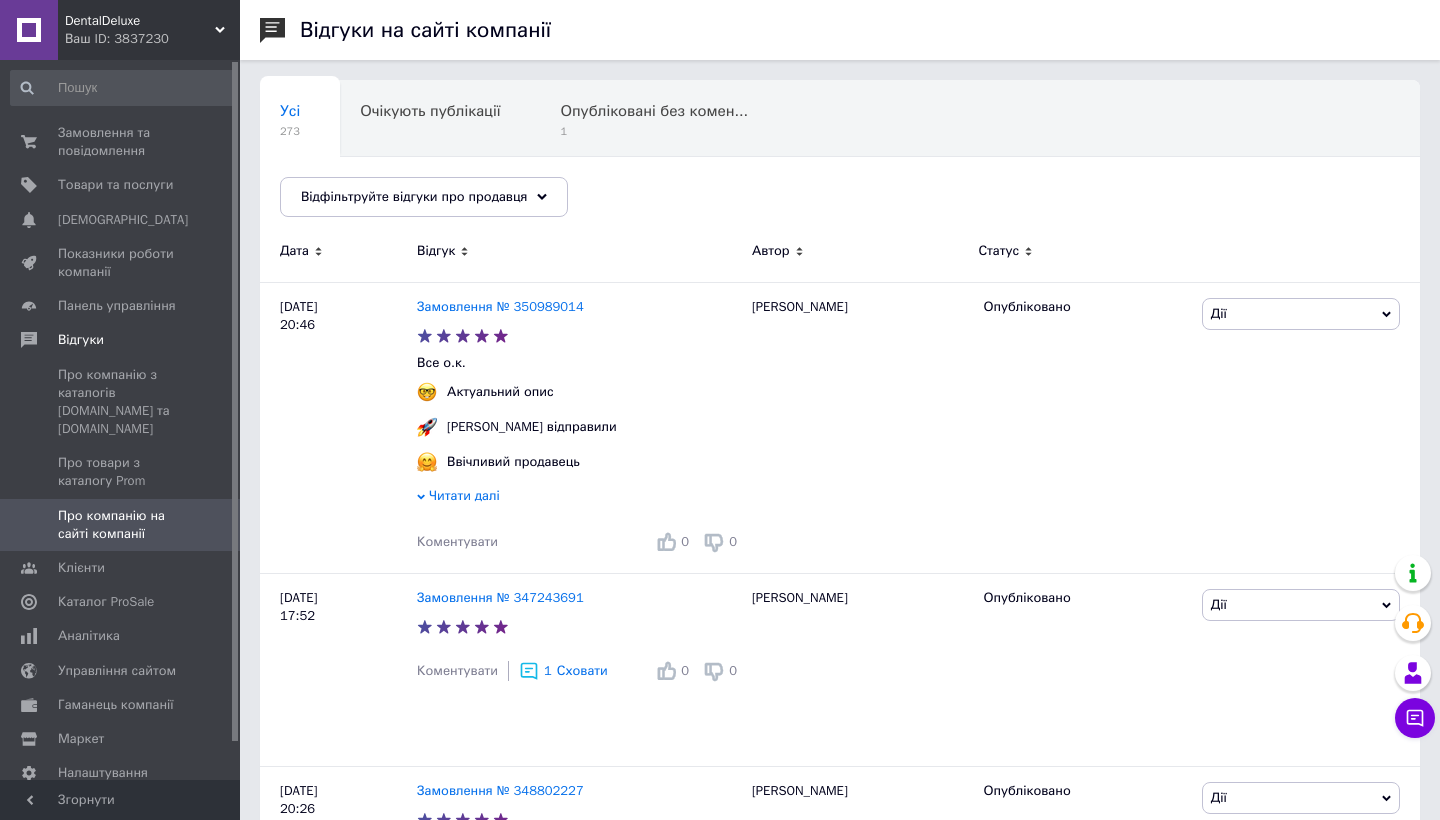 scroll, scrollTop: -1, scrollLeft: 0, axis: vertical 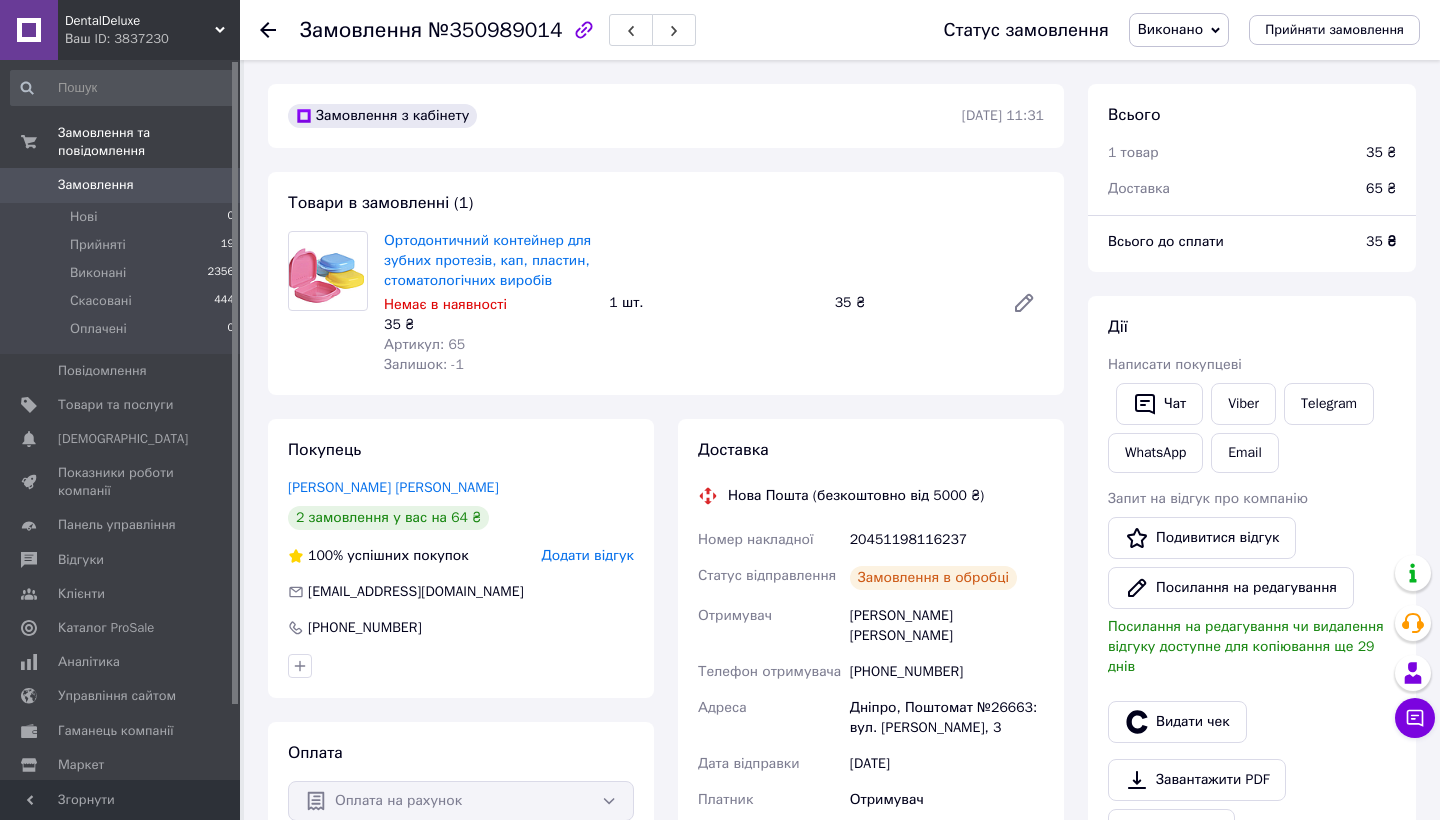 click 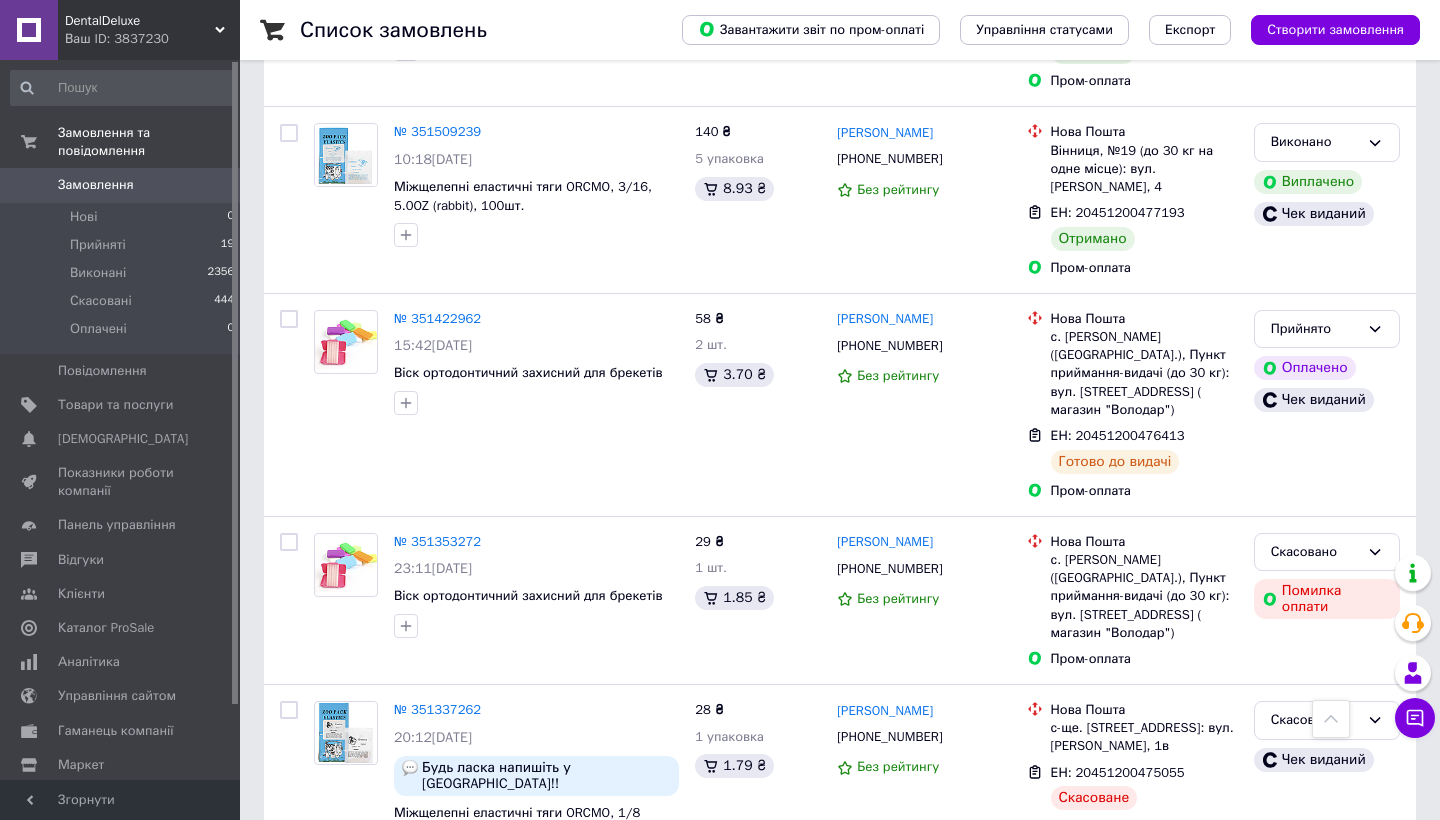 scroll, scrollTop: 3492, scrollLeft: 0, axis: vertical 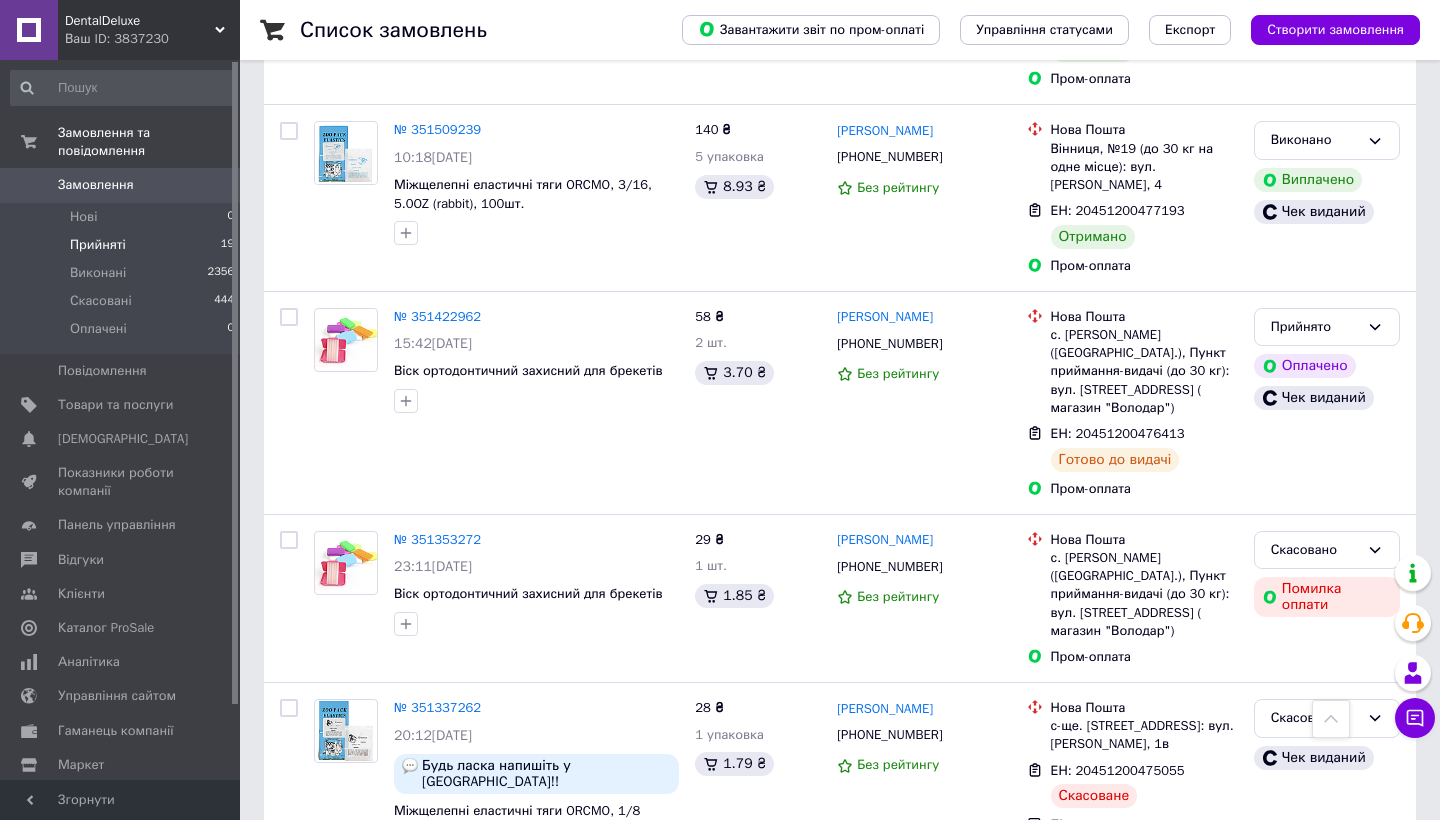 click on "Прийняті 19" at bounding box center [123, 245] 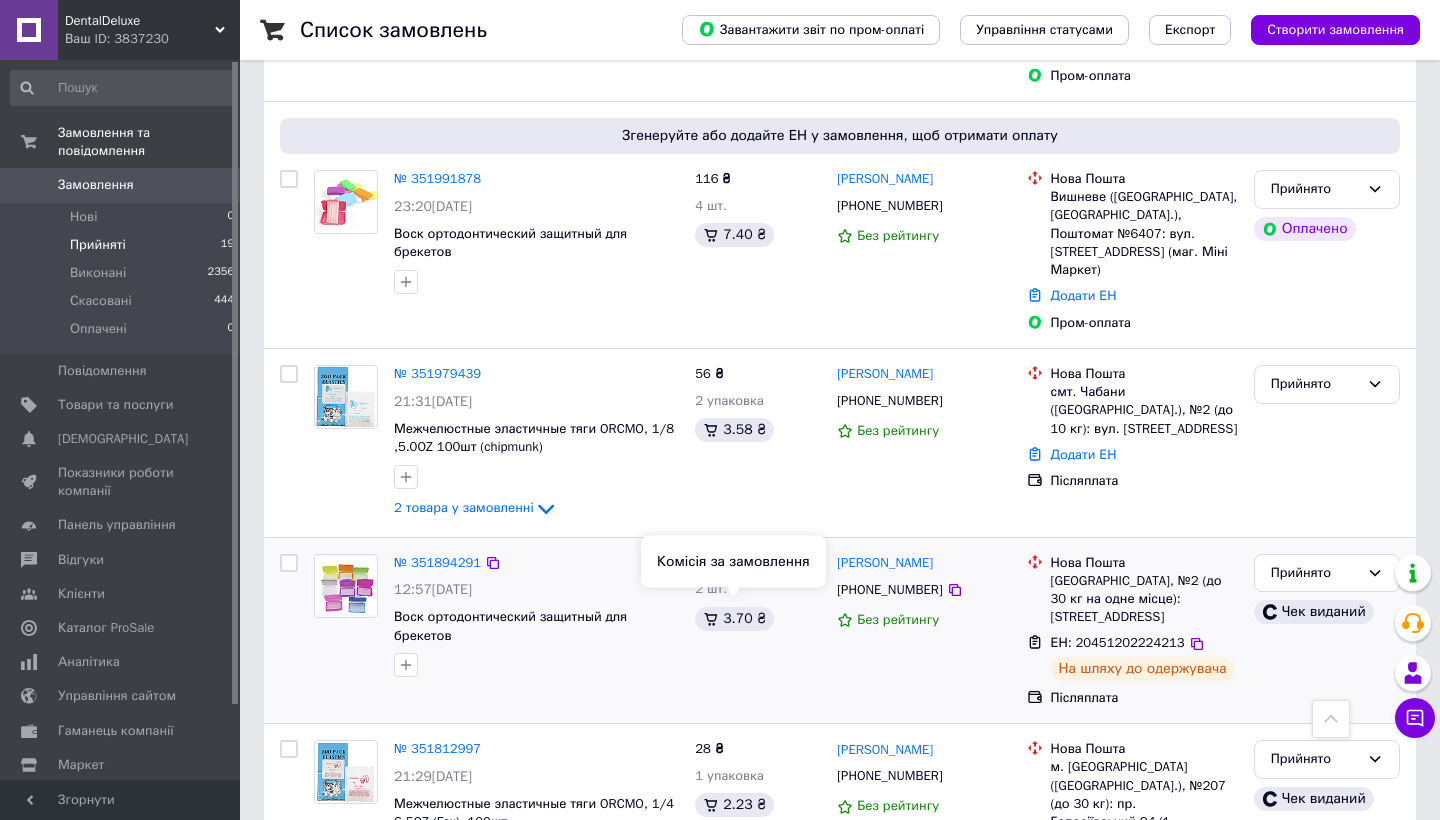 scroll, scrollTop: 391, scrollLeft: 0, axis: vertical 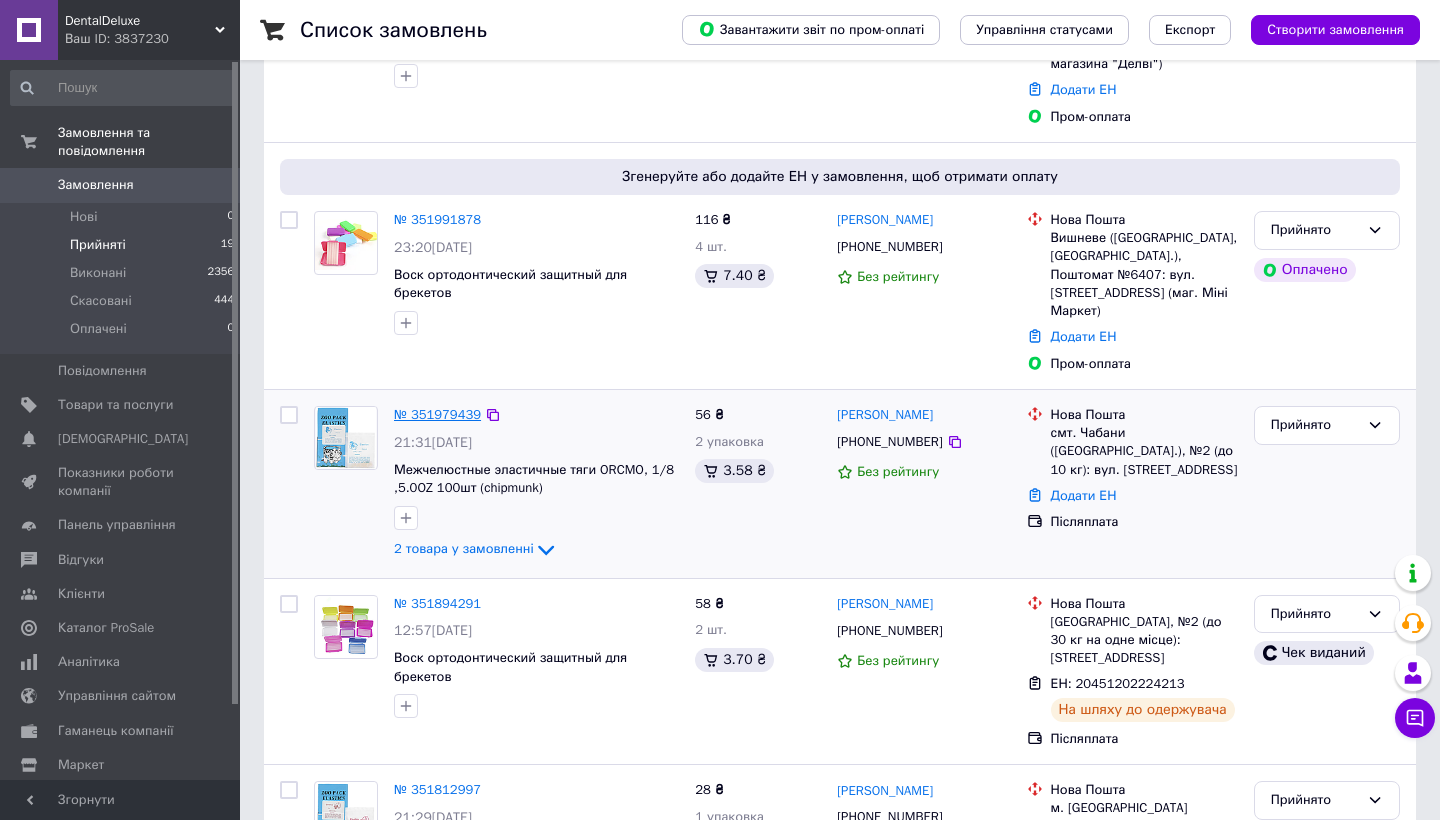 click on "№ 351979439" at bounding box center [437, 414] 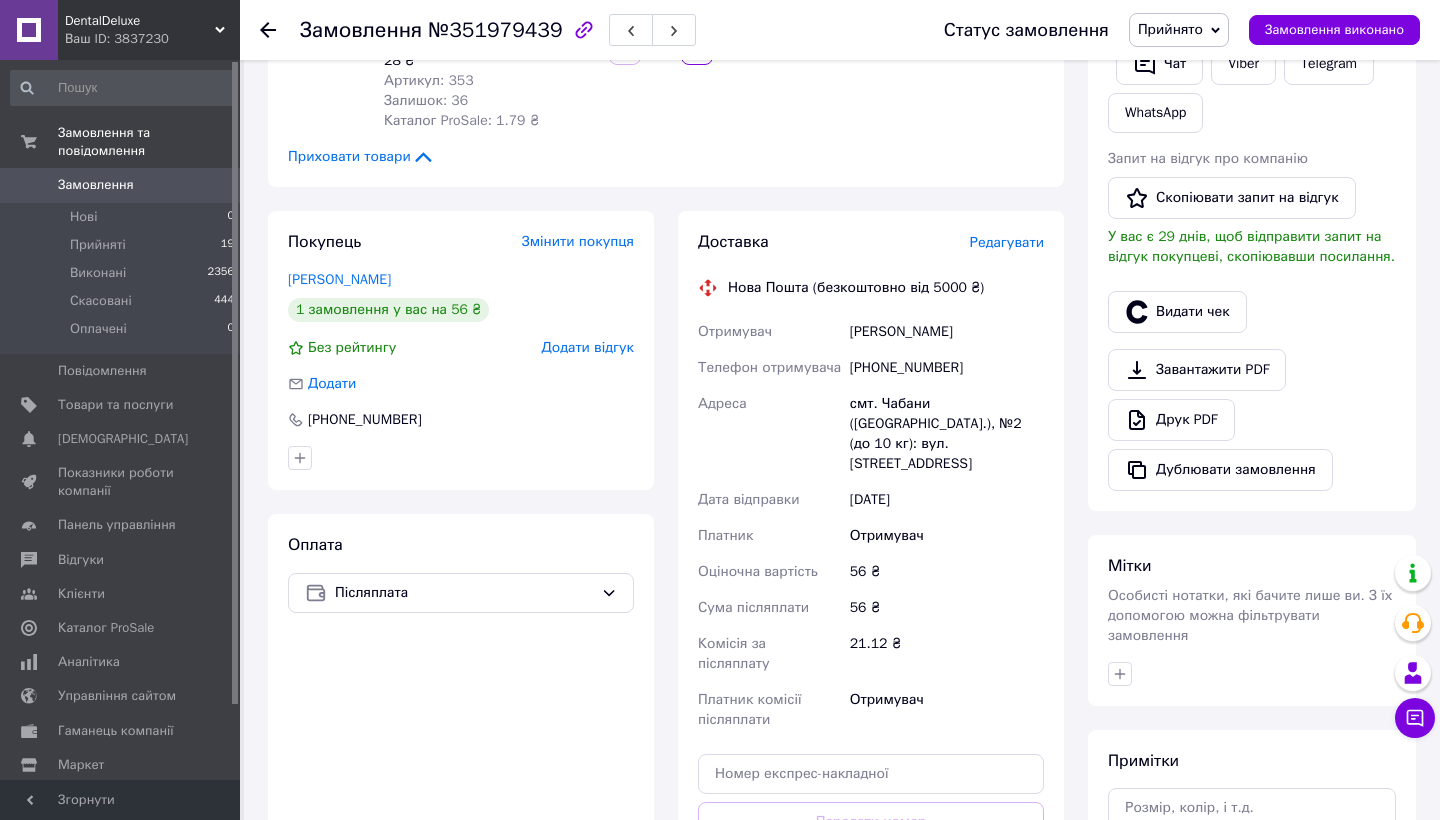 scroll, scrollTop: 552, scrollLeft: 0, axis: vertical 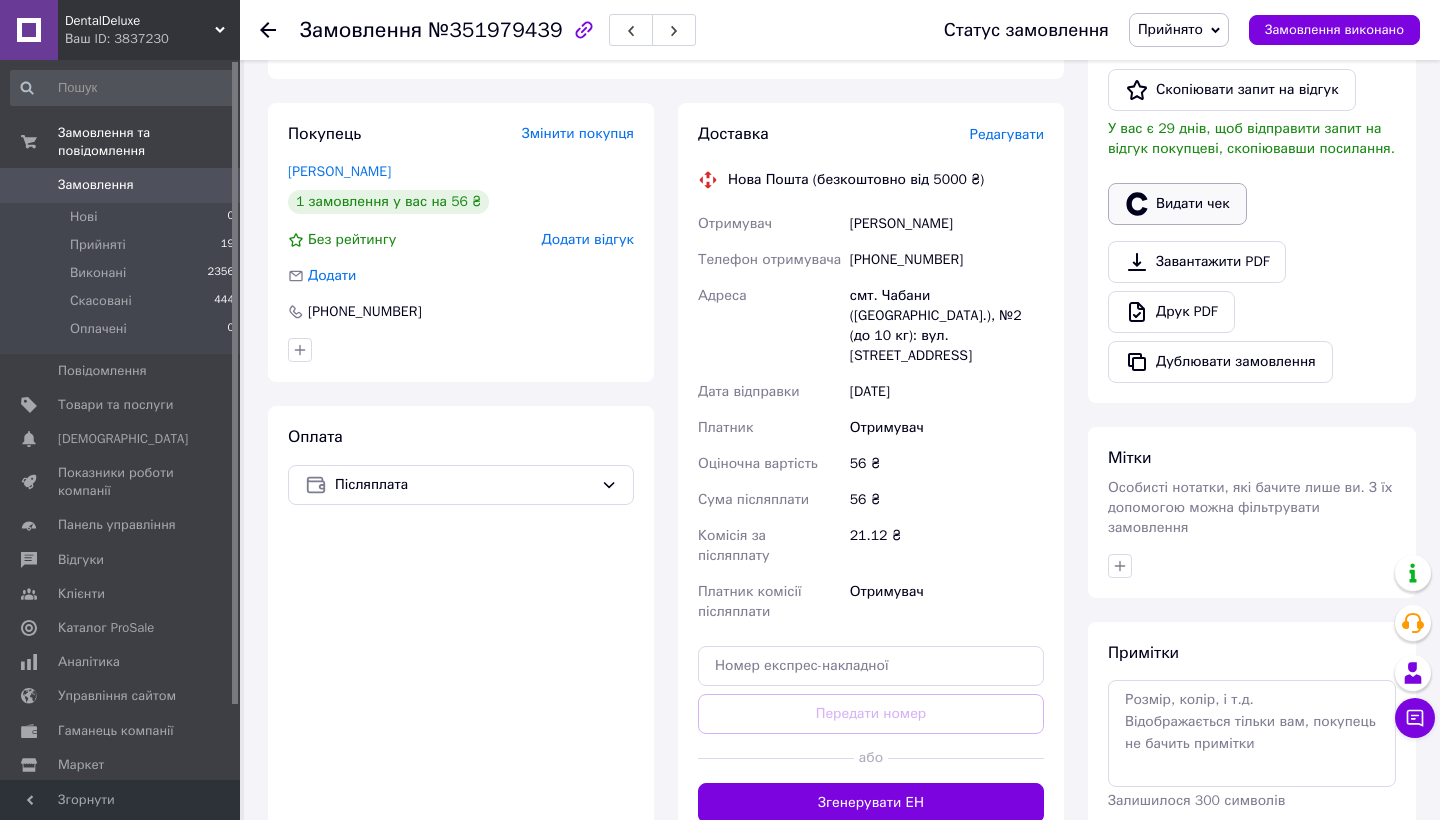 click on "Видати чек" at bounding box center [1177, 204] 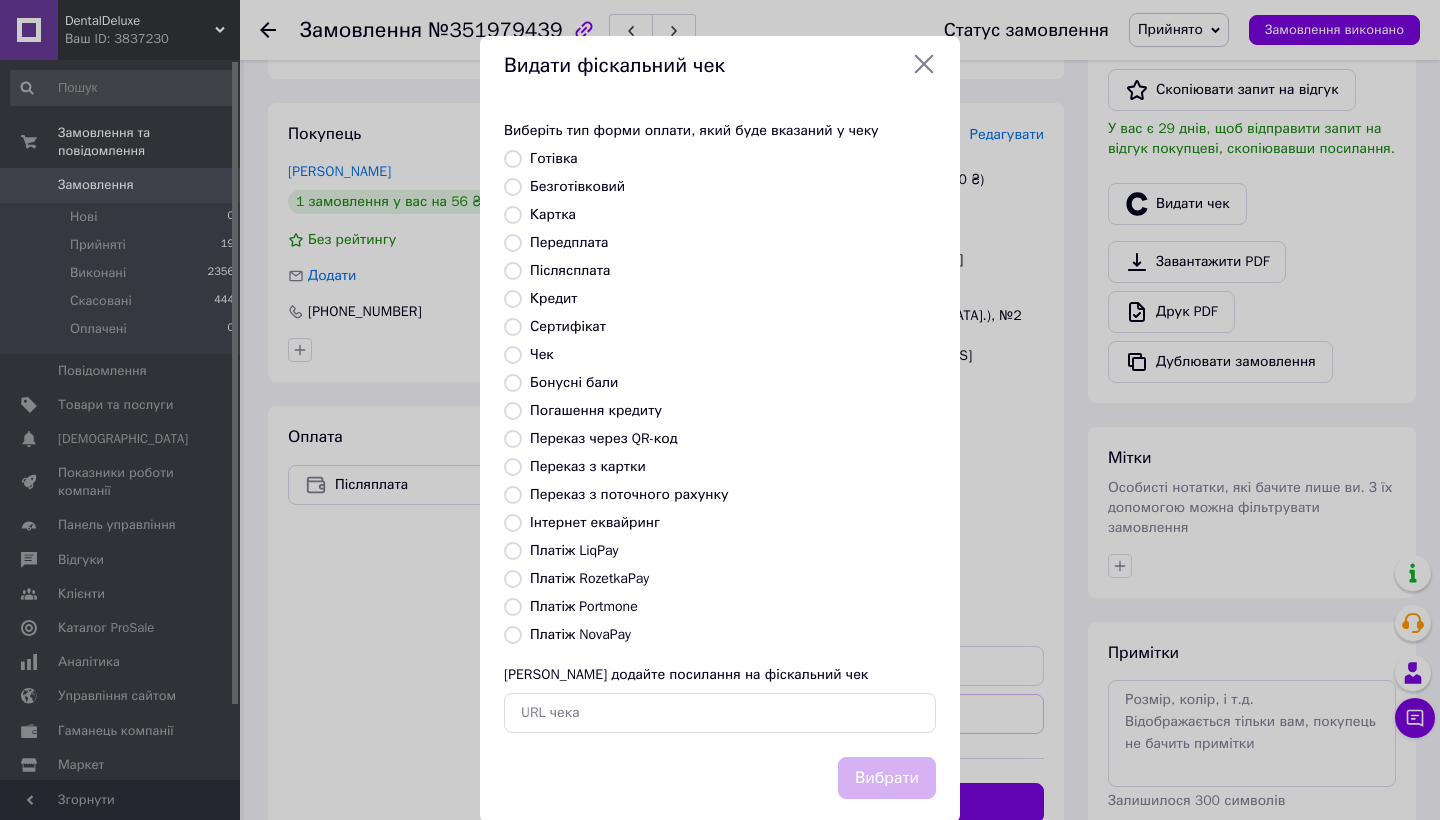 click on "Платіж NovaPay" at bounding box center [580, 634] 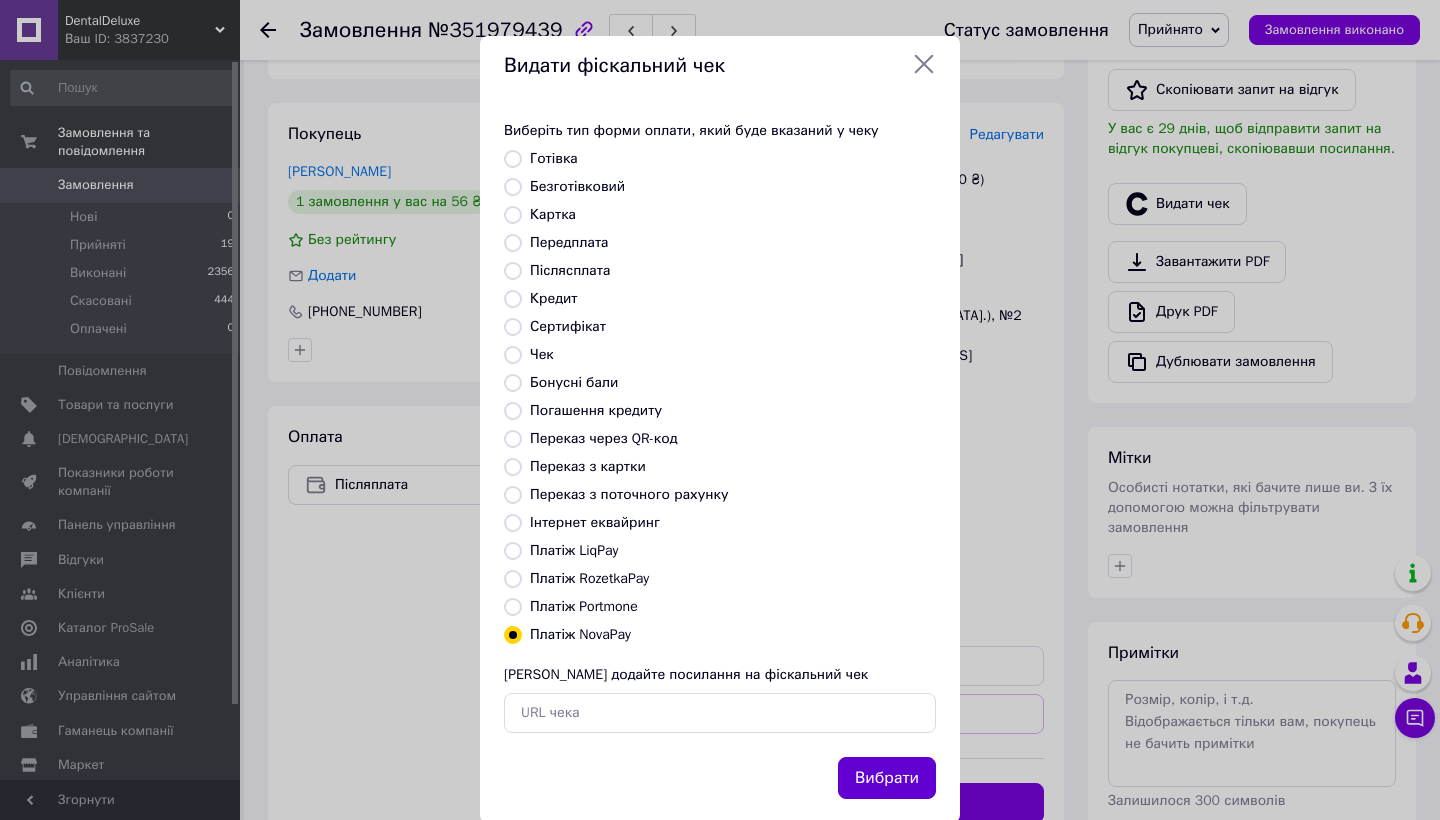 click on "Вибрати" at bounding box center (887, 778) 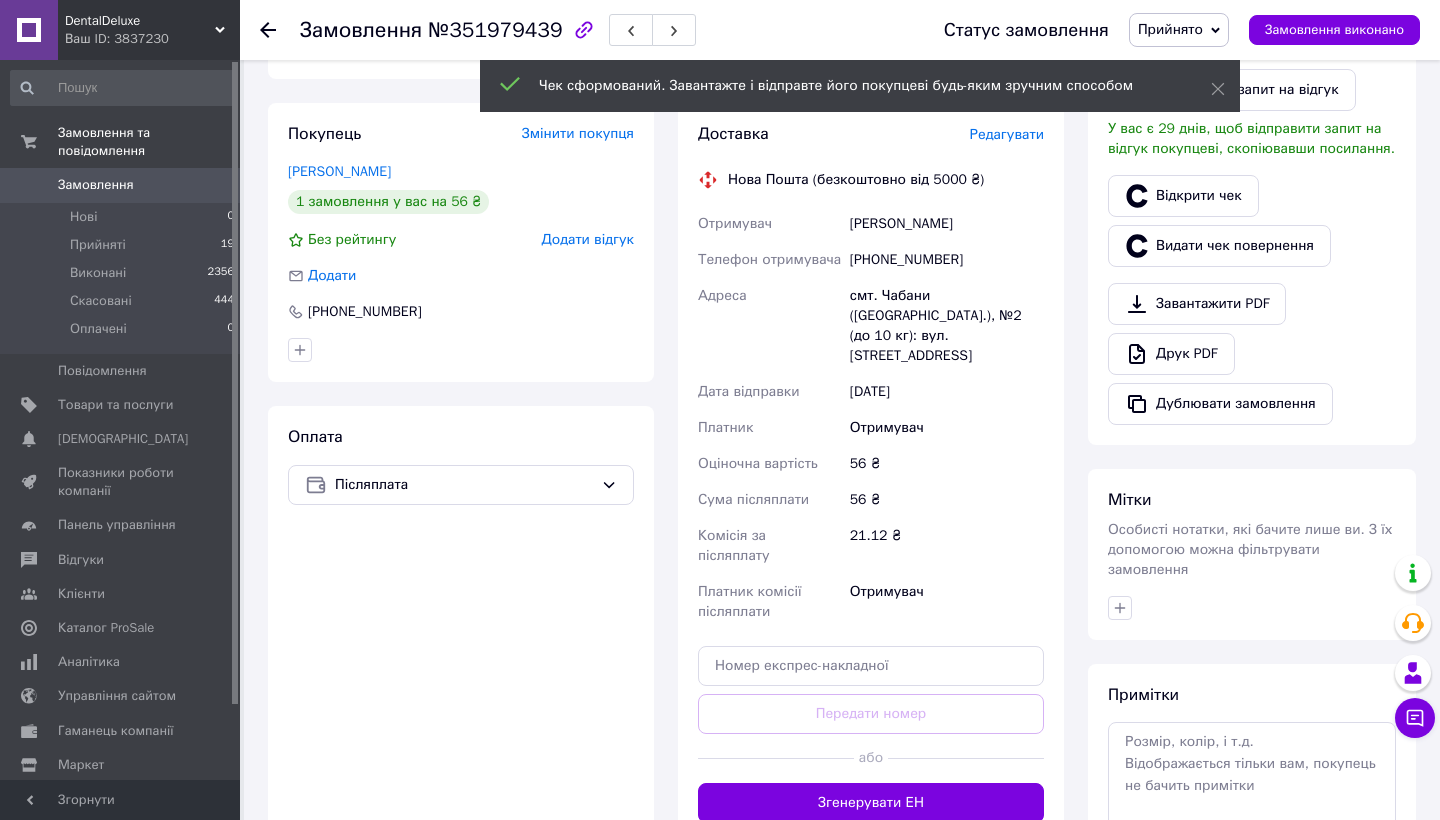 click on "Редагувати" at bounding box center (1007, 134) 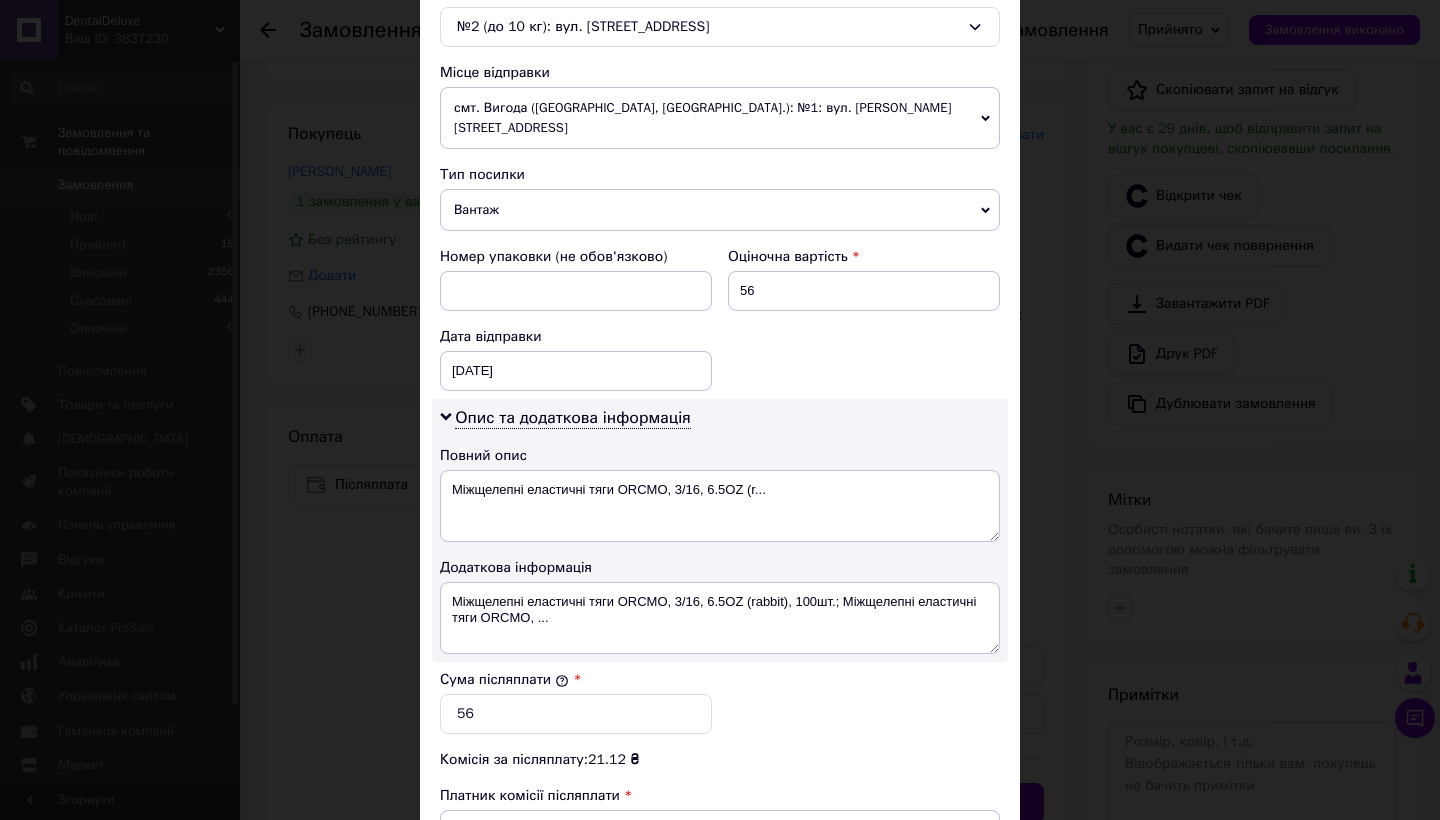 scroll, scrollTop: 627, scrollLeft: 0, axis: vertical 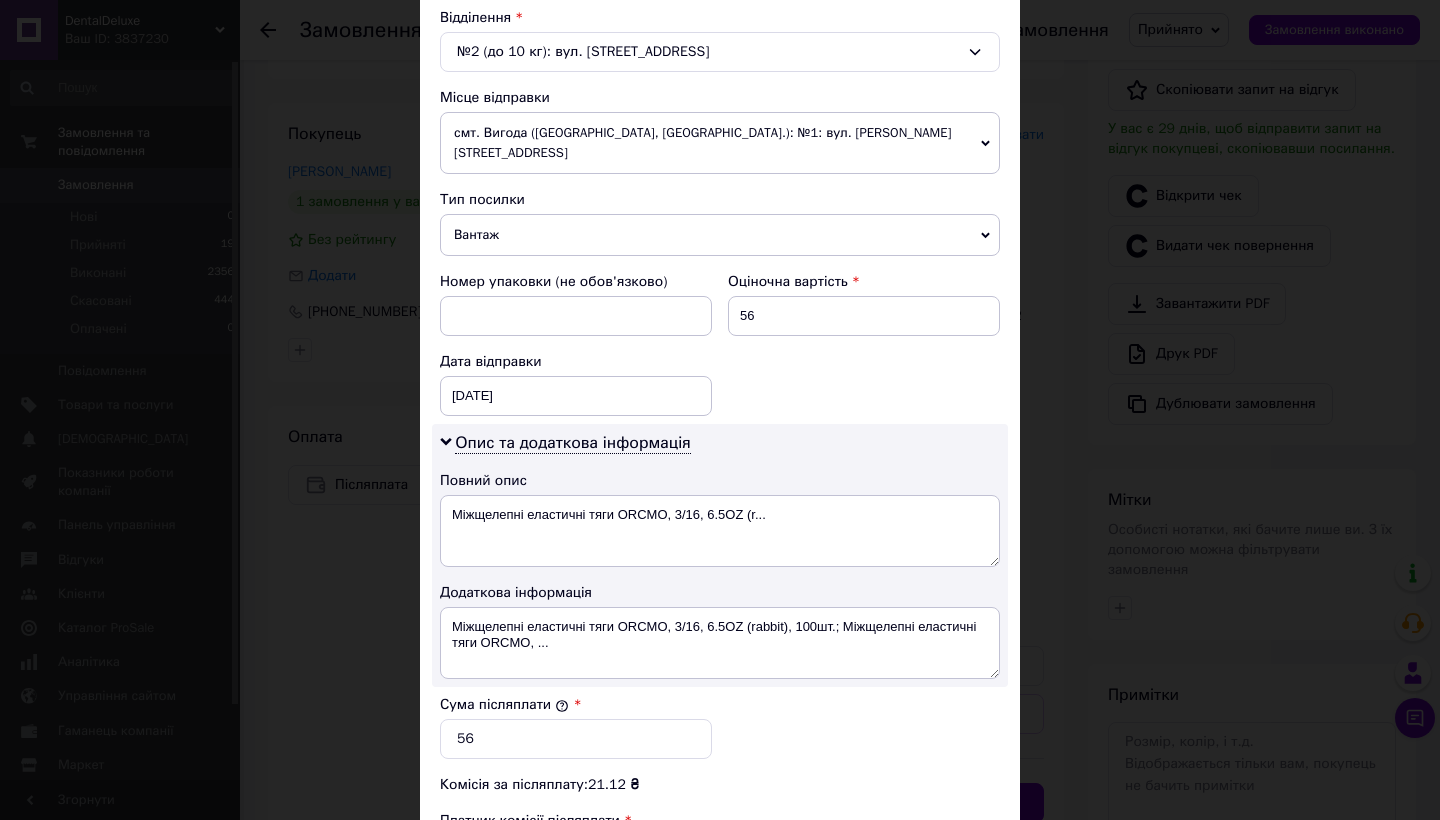 click on "Вантаж" at bounding box center (720, 235) 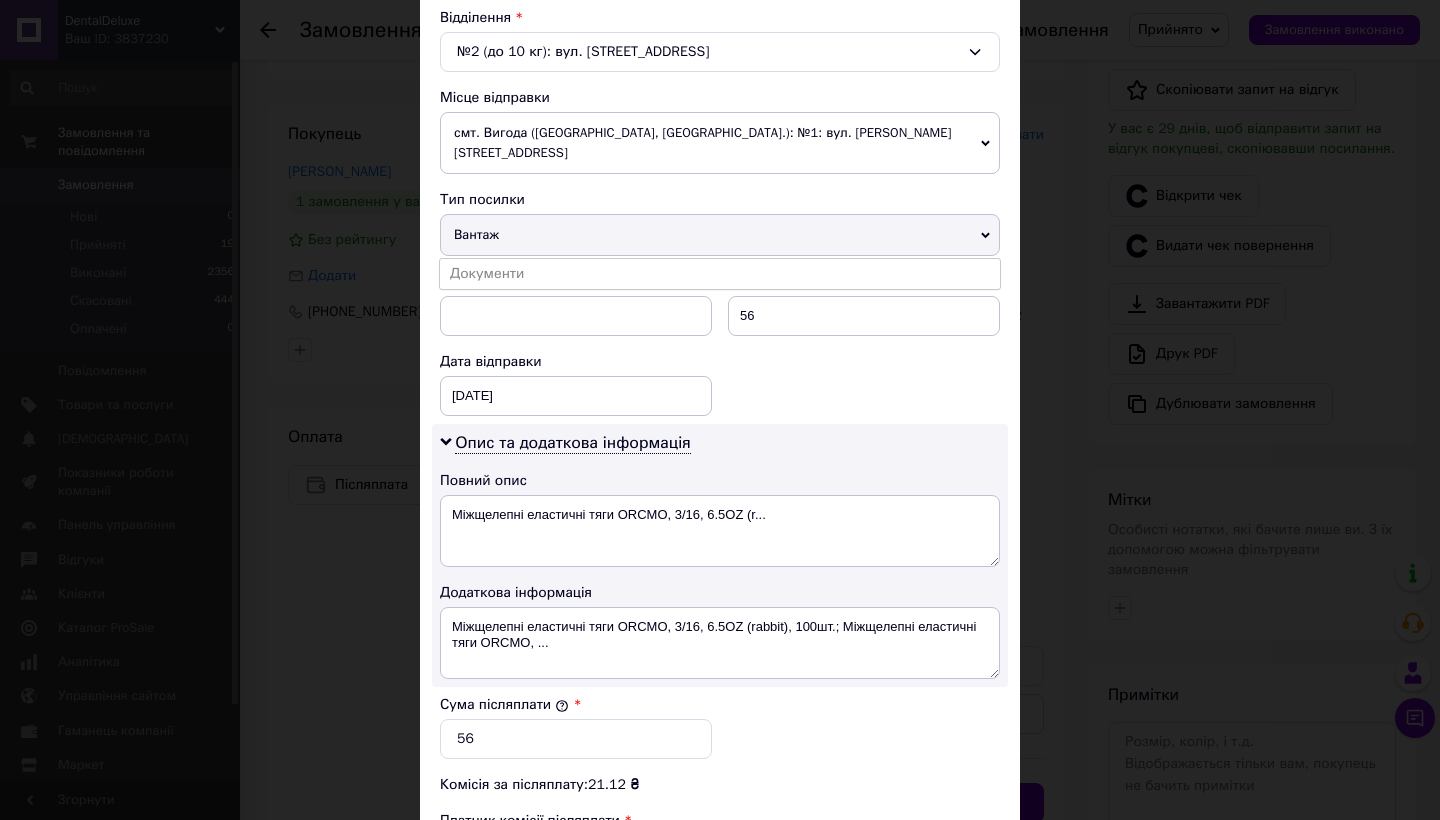 click on "Вантаж" at bounding box center [720, 235] 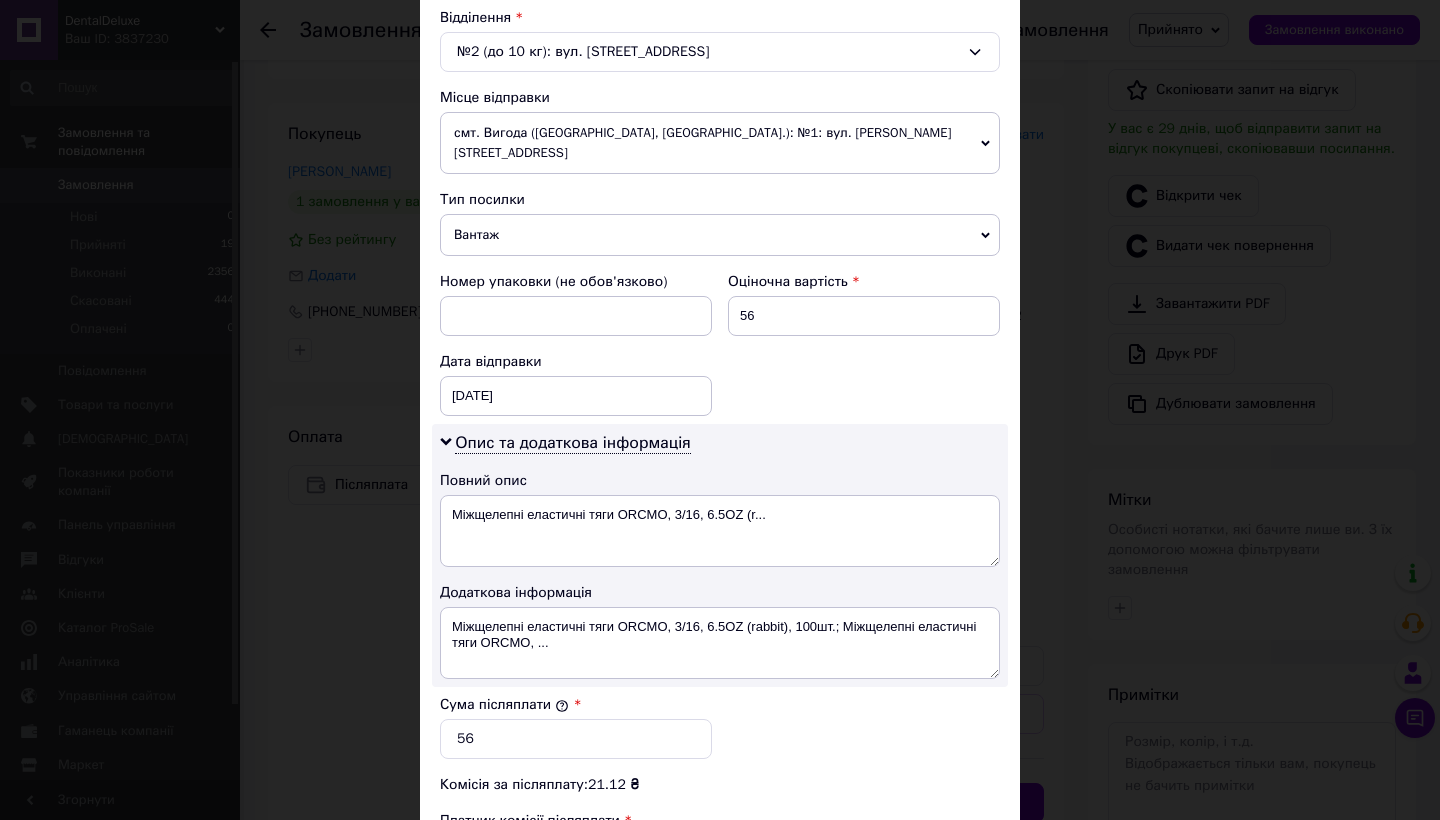 click on "Вантаж" at bounding box center [720, 235] 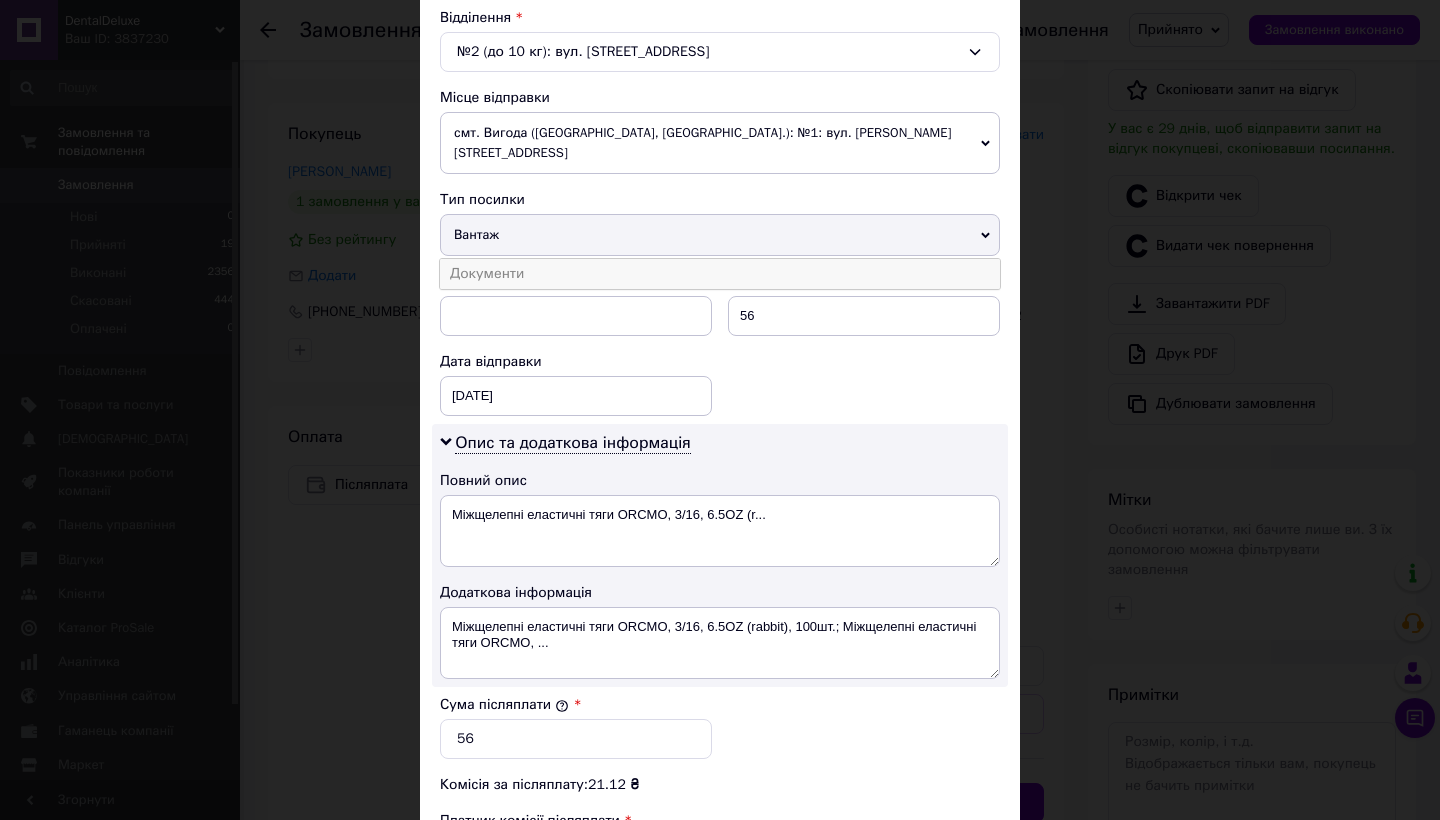 click on "Документи" at bounding box center (720, 274) 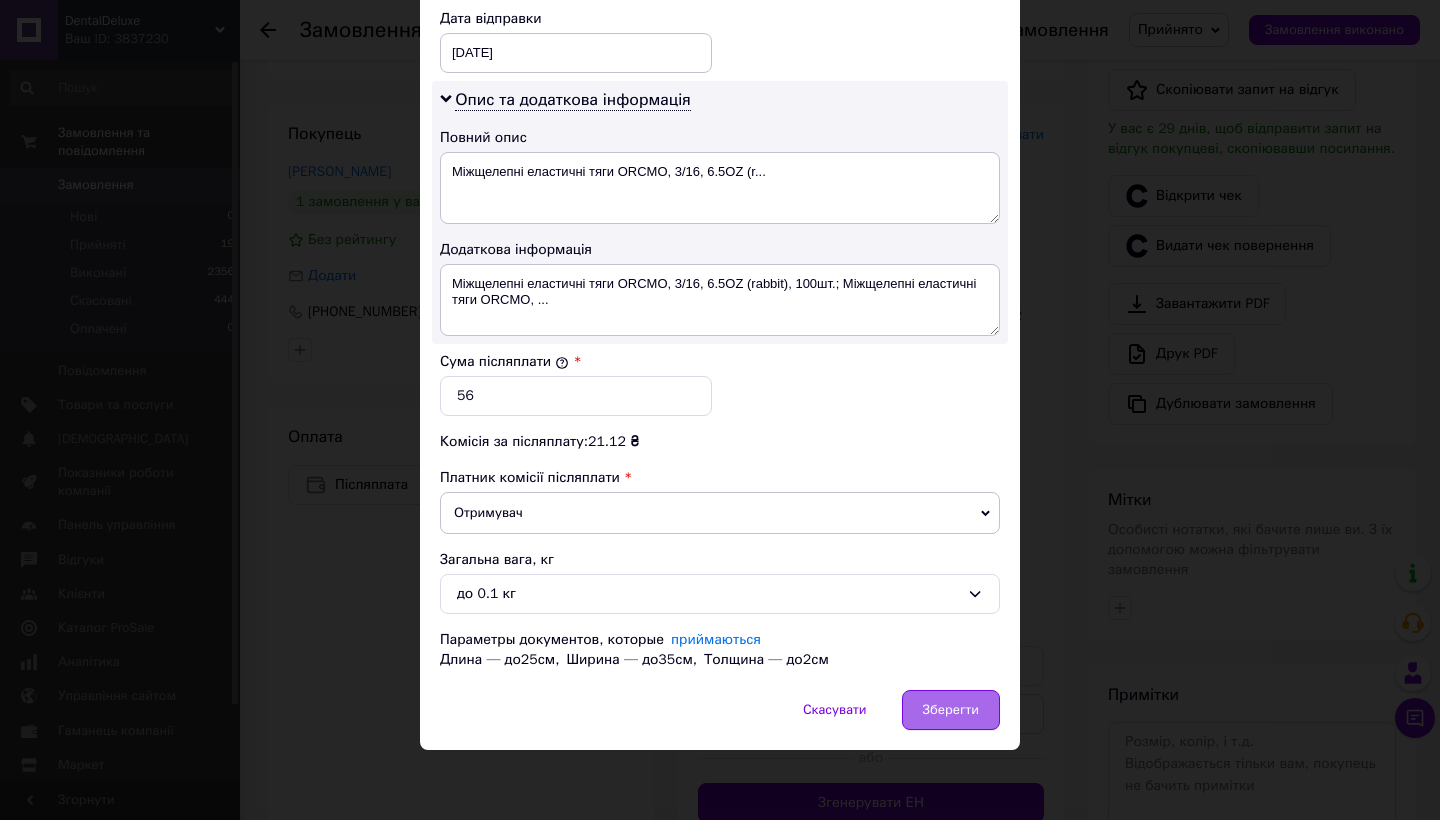 scroll, scrollTop: 969, scrollLeft: 0, axis: vertical 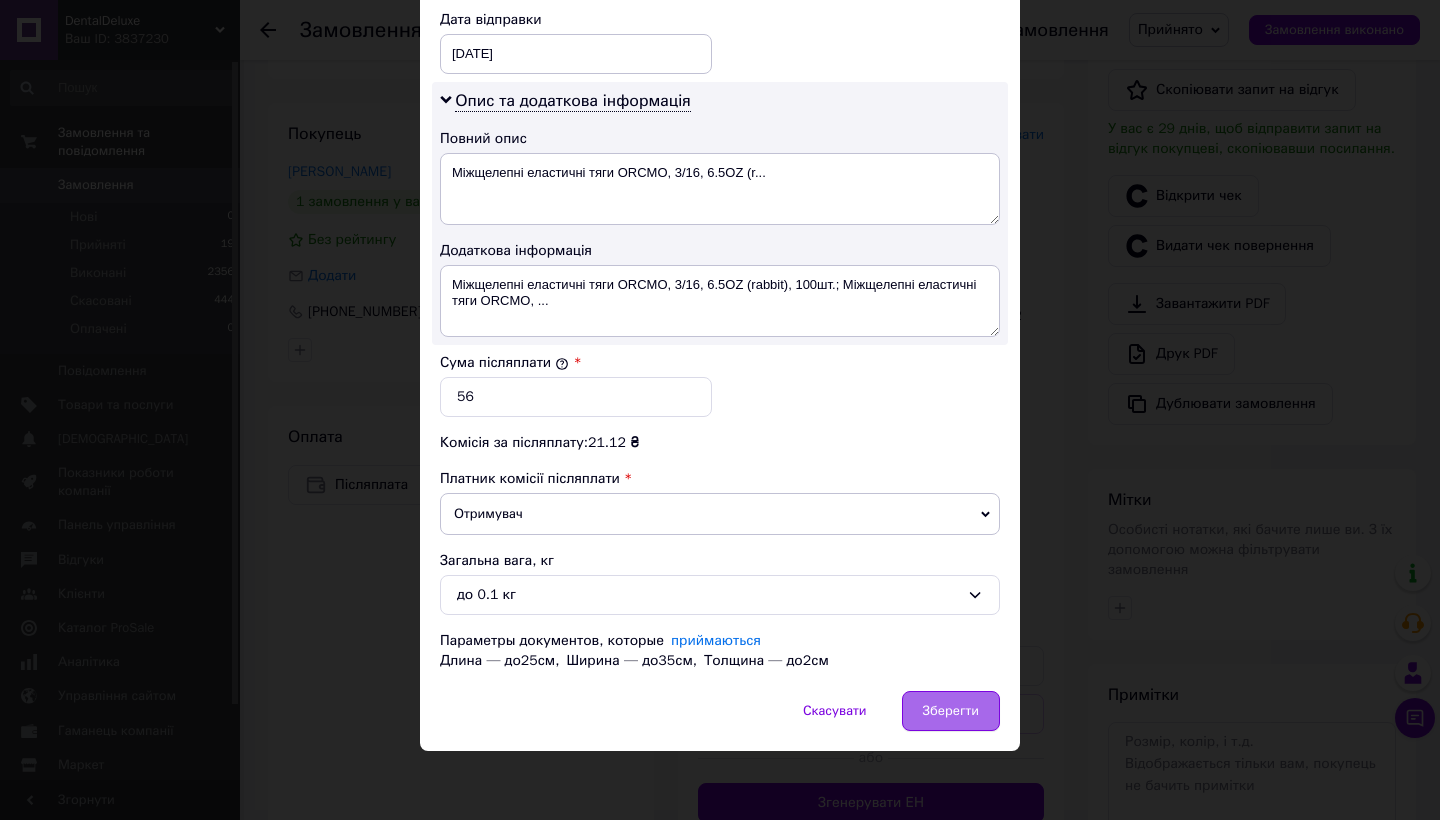 click on "Зберегти" at bounding box center [951, 711] 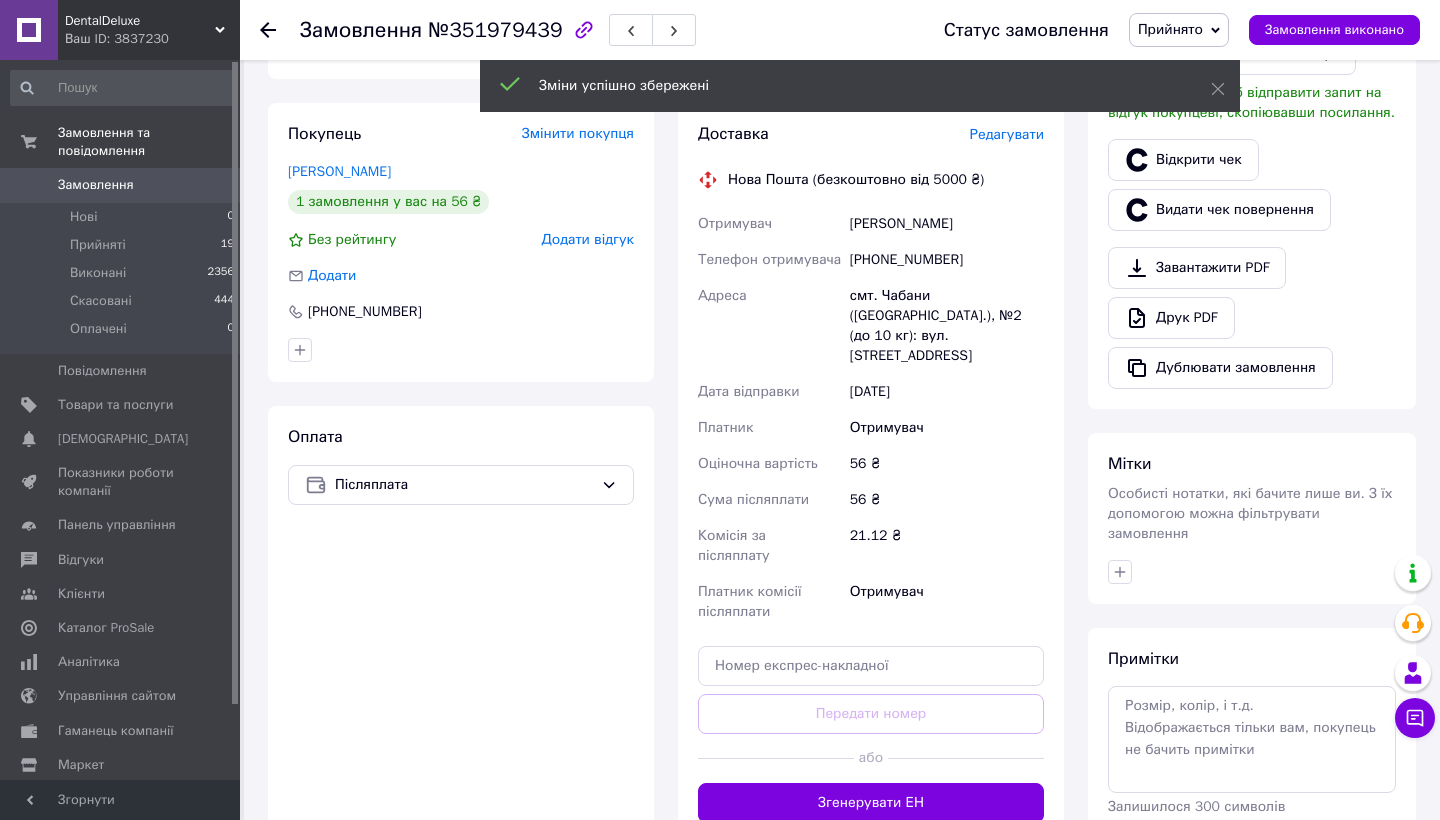 click on "Згенерувати ЕН" at bounding box center (871, 803) 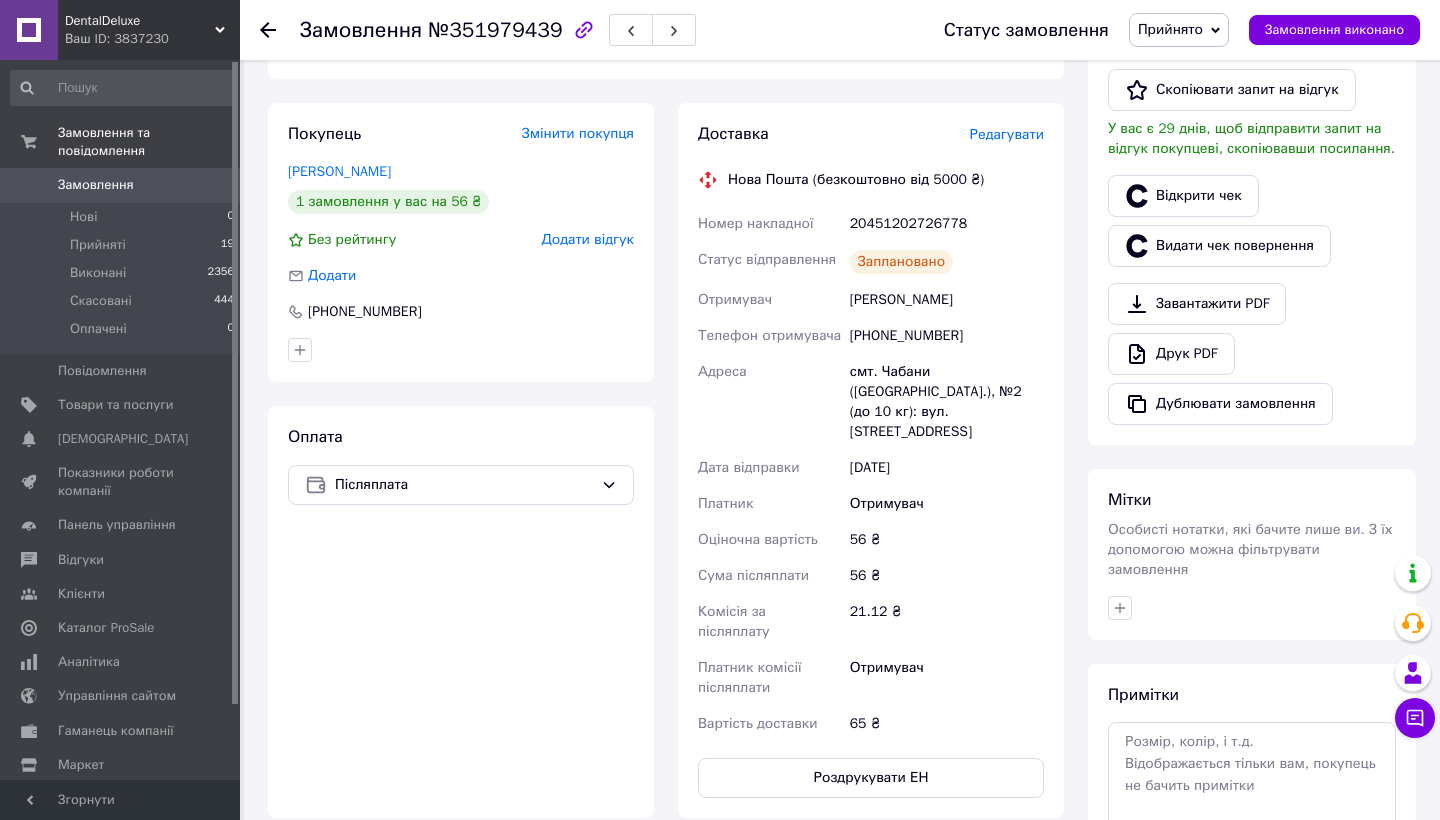 click at bounding box center [268, 30] 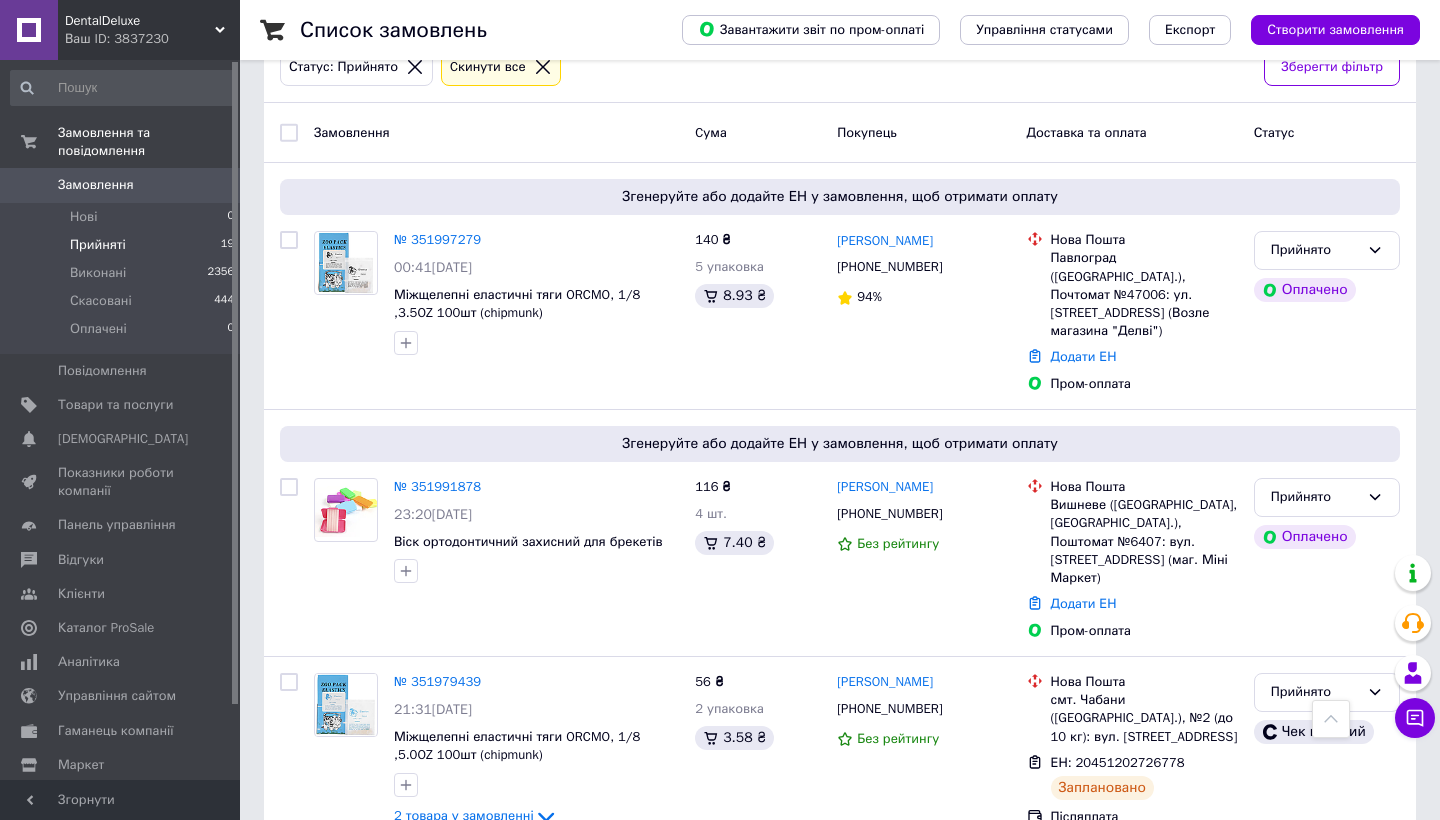 scroll, scrollTop: 123, scrollLeft: 0, axis: vertical 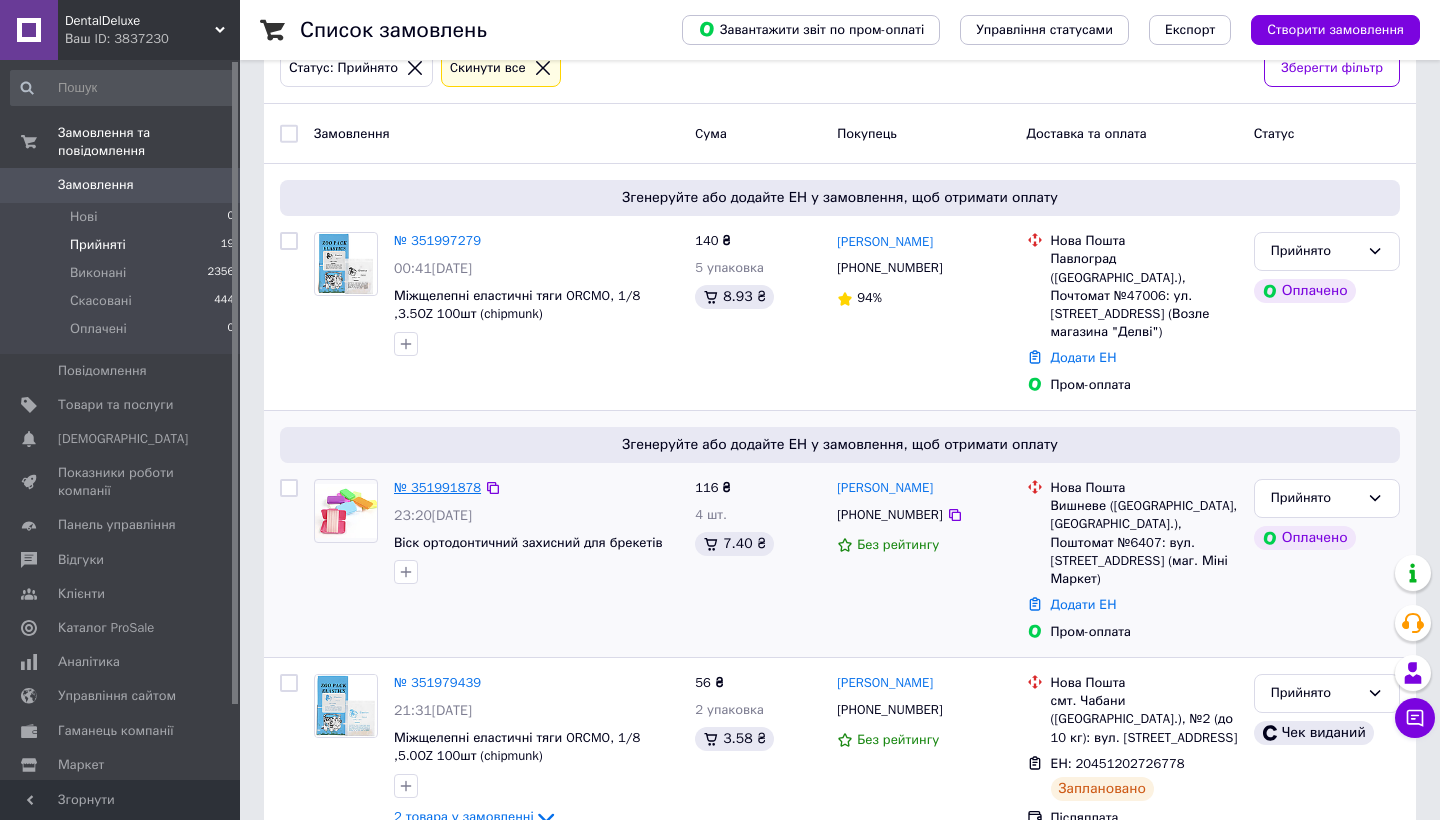 click on "№ 351991878" at bounding box center (437, 487) 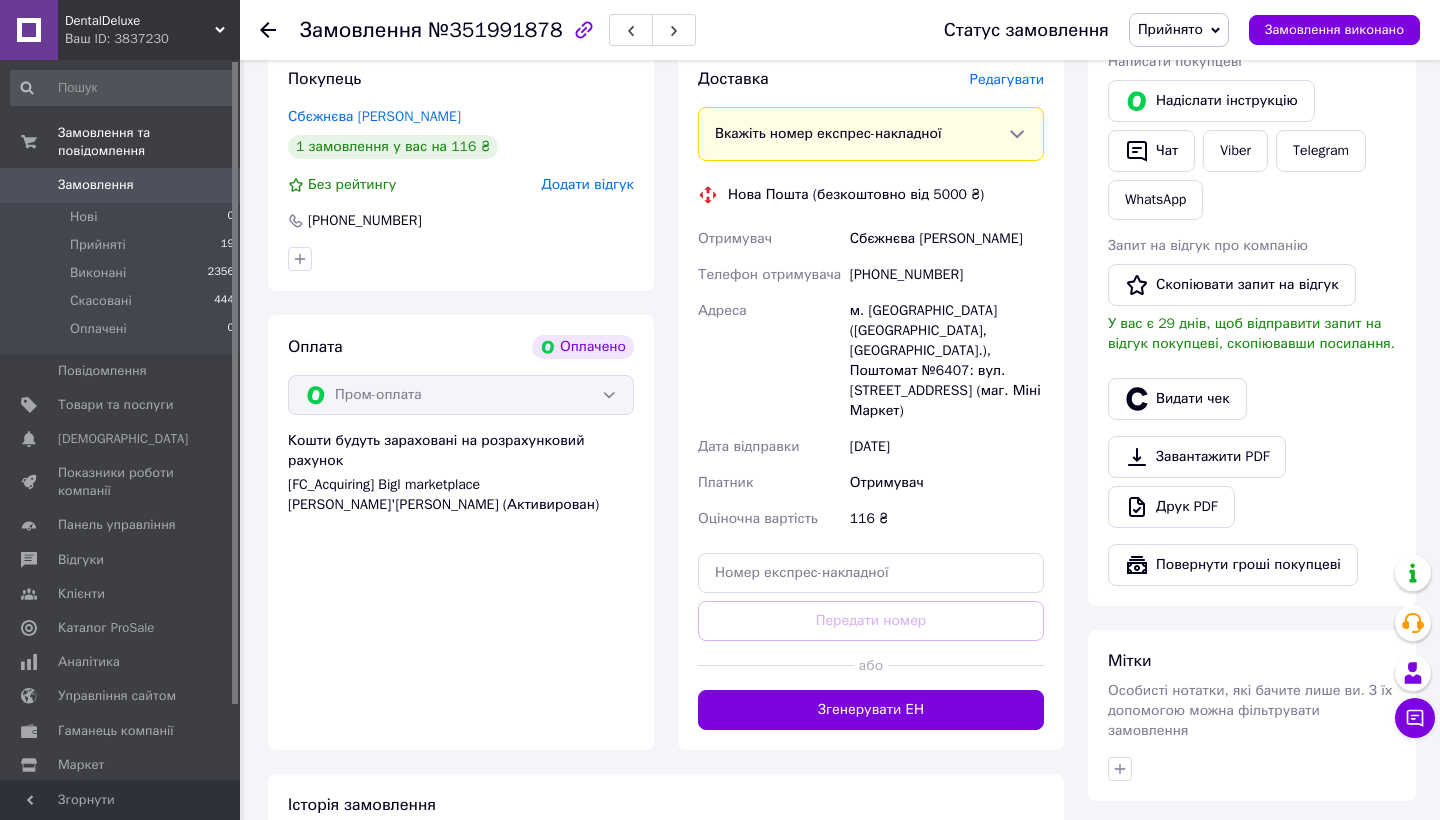 scroll, scrollTop: 450, scrollLeft: 0, axis: vertical 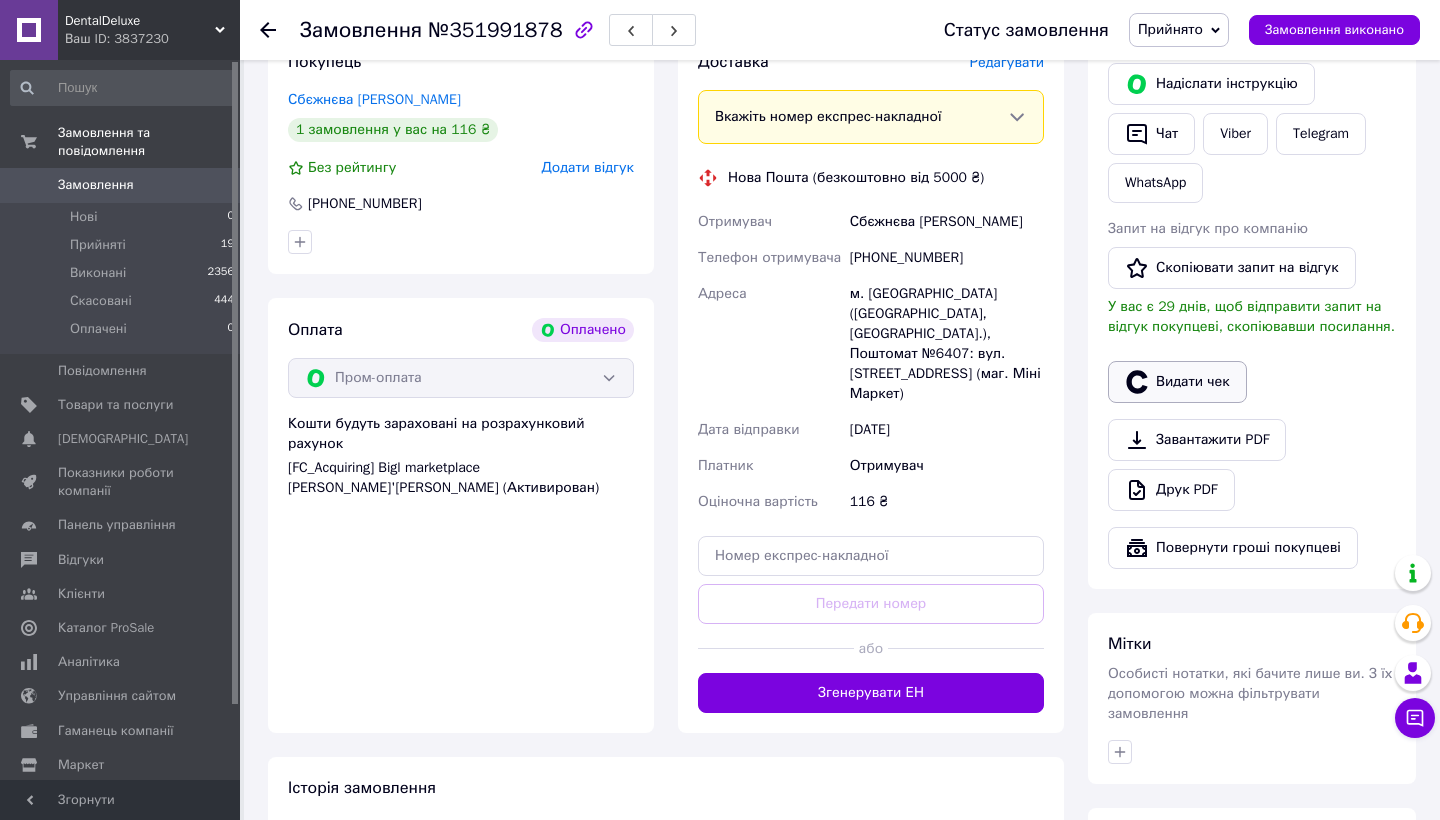 click on "Видати чек" at bounding box center (1177, 382) 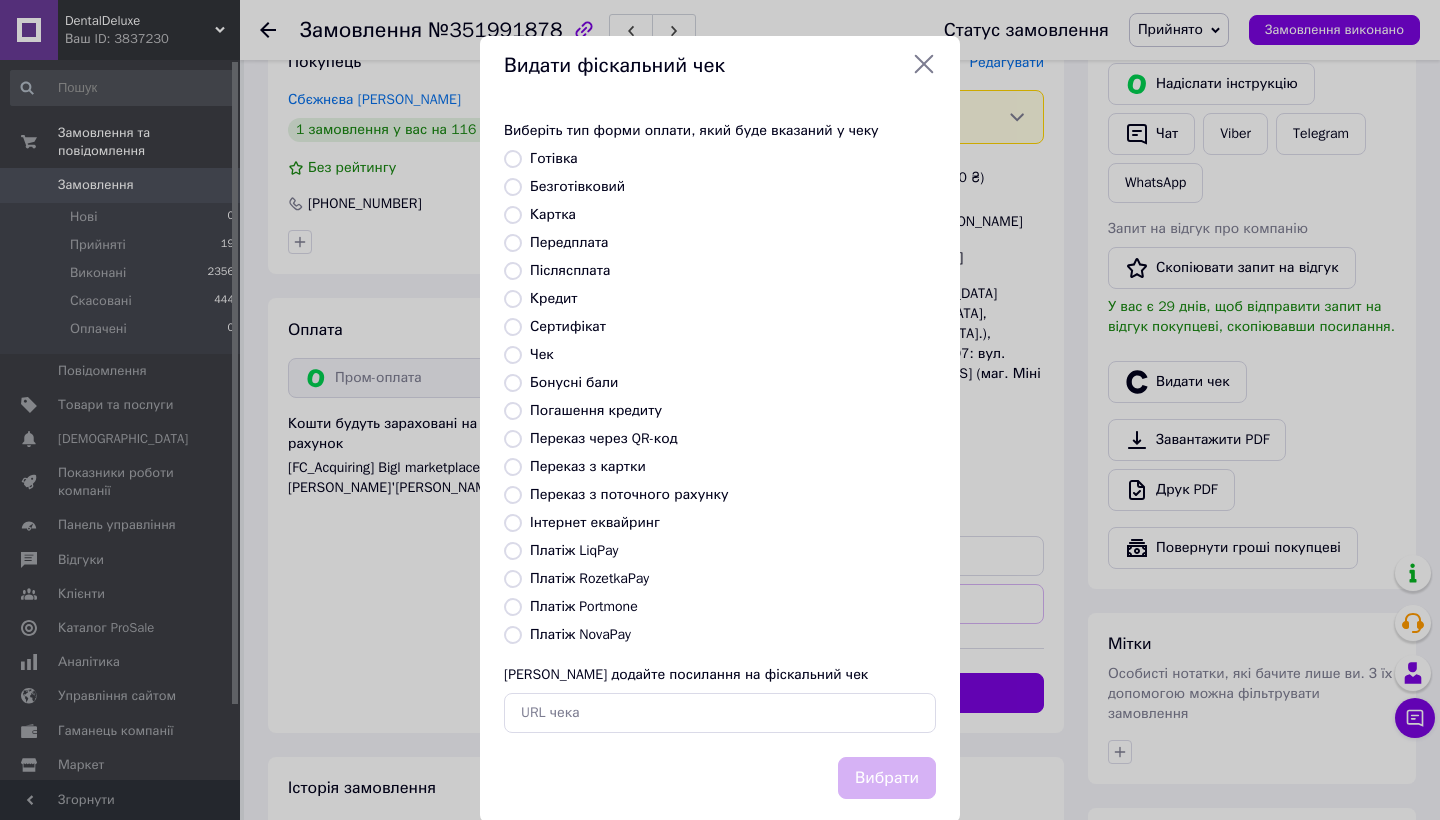 click on "Платіж RozetkaPay" at bounding box center (589, 578) 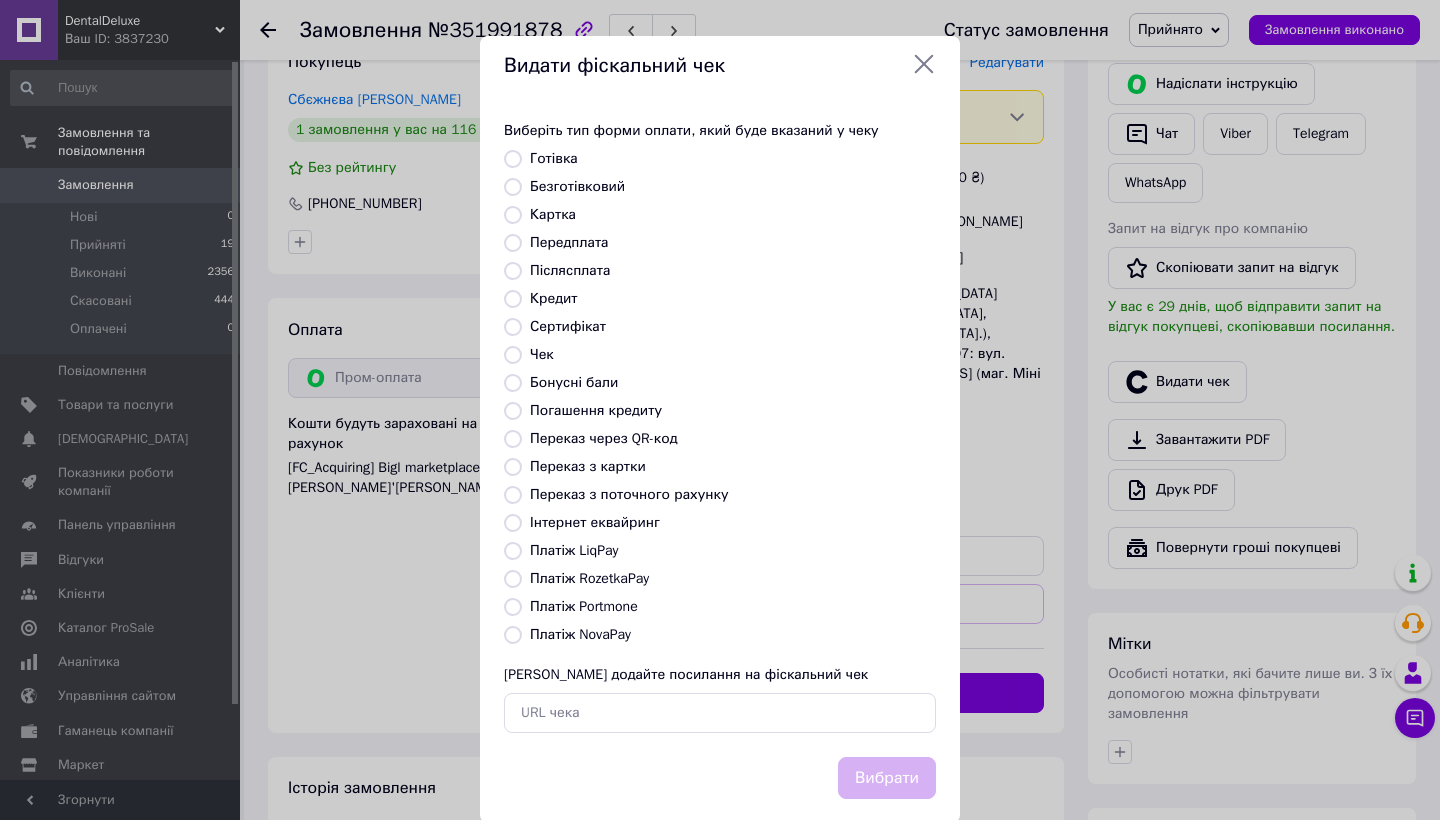 radio on "true" 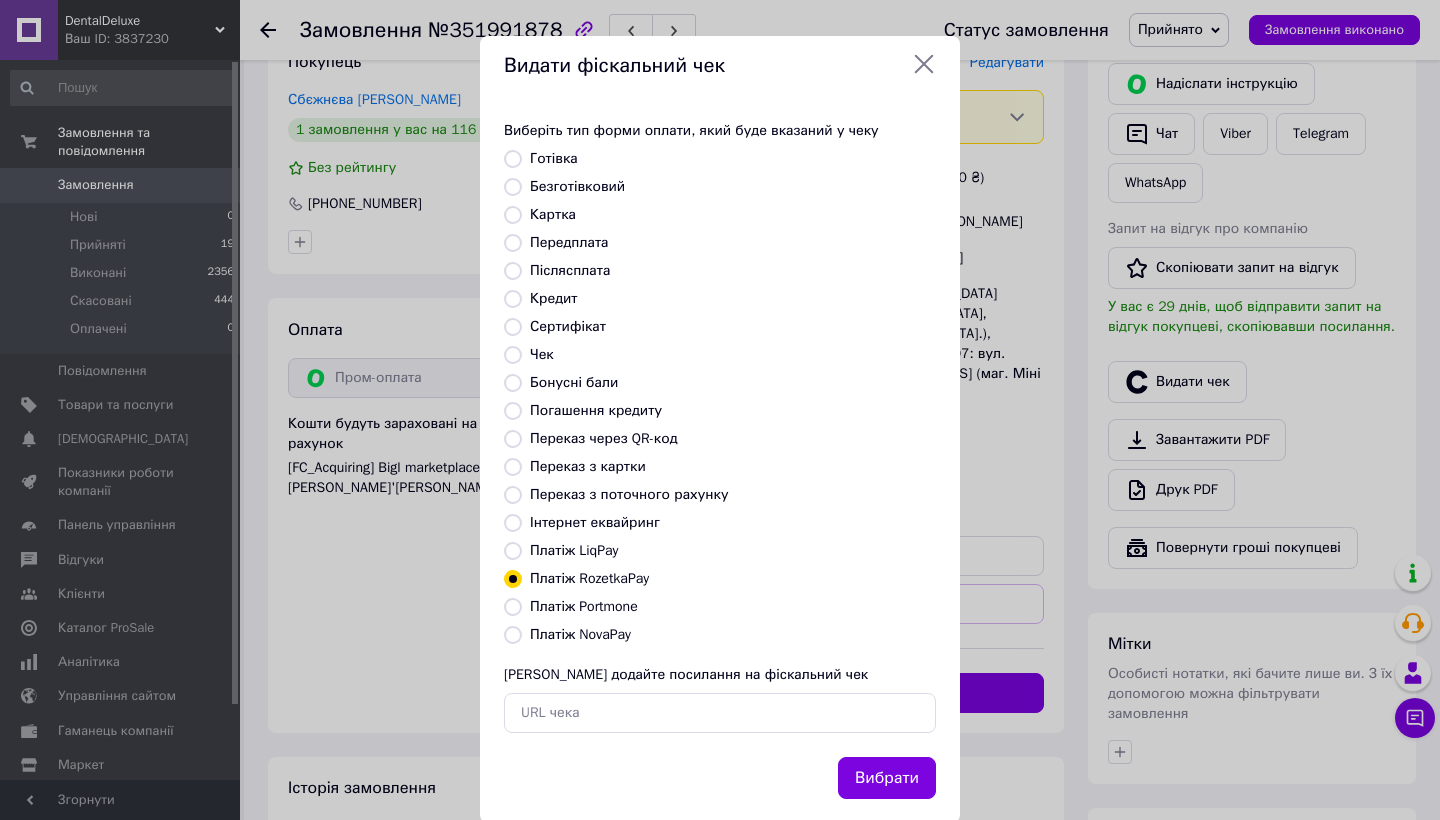 click on "Вибрати" at bounding box center (887, 778) 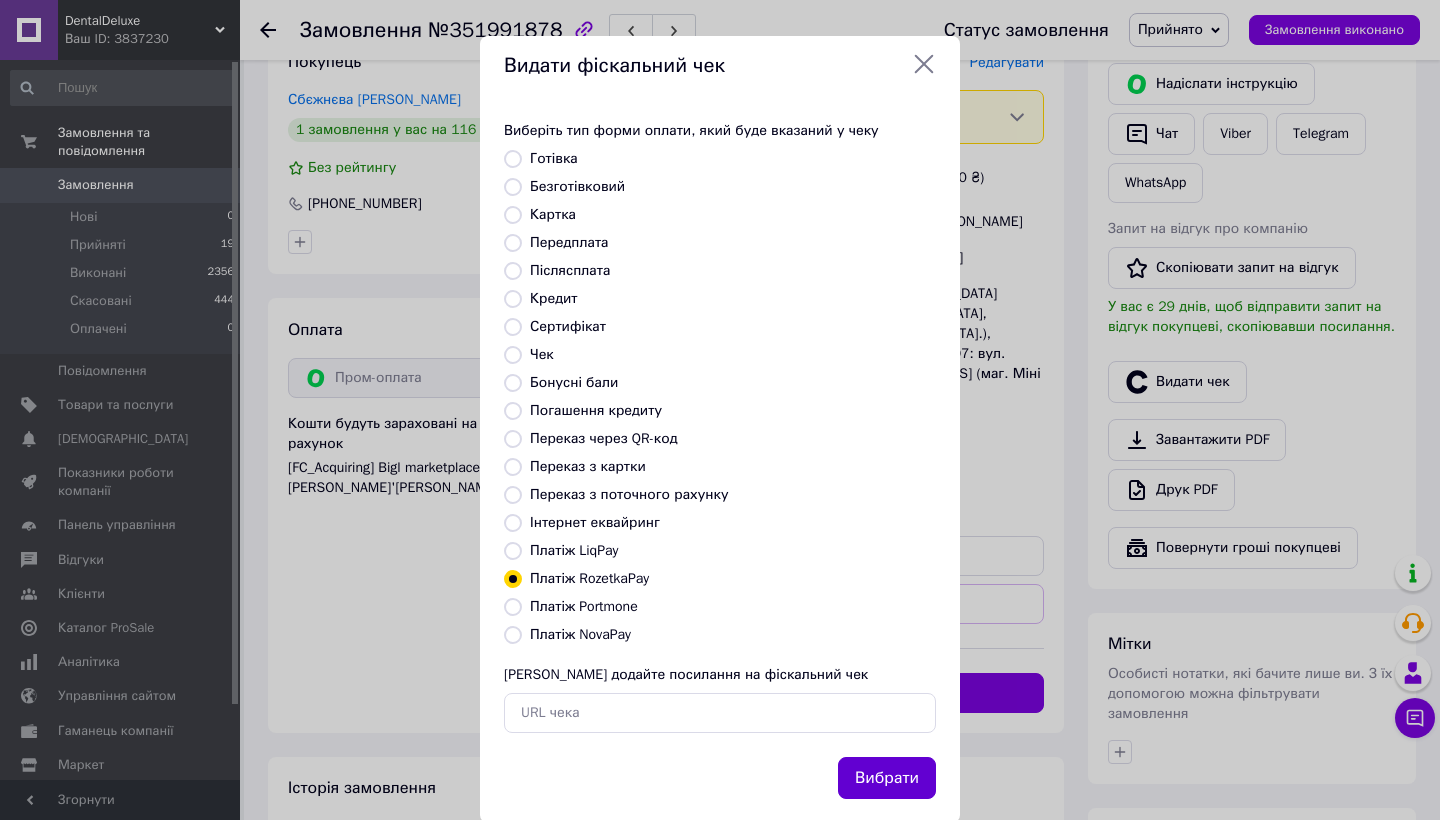 click on "Вибрати" at bounding box center (887, 778) 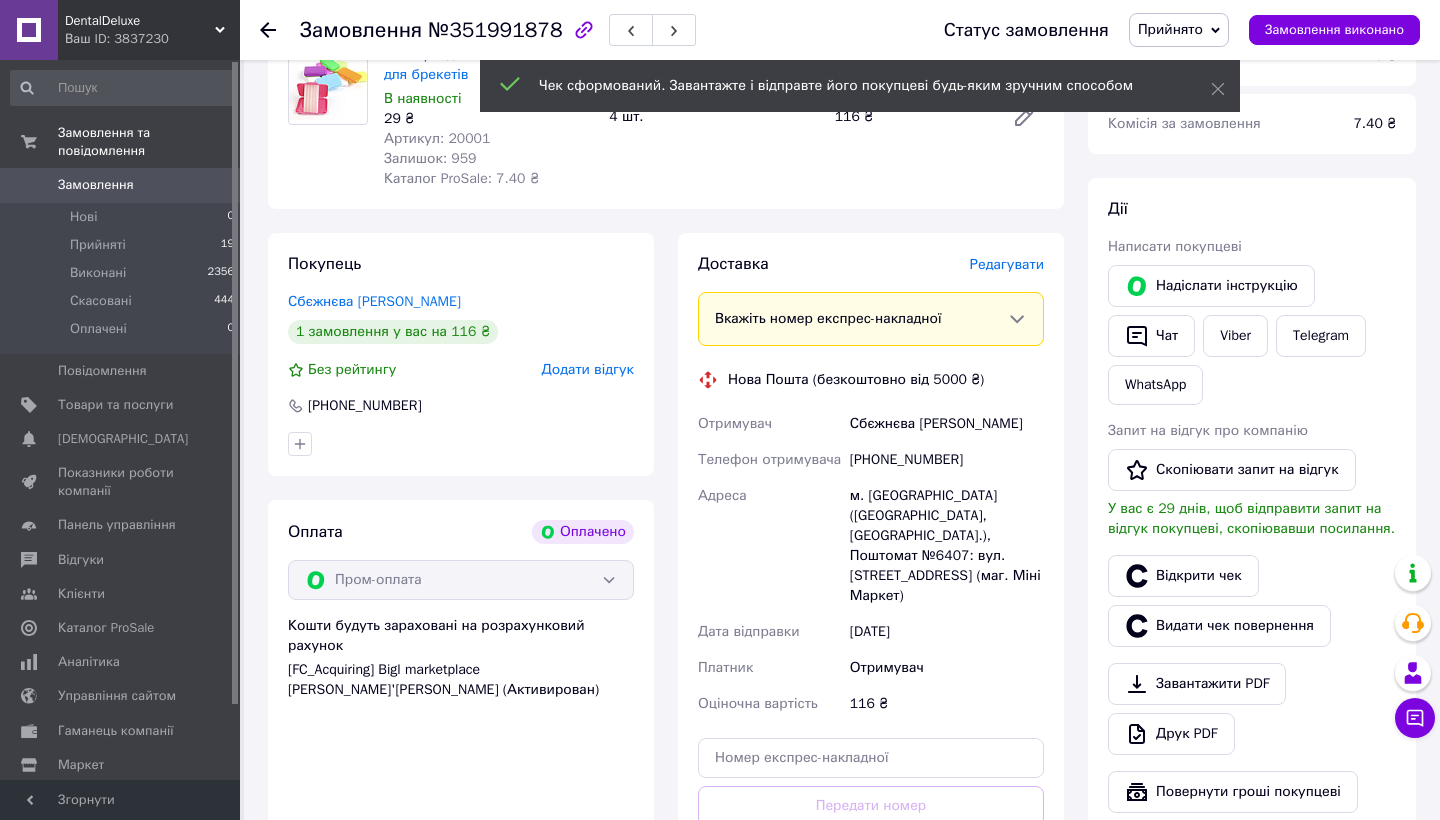 scroll, scrollTop: 169, scrollLeft: 0, axis: vertical 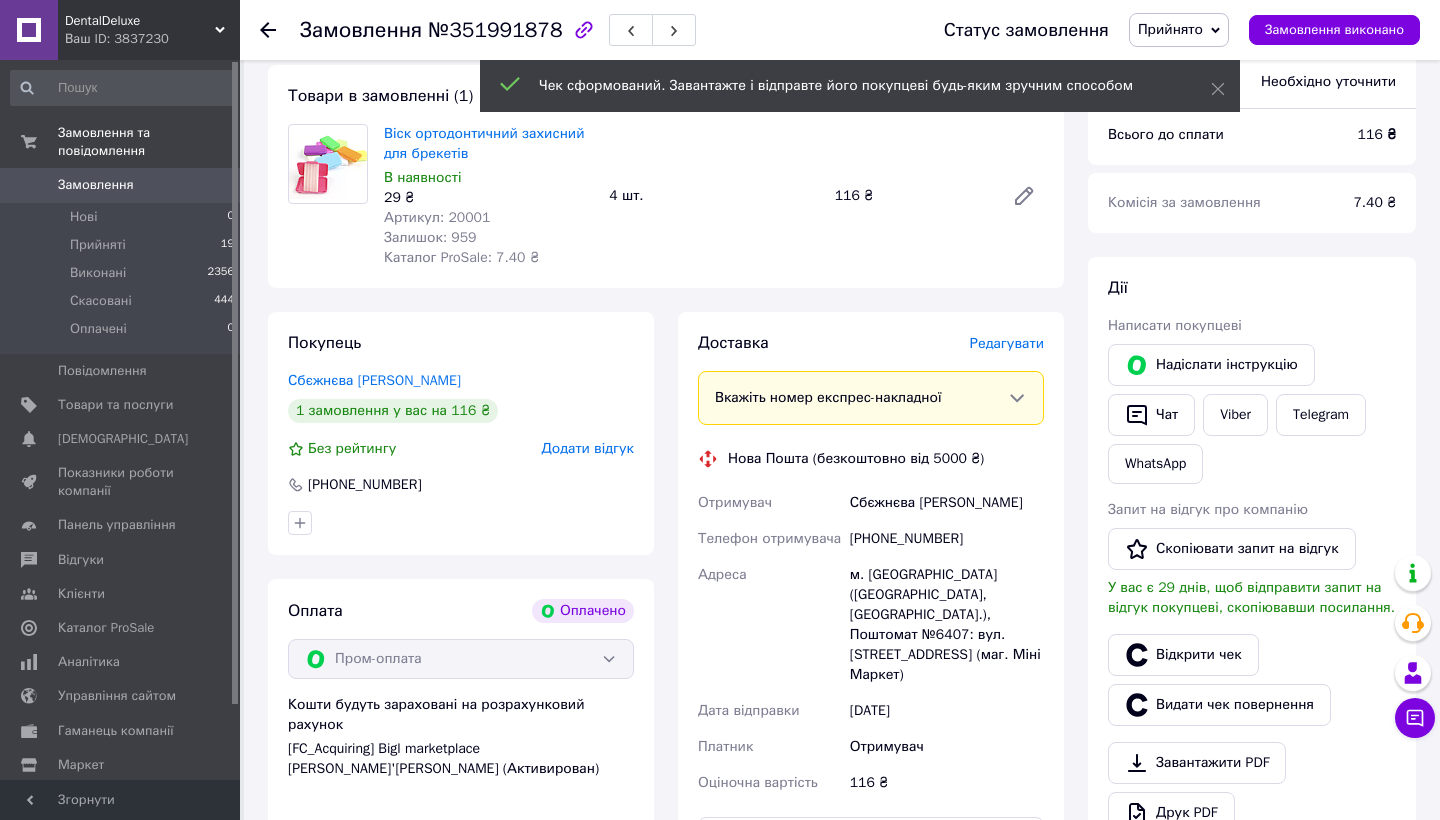 click on "Редагувати" at bounding box center [1007, 343] 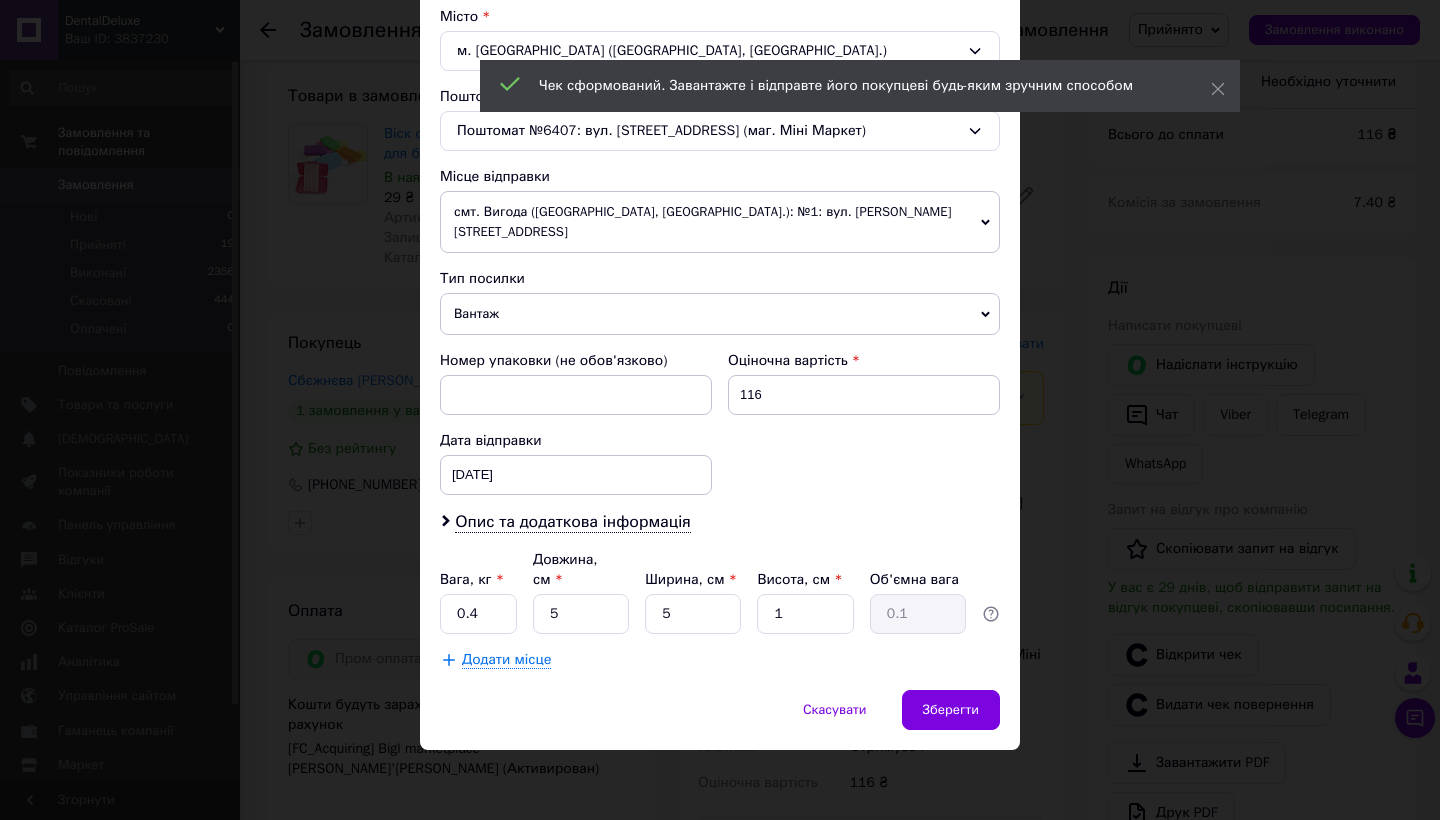 scroll, scrollTop: 547, scrollLeft: 0, axis: vertical 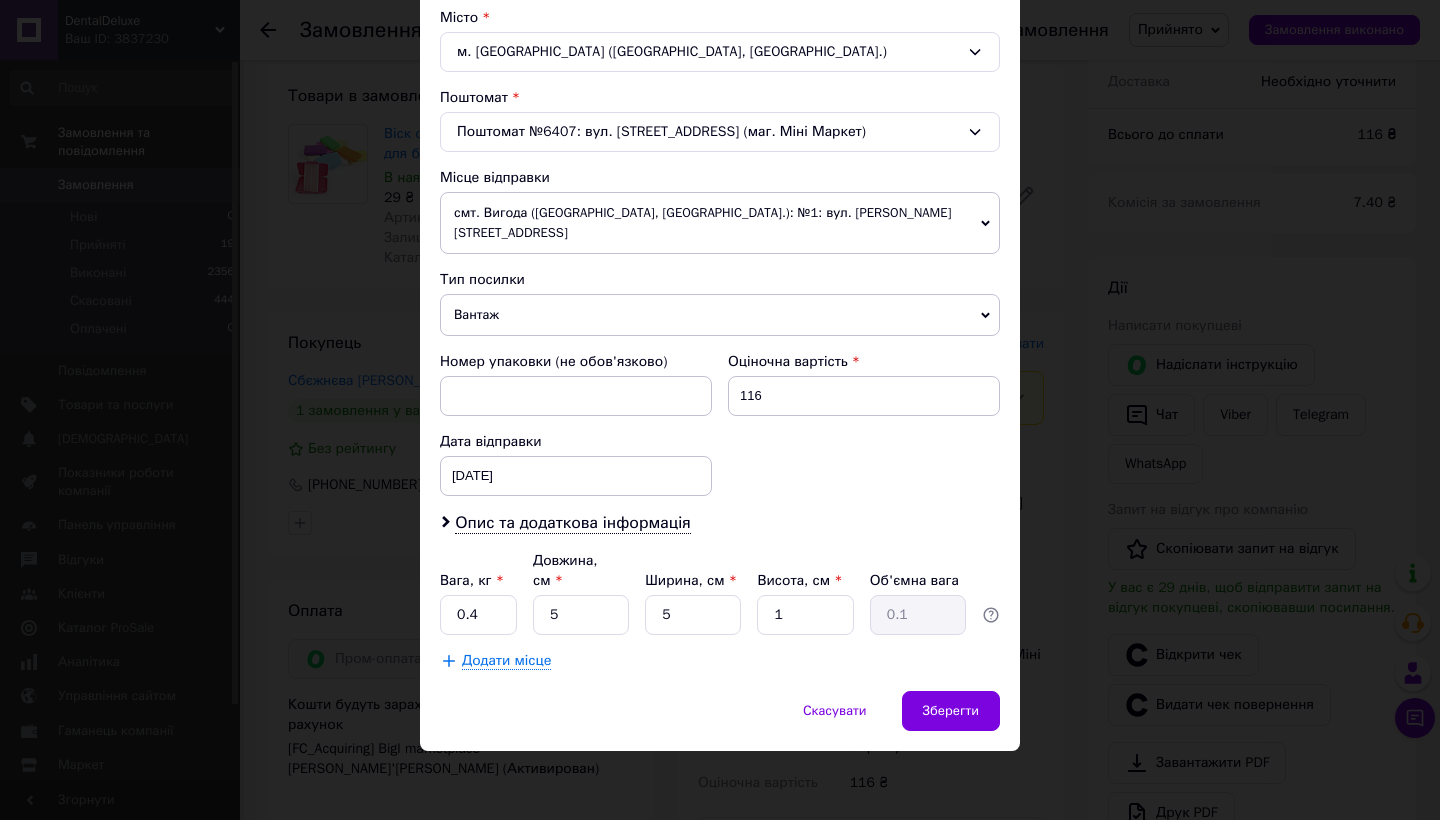 click on "Вантаж" at bounding box center (720, 315) 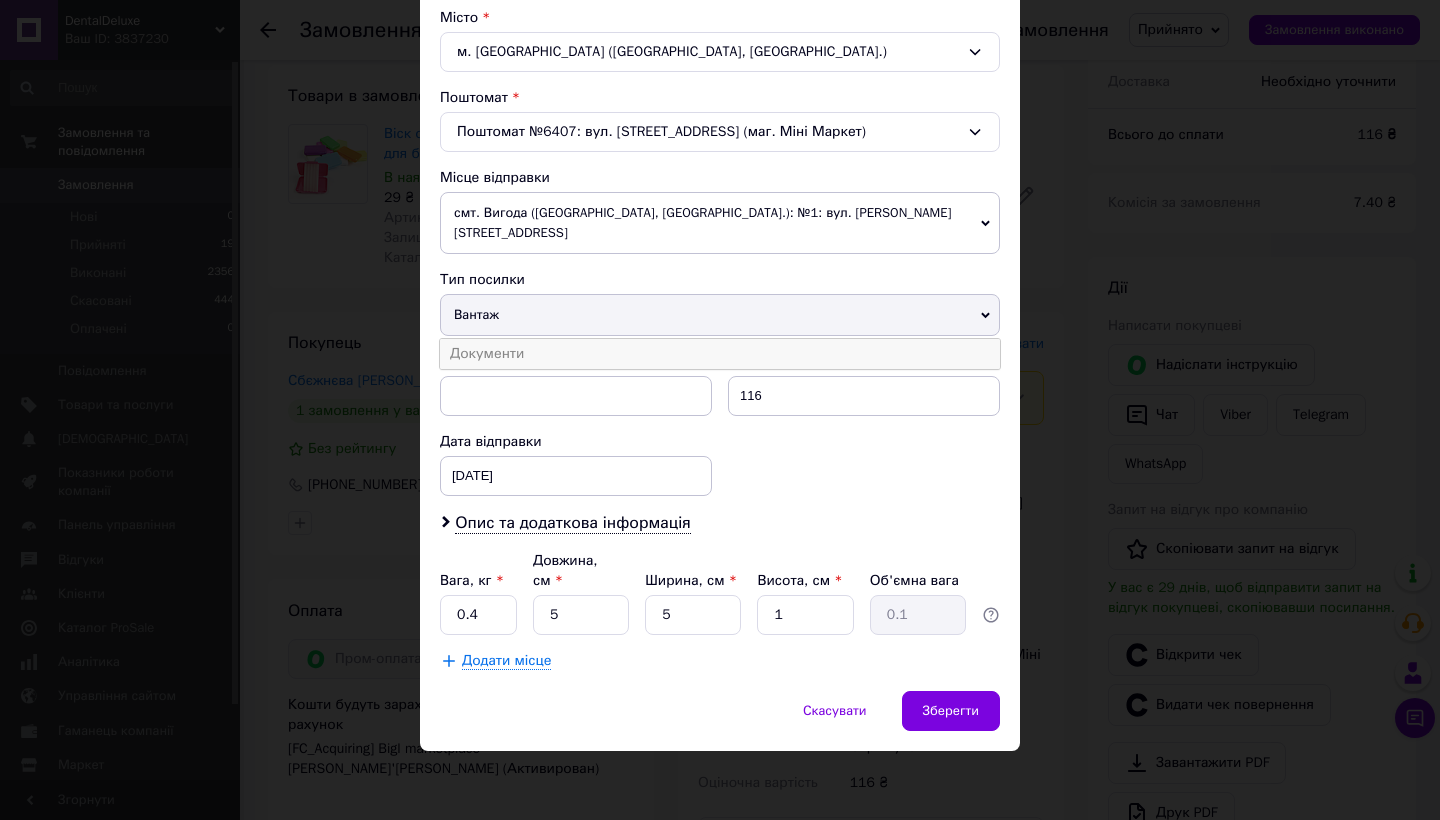 click on "Документи" at bounding box center [720, 354] 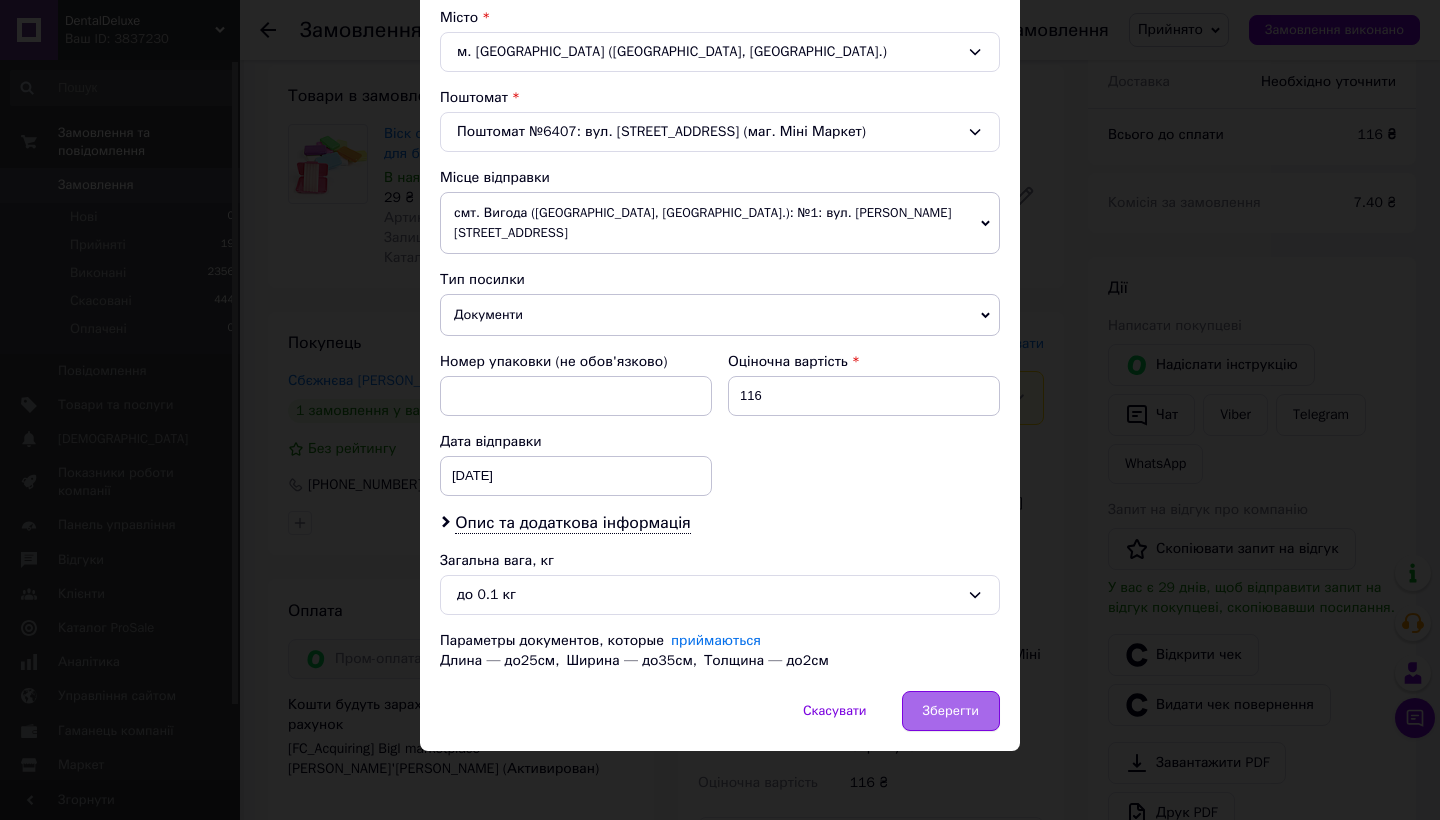 click on "Зберегти" at bounding box center (951, 711) 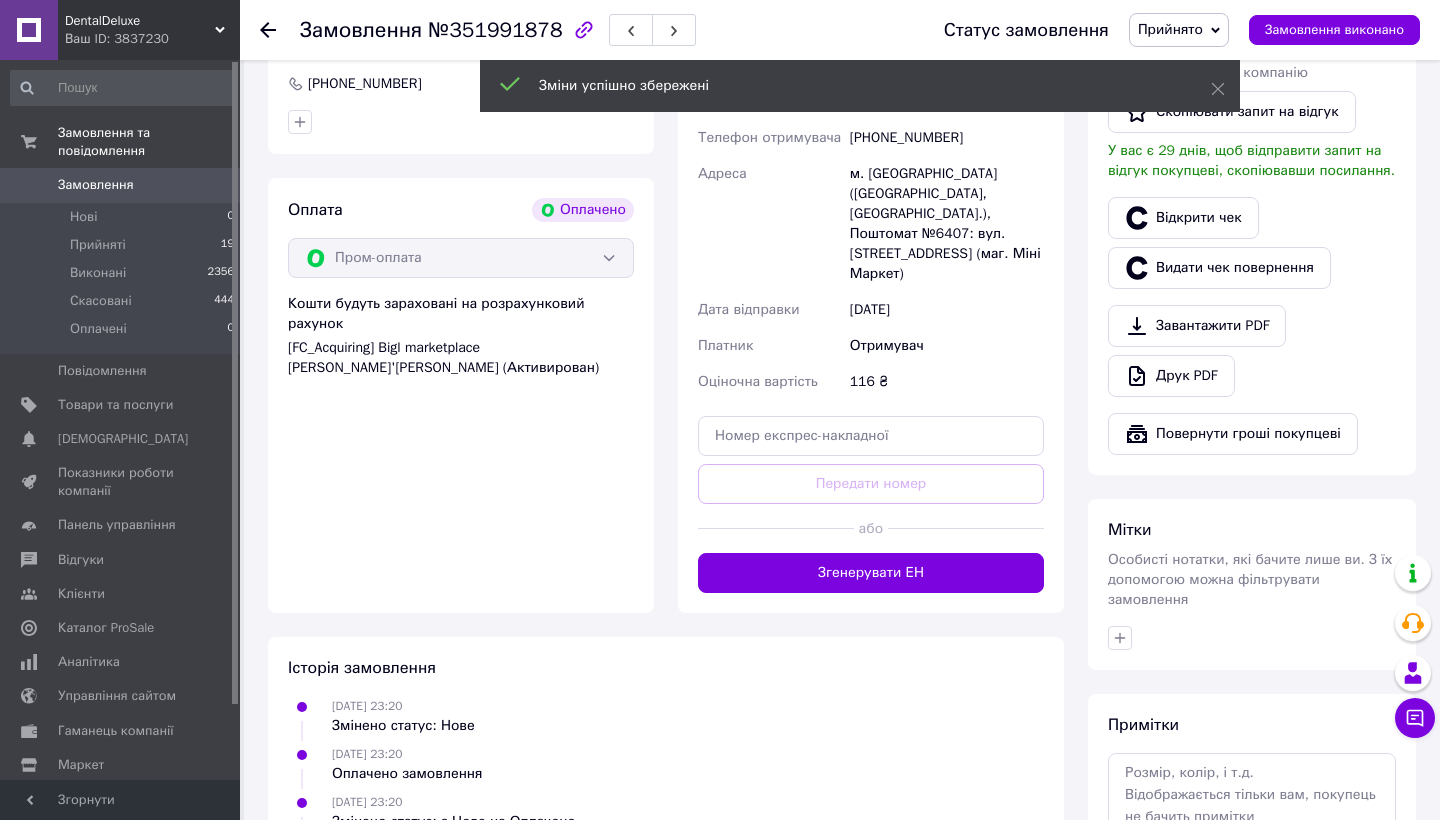 scroll, scrollTop: 612, scrollLeft: 0, axis: vertical 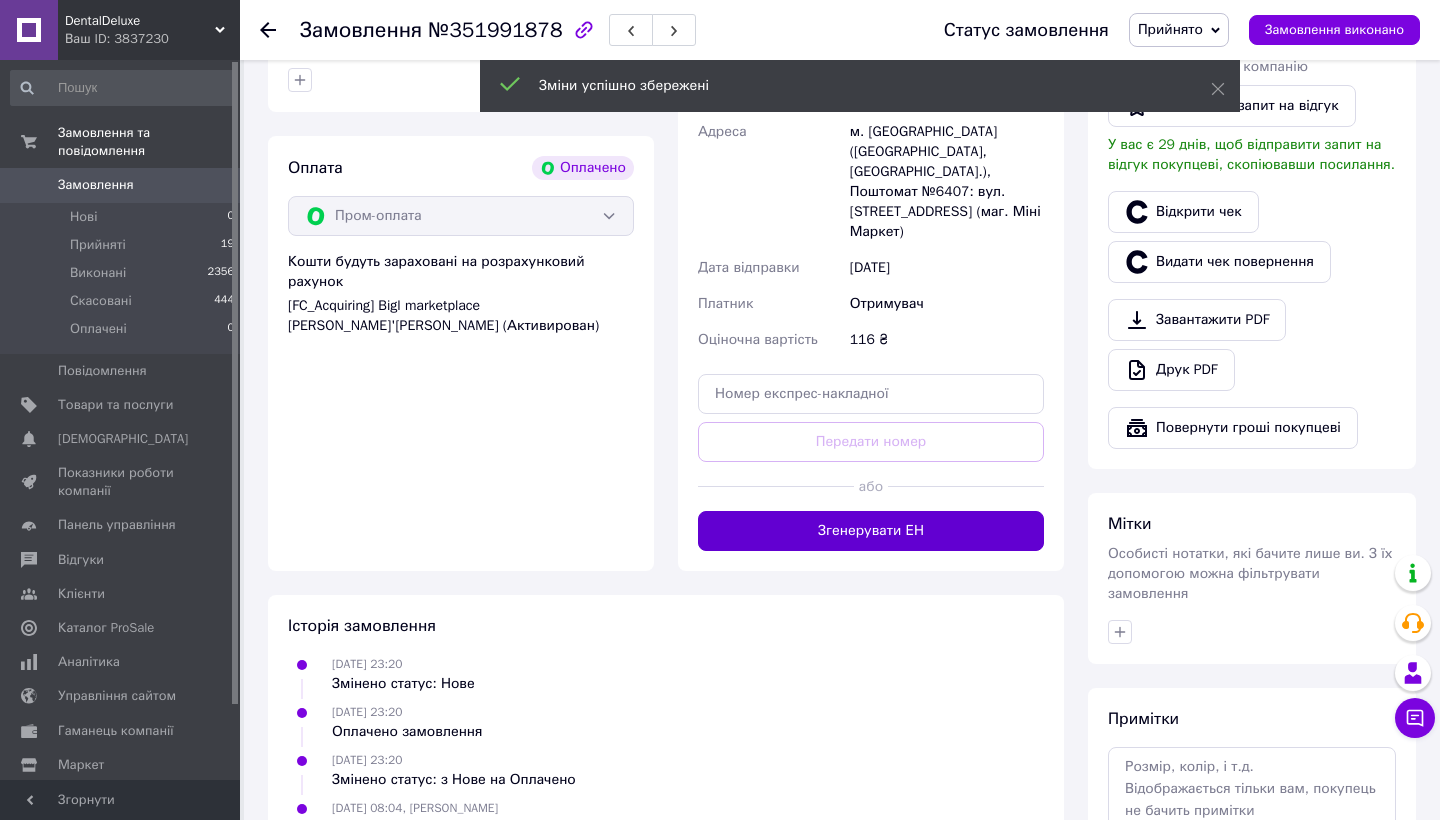 click on "Згенерувати ЕН" at bounding box center [871, 531] 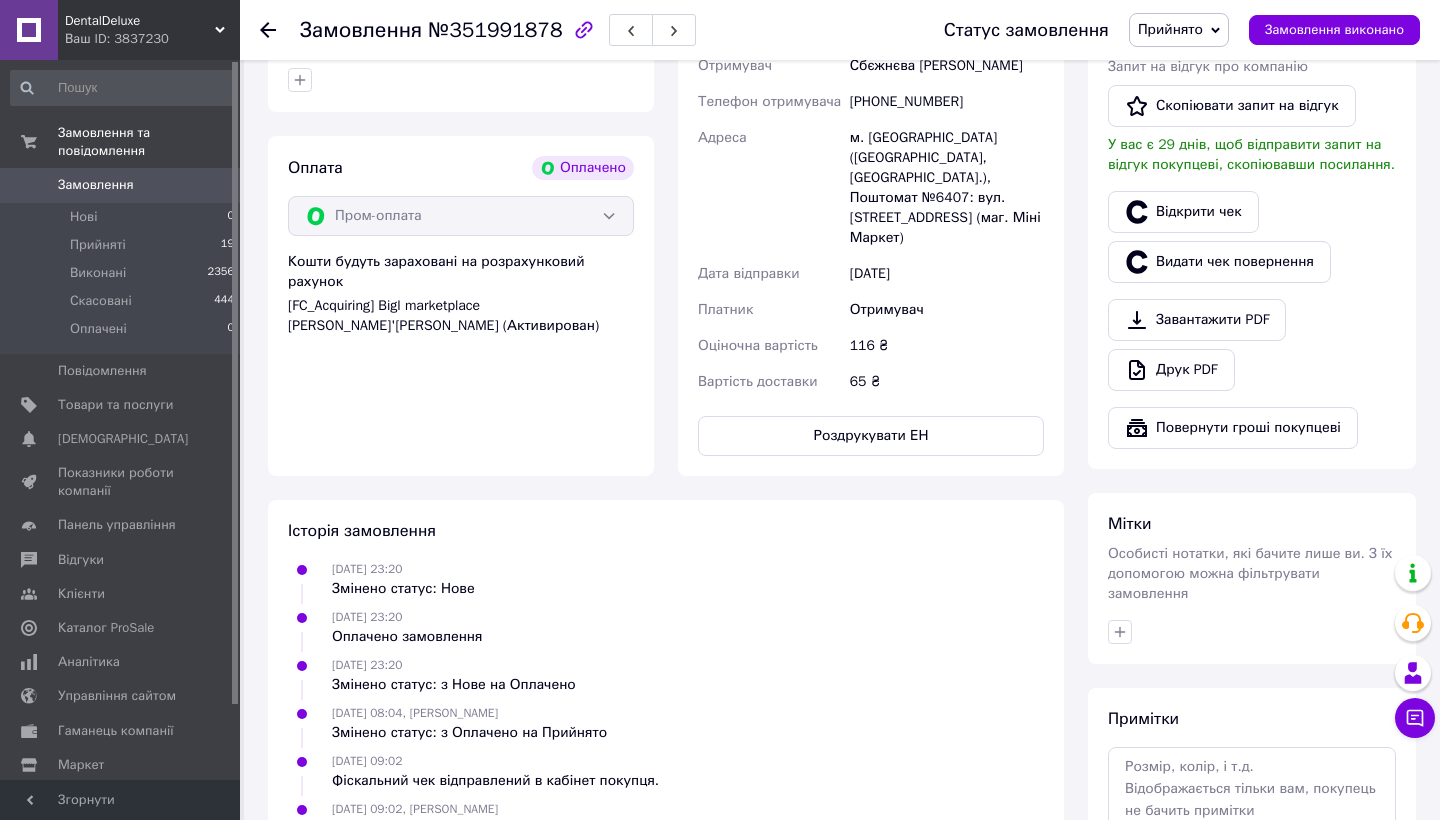 click 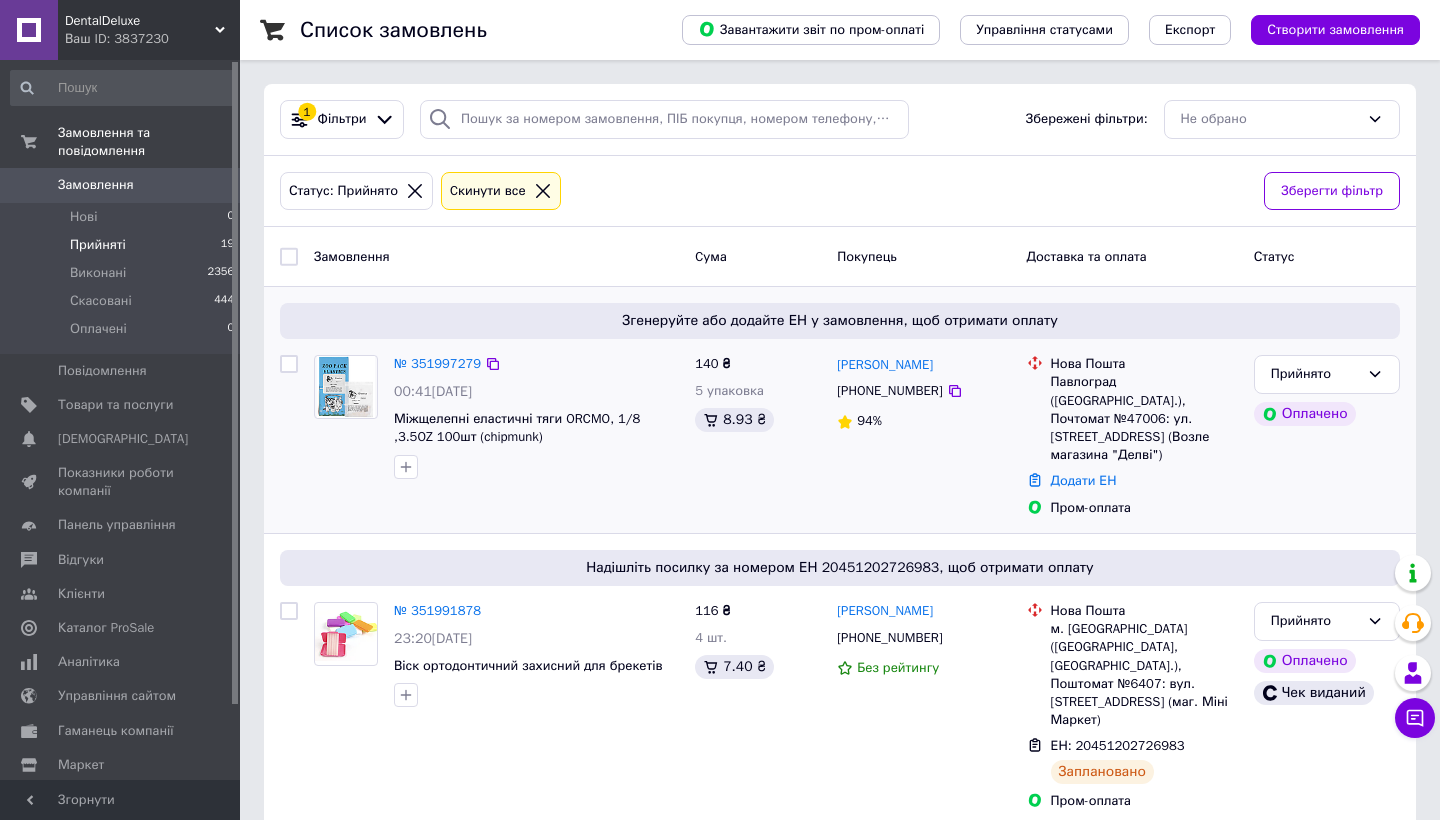scroll, scrollTop: 288, scrollLeft: 0, axis: vertical 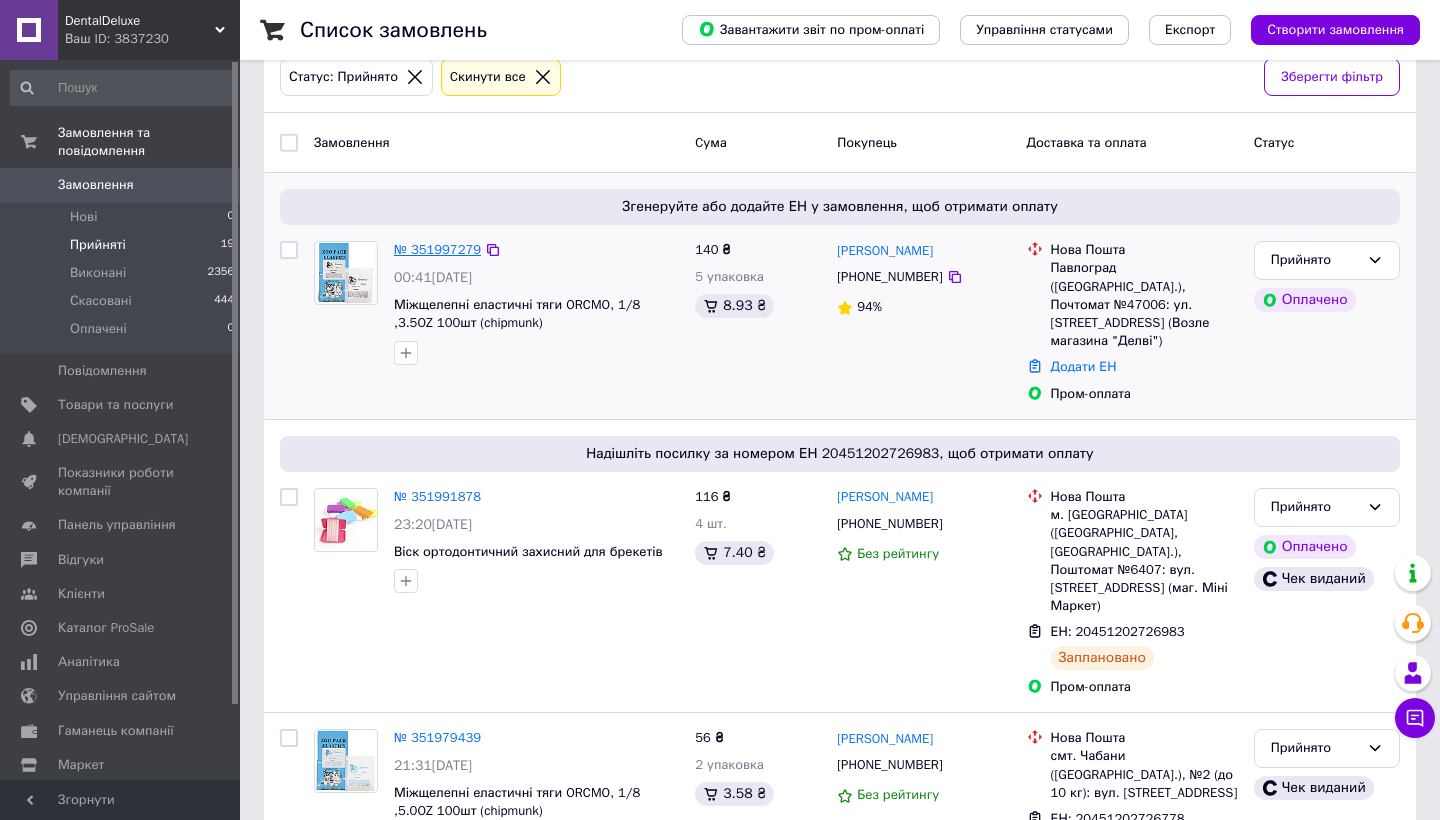 click on "№ 351997279" at bounding box center (437, 249) 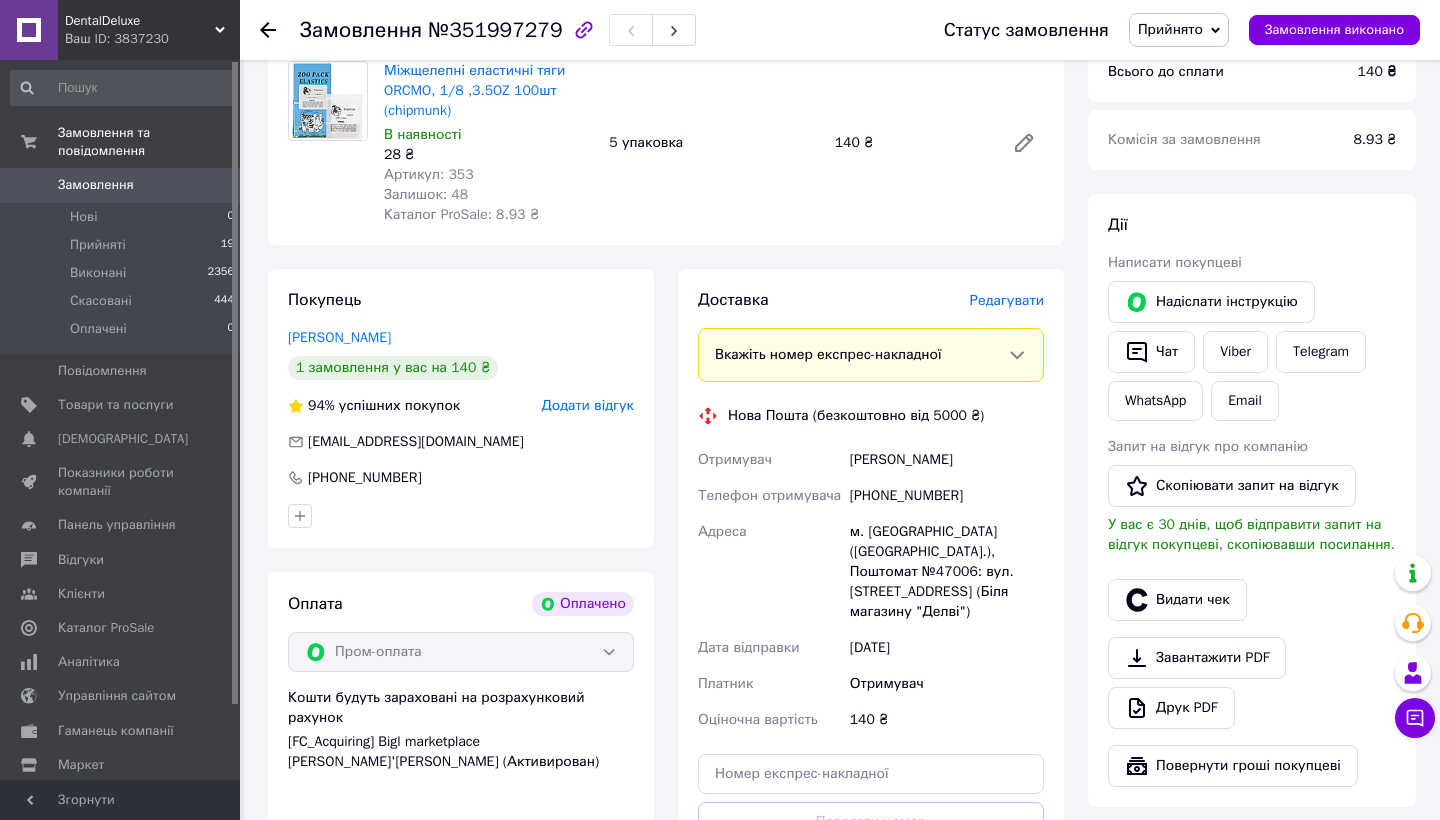 scroll, scrollTop: 235, scrollLeft: 0, axis: vertical 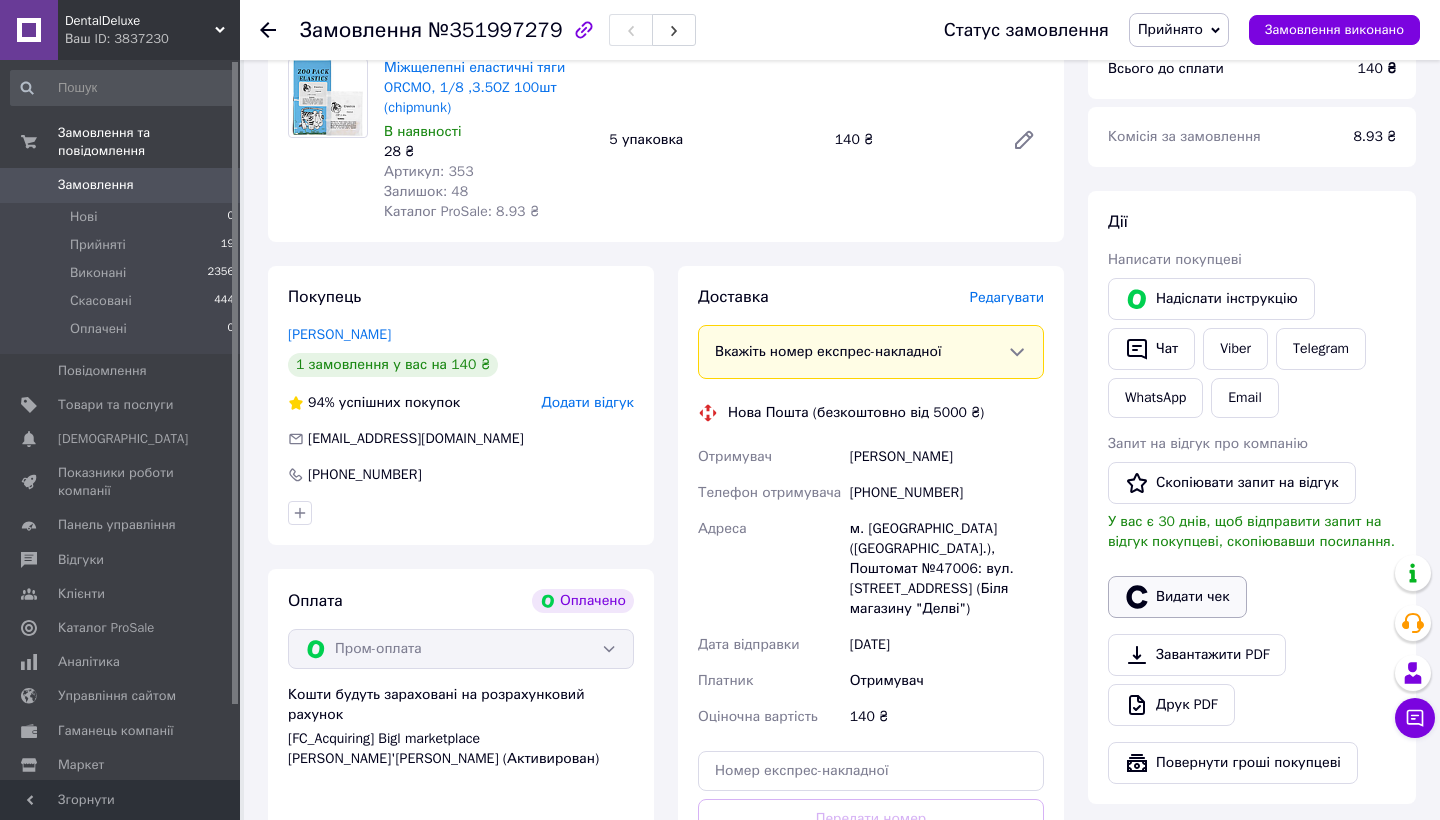 click on "Видати чек" at bounding box center (1177, 597) 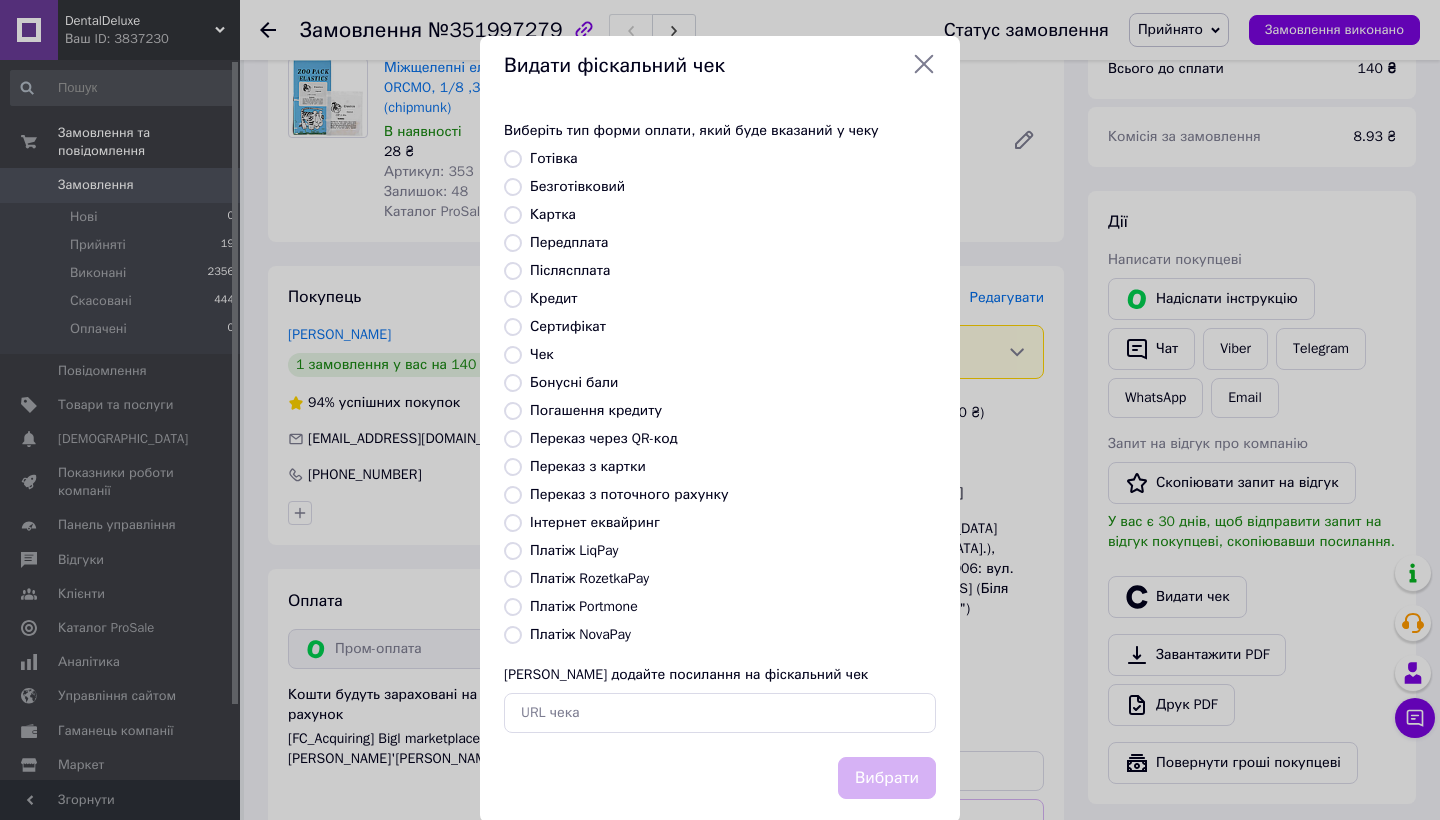 click on "Виберіть тип форми оплати, який буде вказаний у чеку Готівка Безготівковий Картка Передплата Післясплата Кредит Сертифікат Чек Бонусні бали Погашення кредиту Переказ через QR-код Переказ з картки Переказ з поточного рахунку Інтернет еквайринг Платіж LiqPay Платіж RozetkaPay Платіж Portmone Платіж NovaPay Або додайте посилання на фіскальний чек" at bounding box center [720, 427] 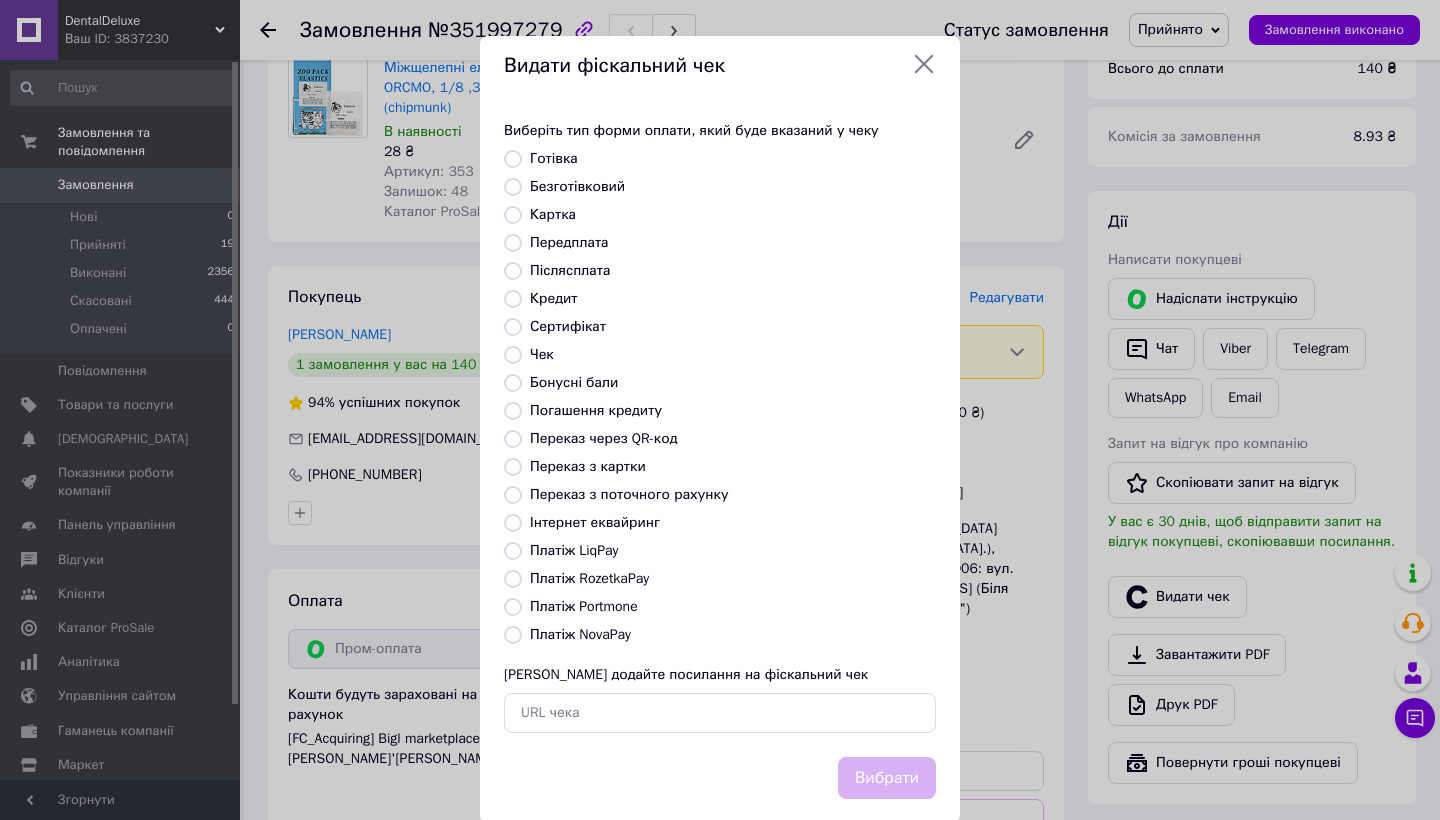 radio on "true" 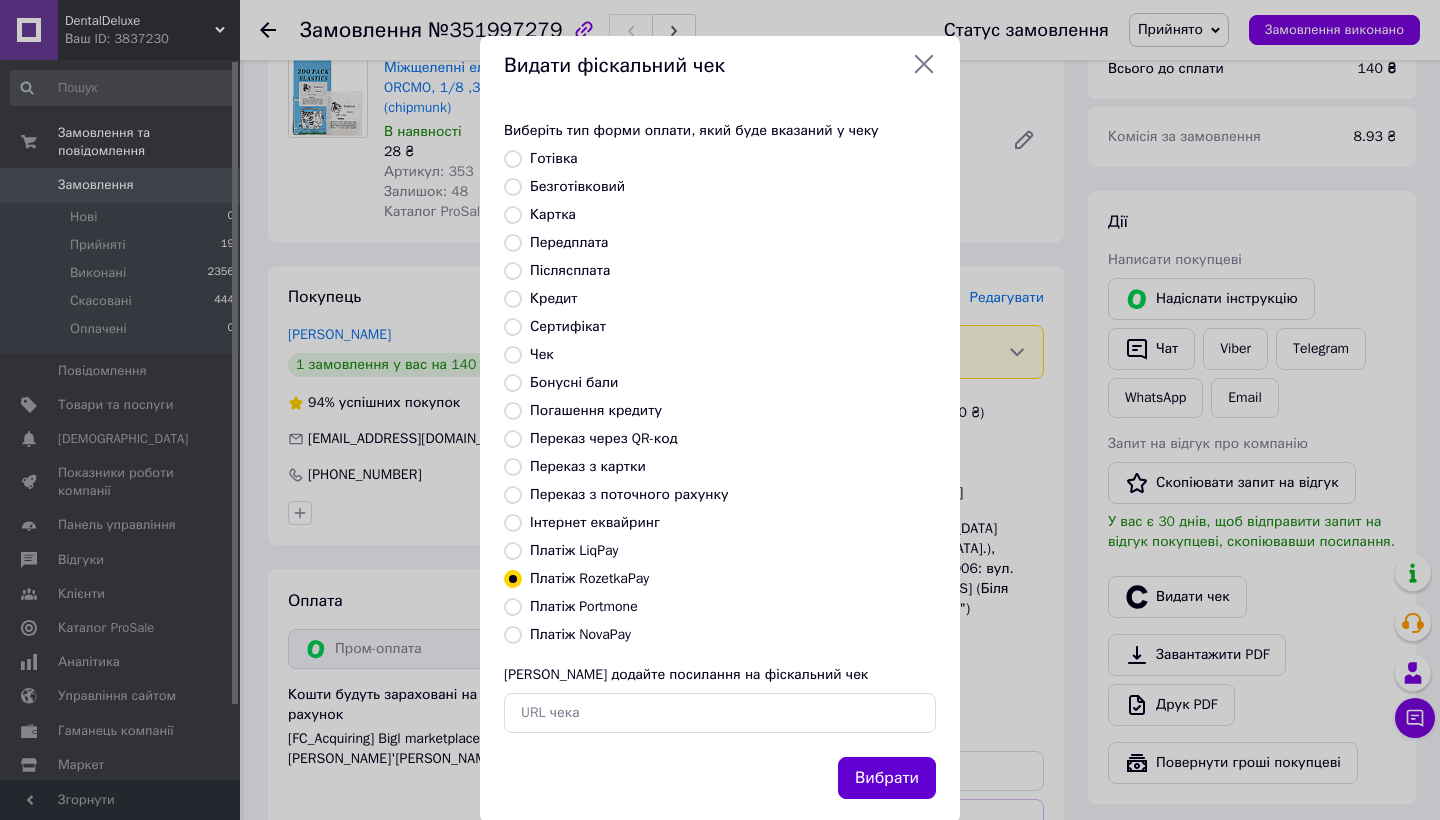 click on "Вибрати" at bounding box center (887, 778) 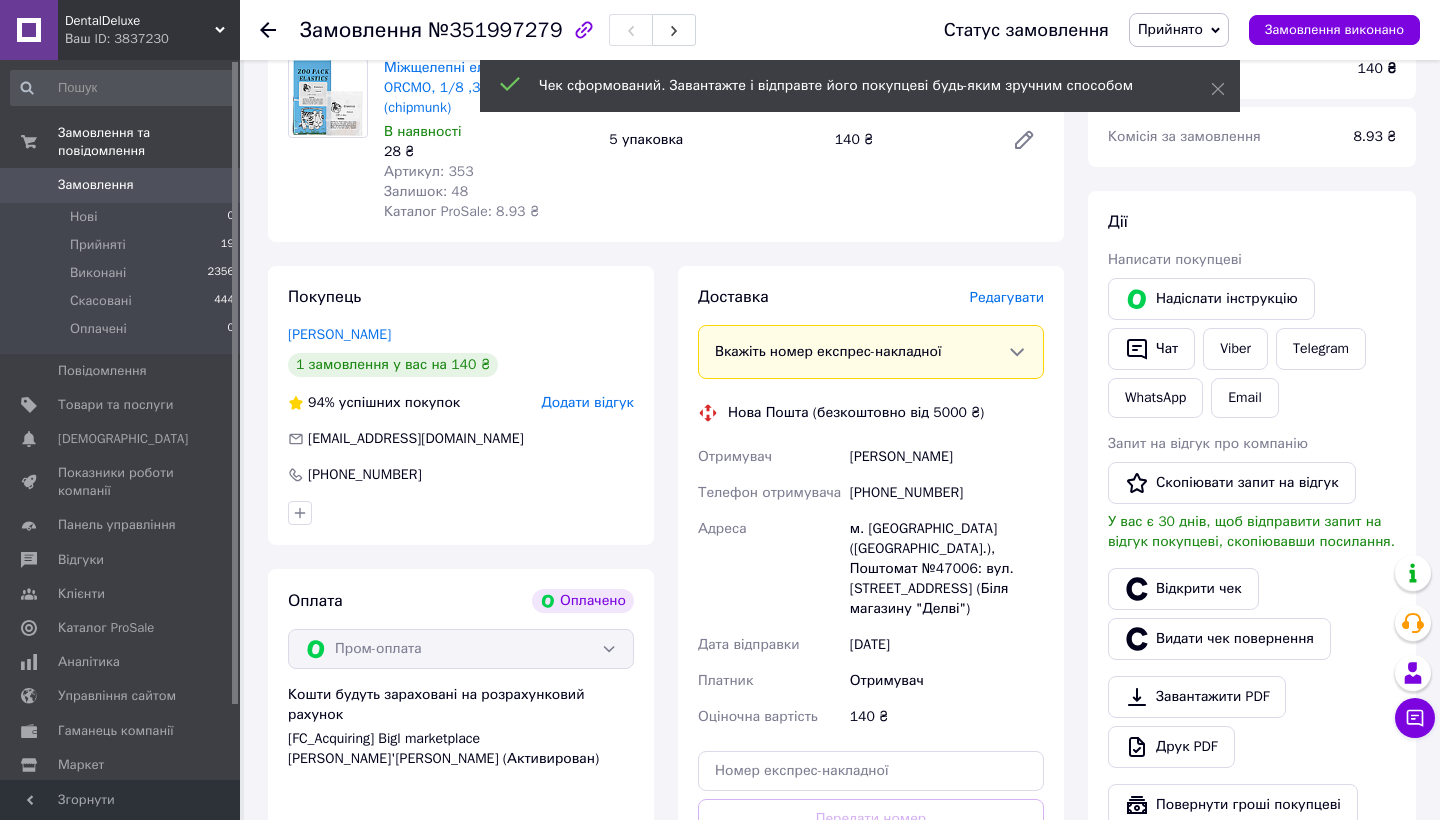 click on "Редагувати" at bounding box center [1007, 297] 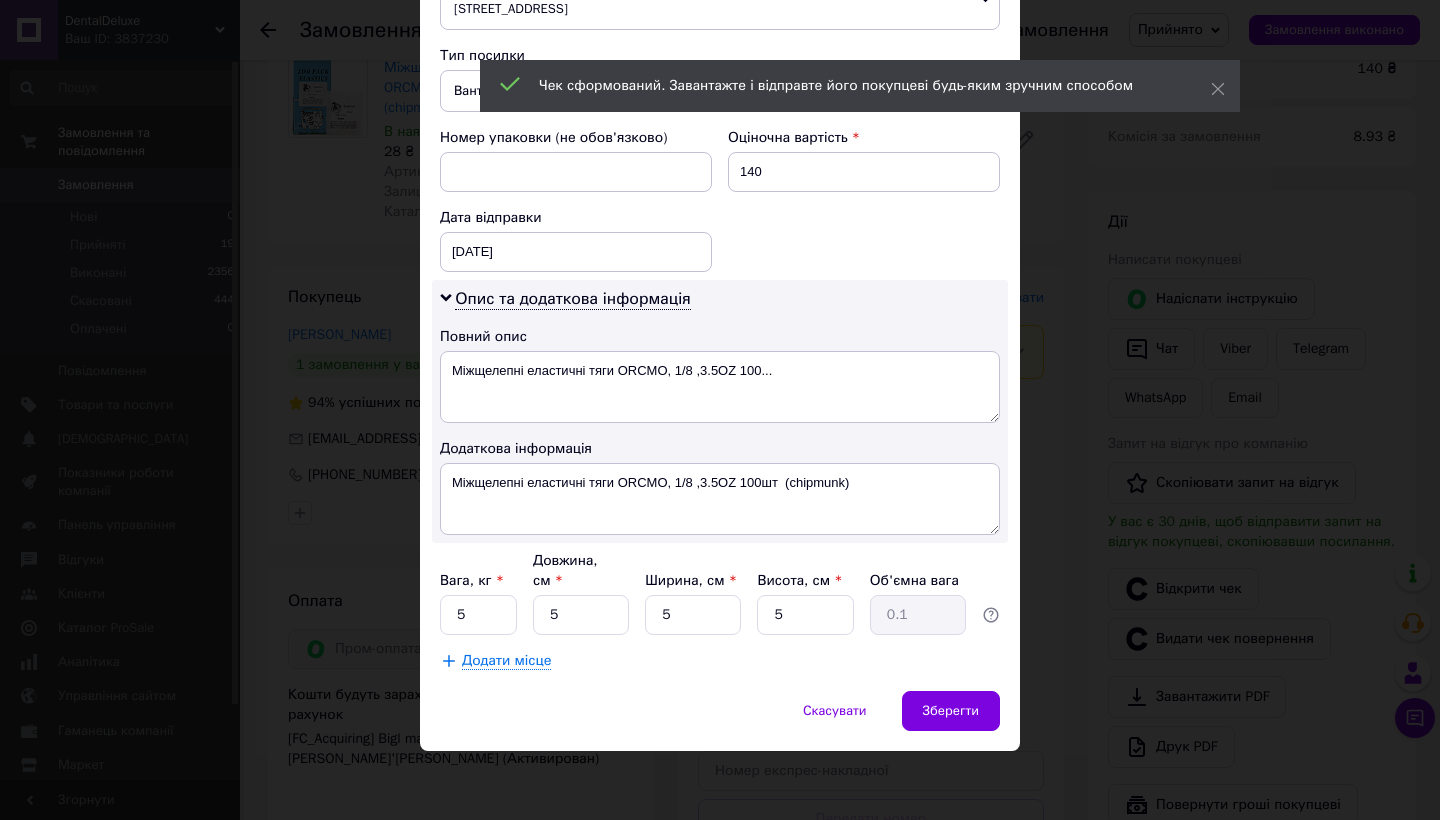 scroll, scrollTop: 771, scrollLeft: 0, axis: vertical 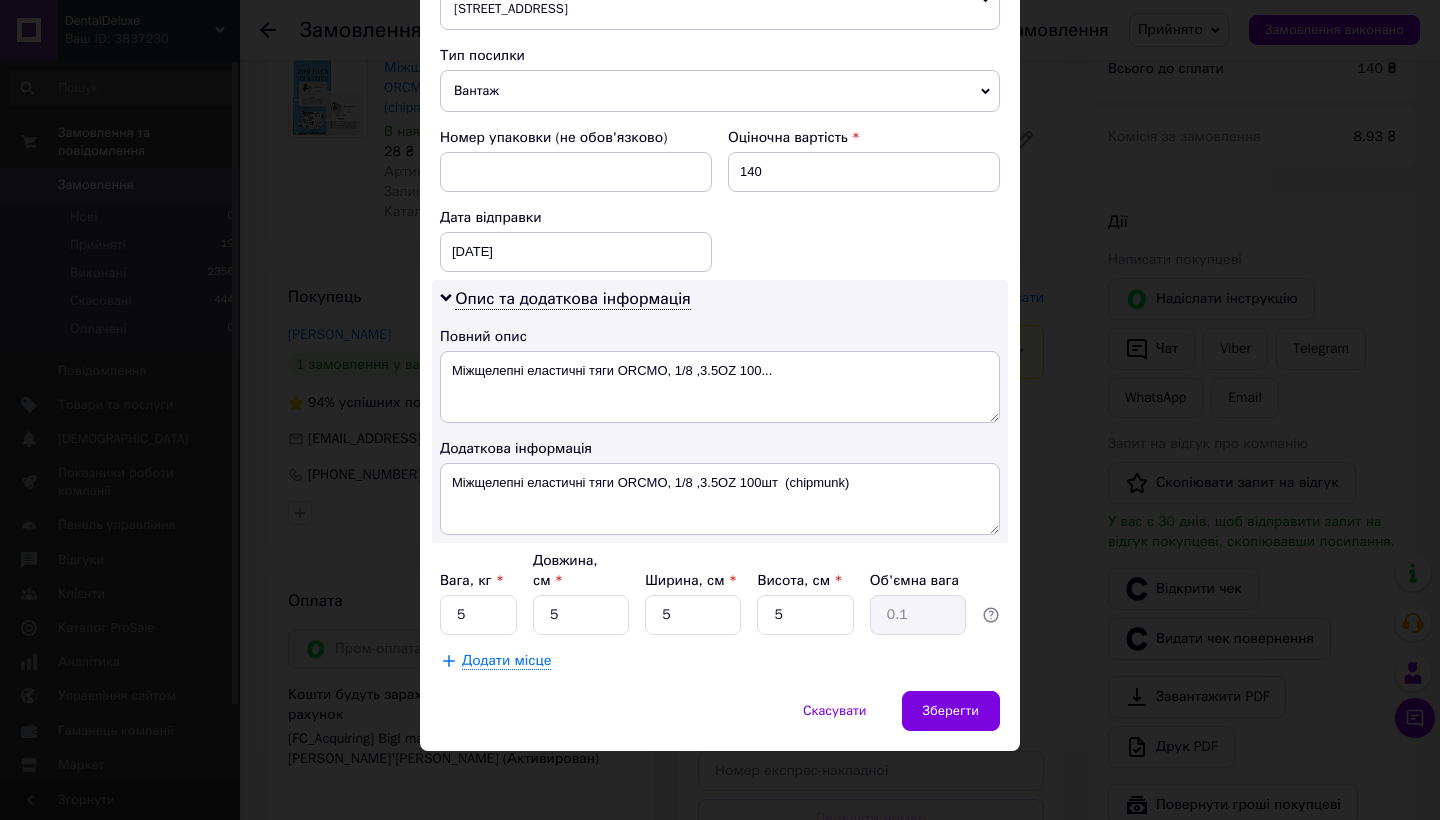 click on "Вантаж" at bounding box center [720, 91] 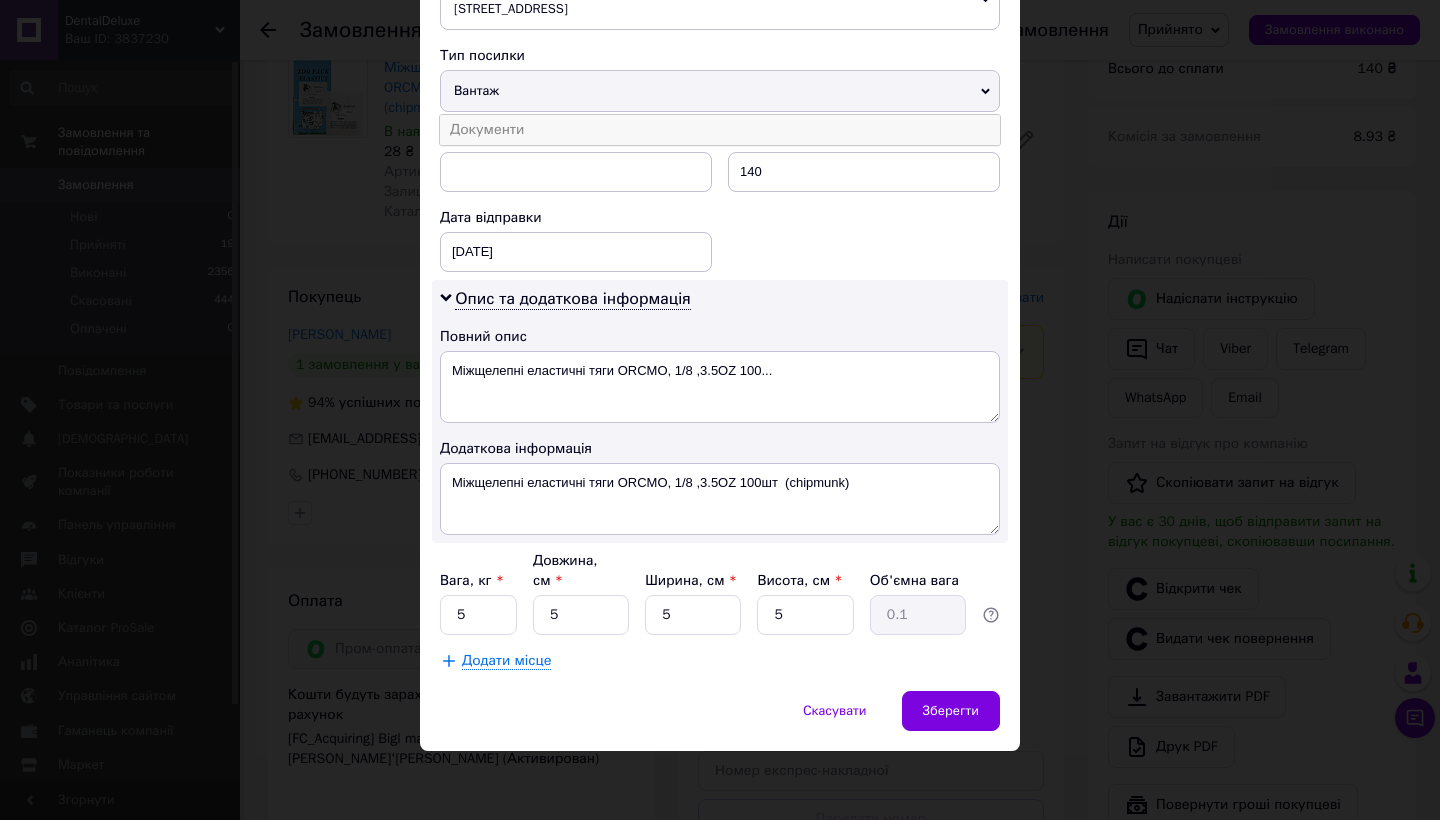 click on "Документи" at bounding box center [720, 130] 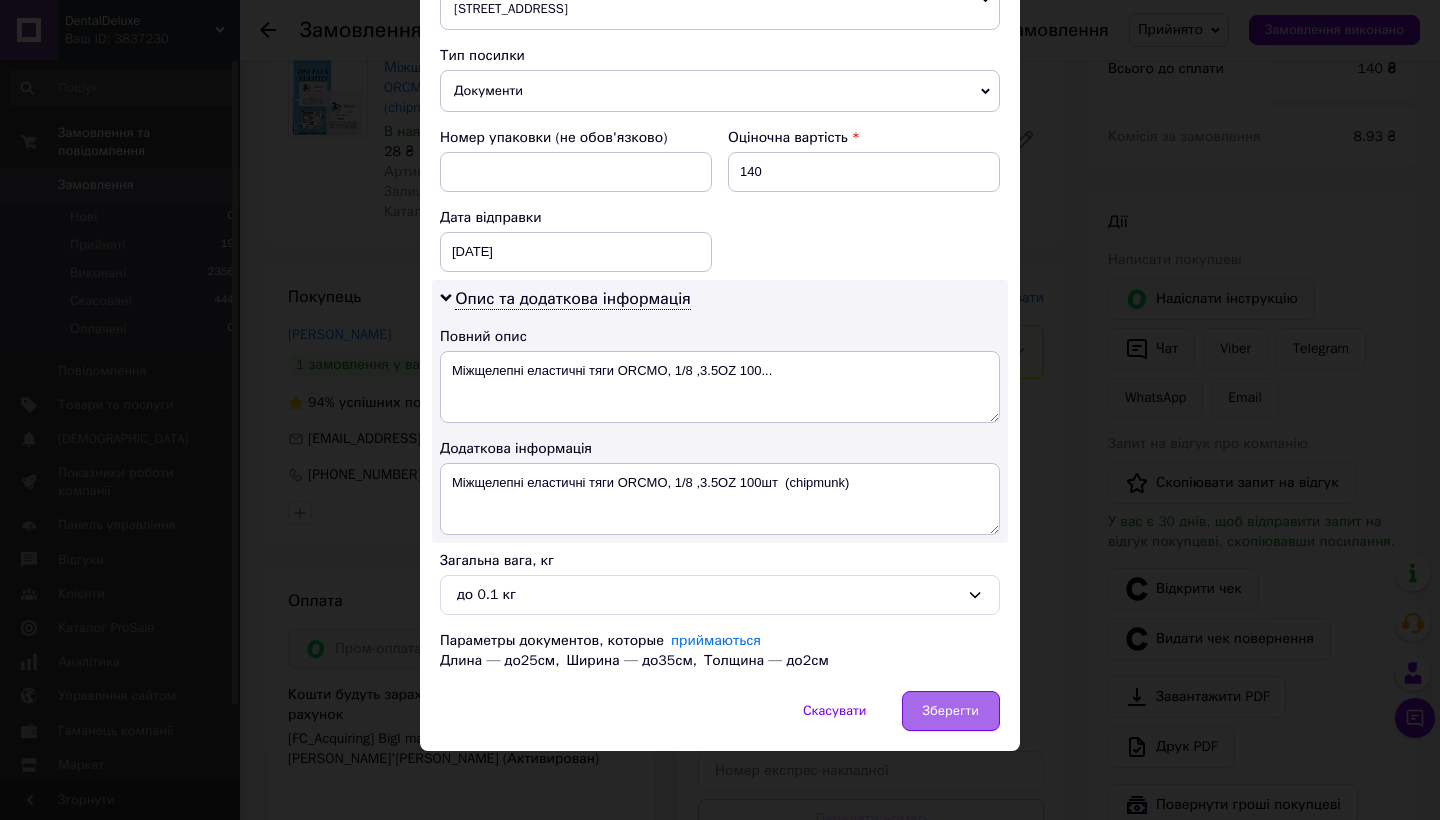 click on "Зберегти" at bounding box center (951, 711) 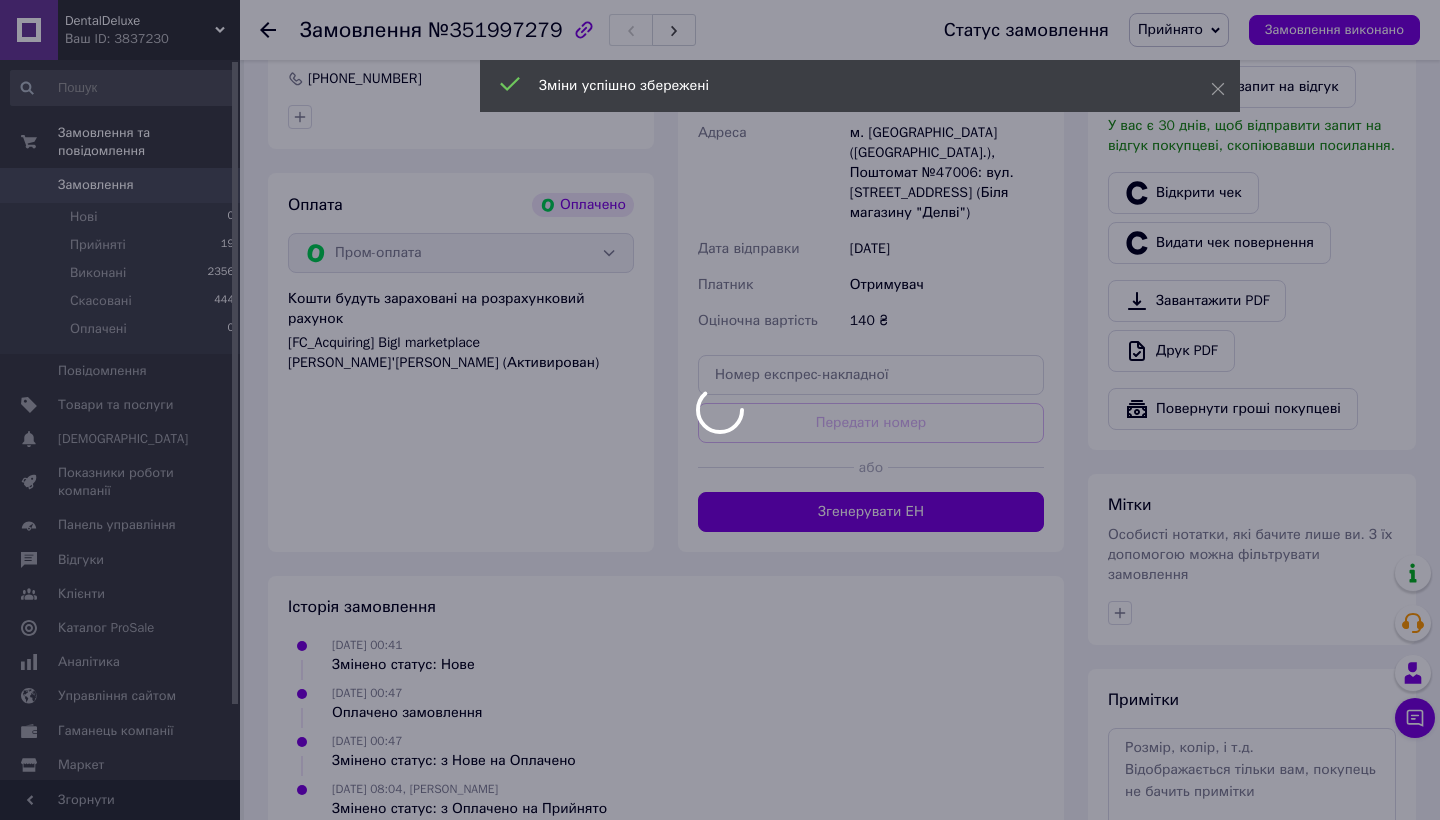 scroll, scrollTop: 658, scrollLeft: 0, axis: vertical 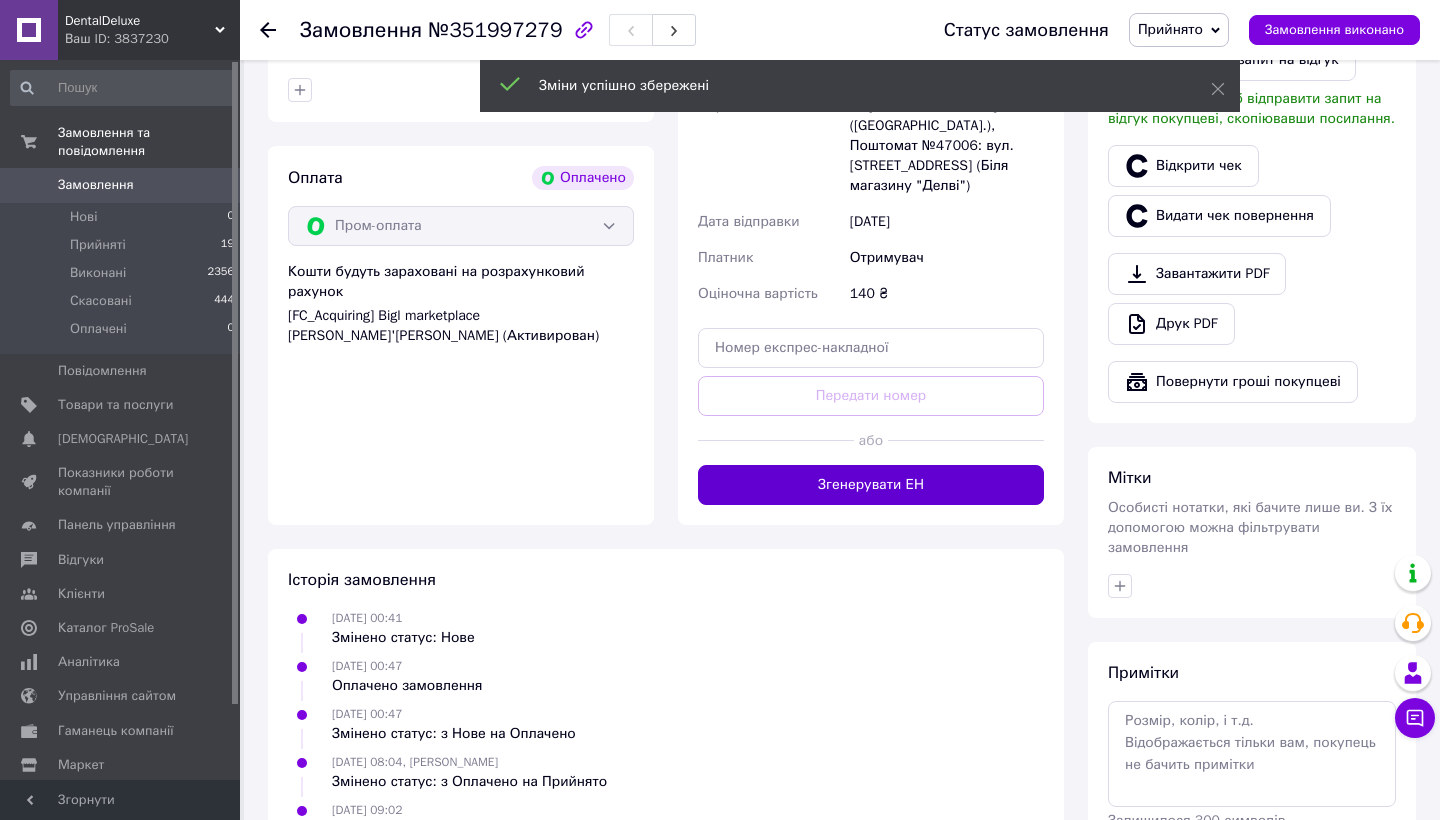 click on "Згенерувати ЕН" at bounding box center [871, 485] 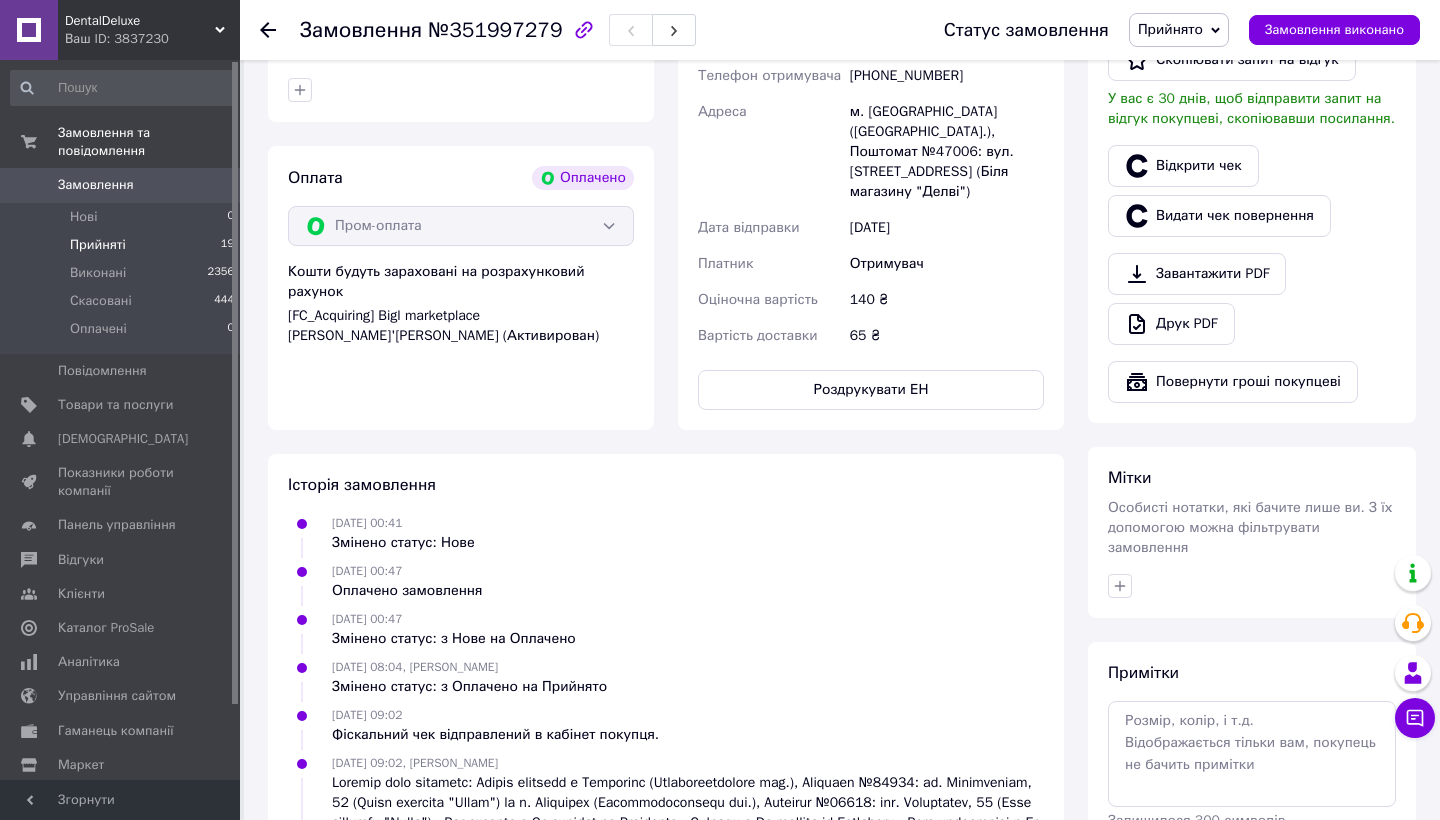 click on "Прийняті" at bounding box center [98, 245] 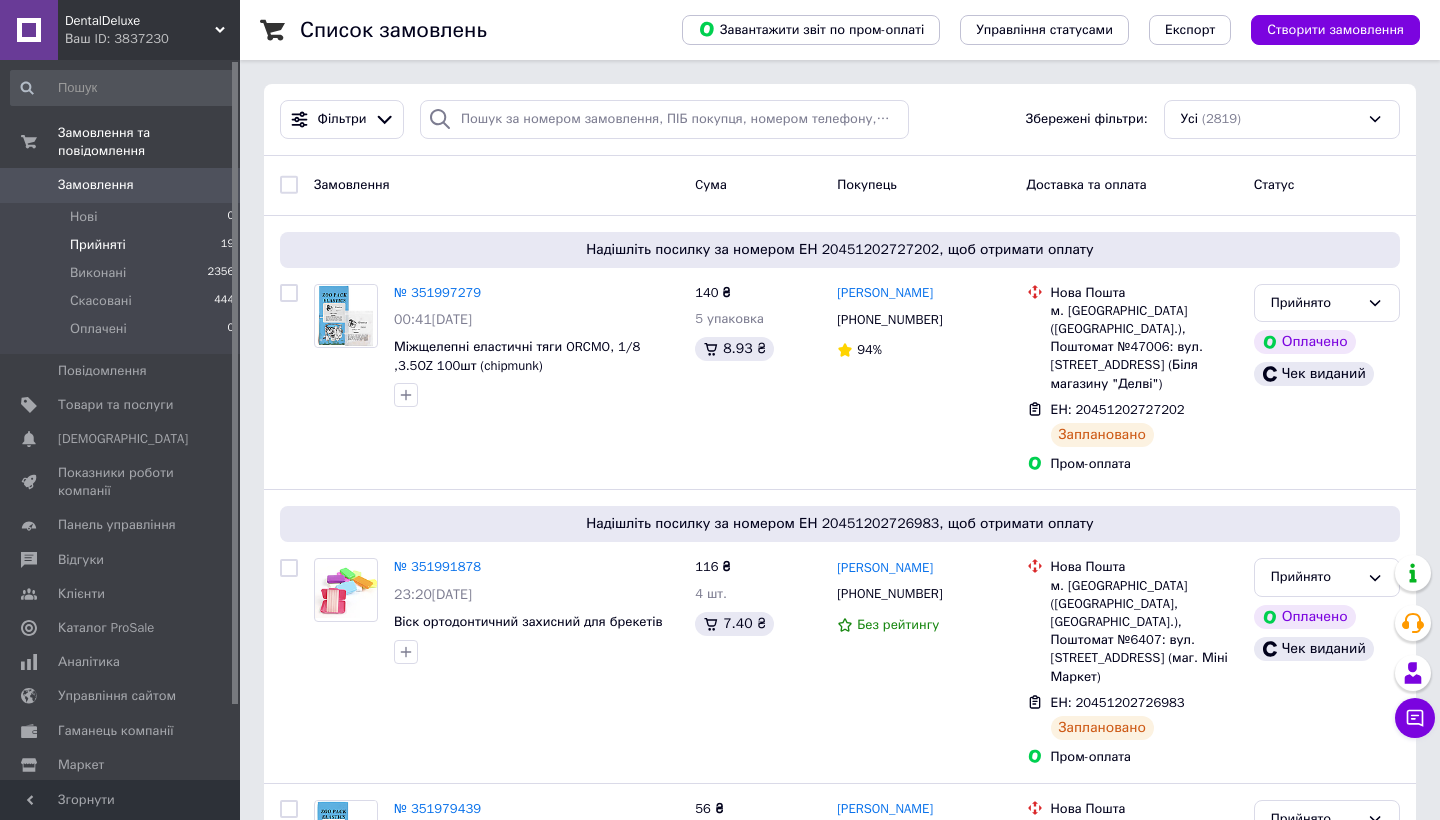 click on "Прийняті" at bounding box center [98, 245] 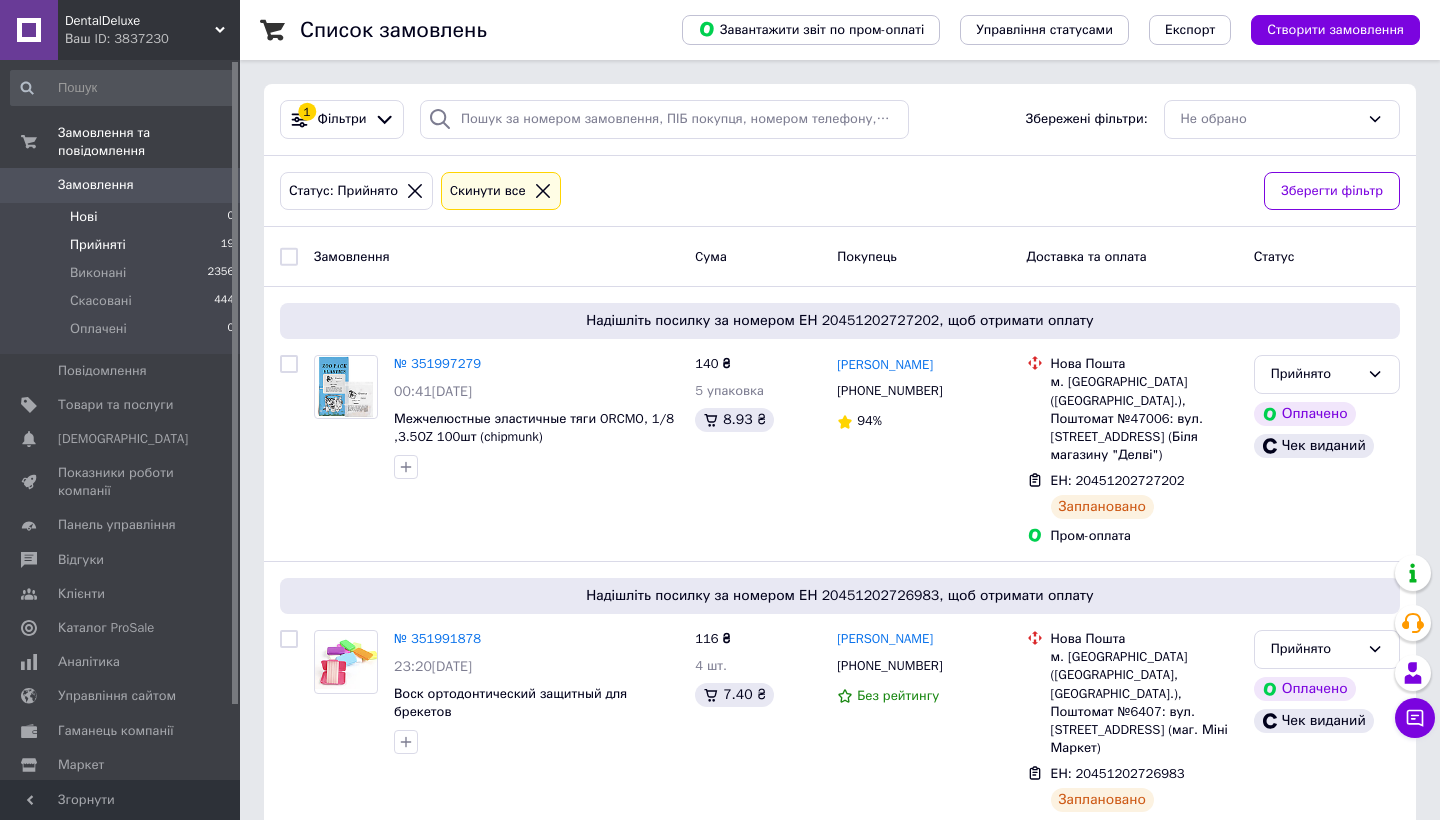 scroll, scrollTop: 0, scrollLeft: 0, axis: both 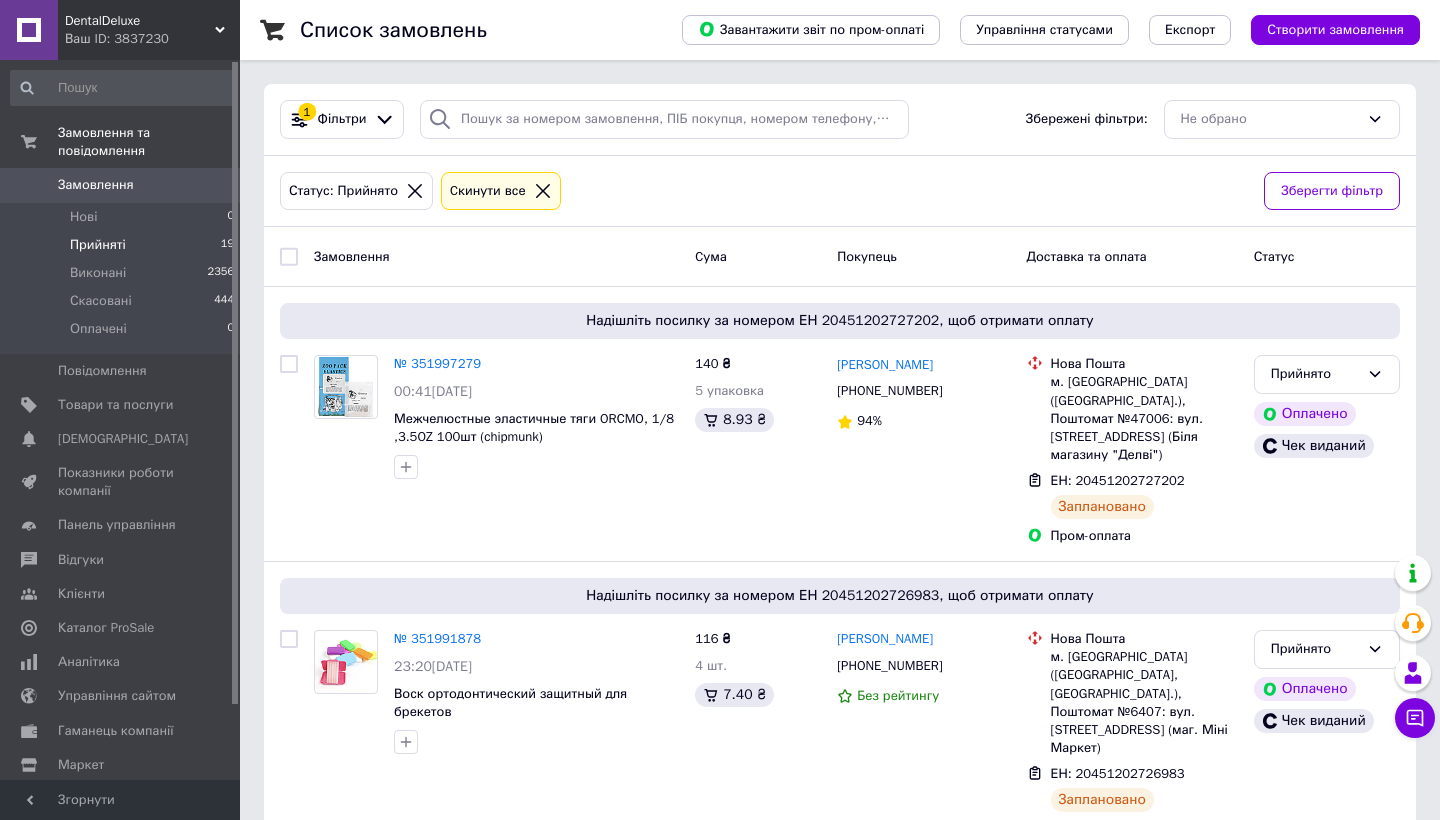 click on "Прийняті 19" at bounding box center (123, 245) 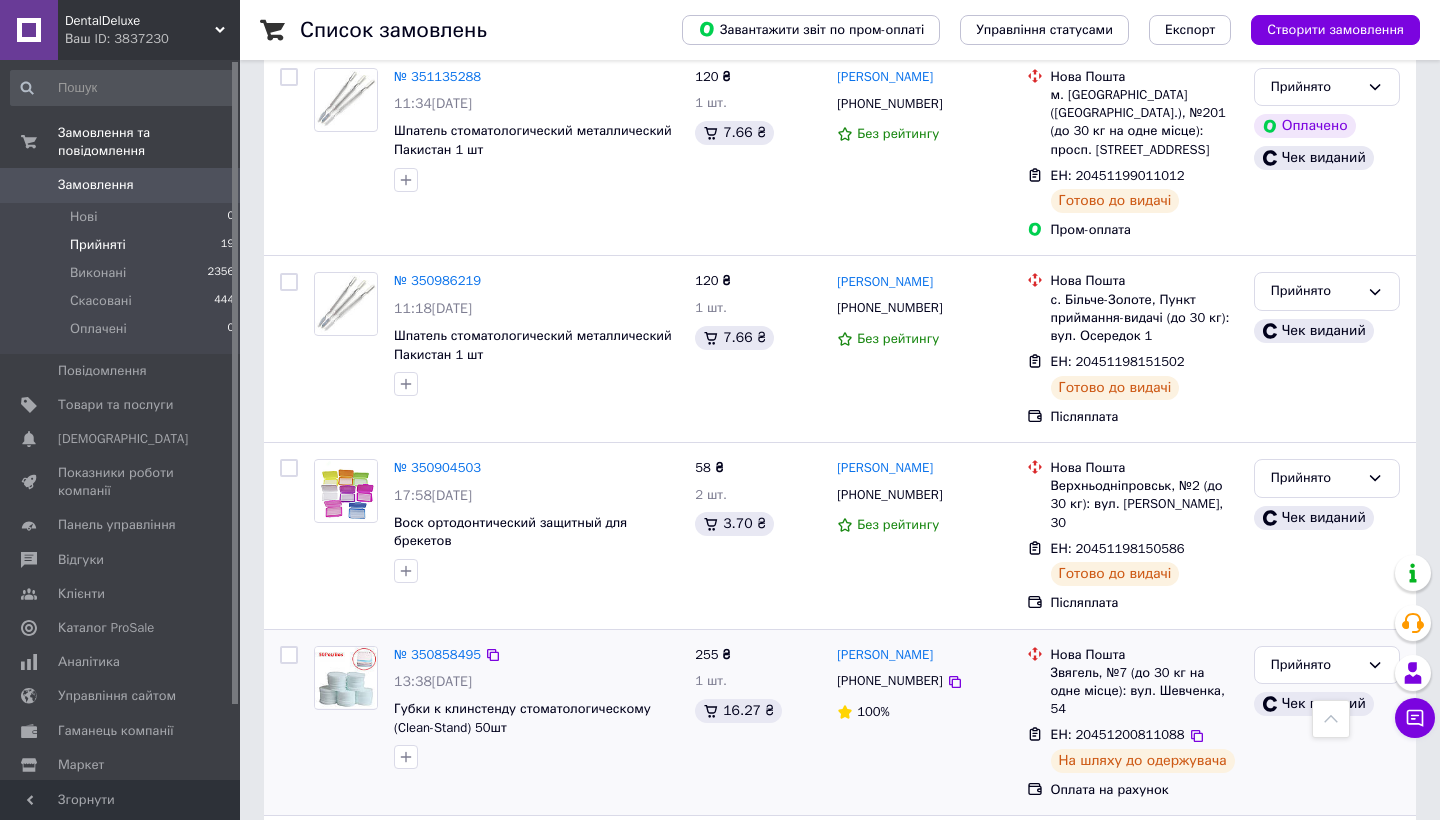 scroll, scrollTop: 3245, scrollLeft: 0, axis: vertical 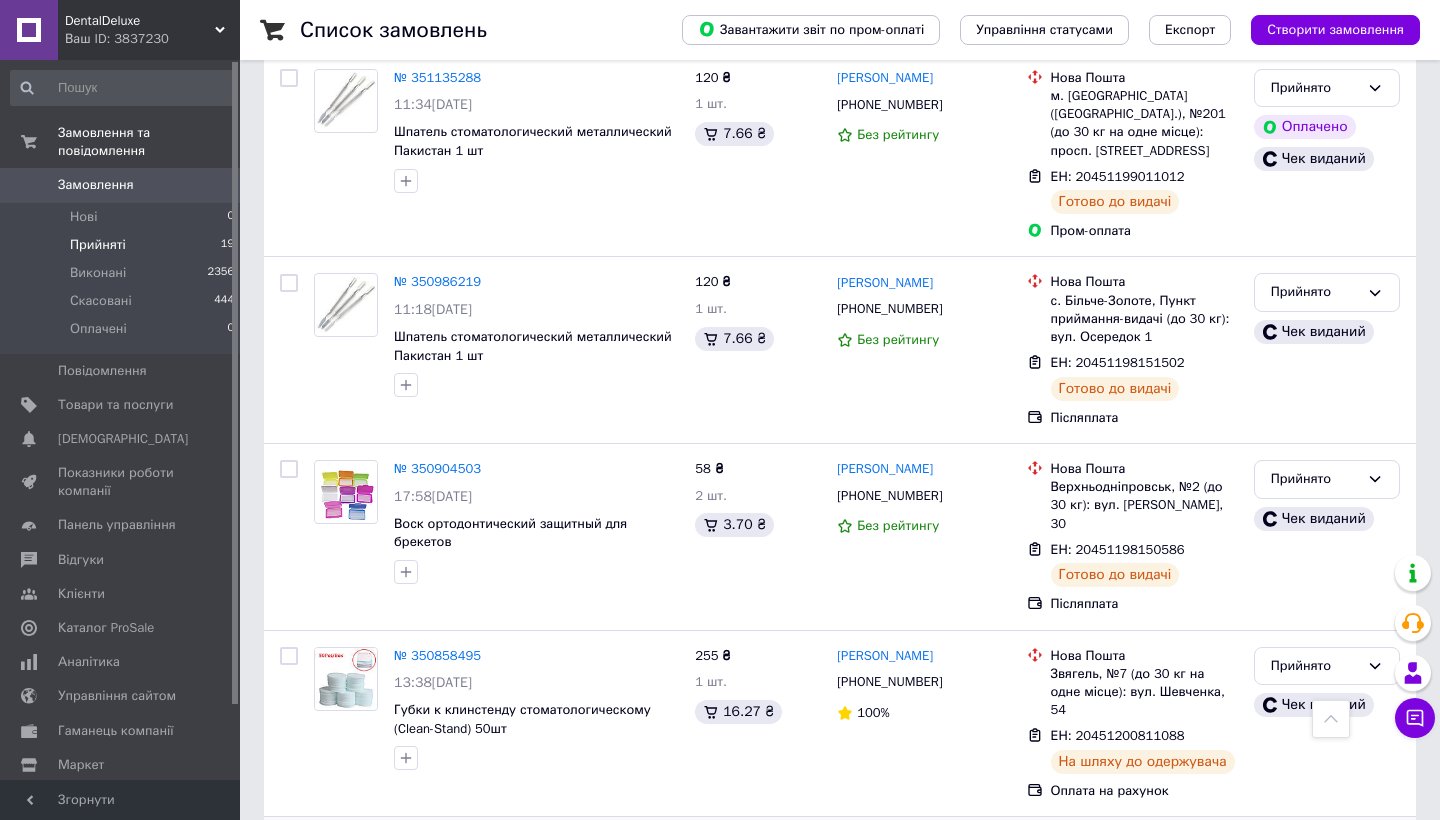 click on "№ 349619272" at bounding box center (437, 841) 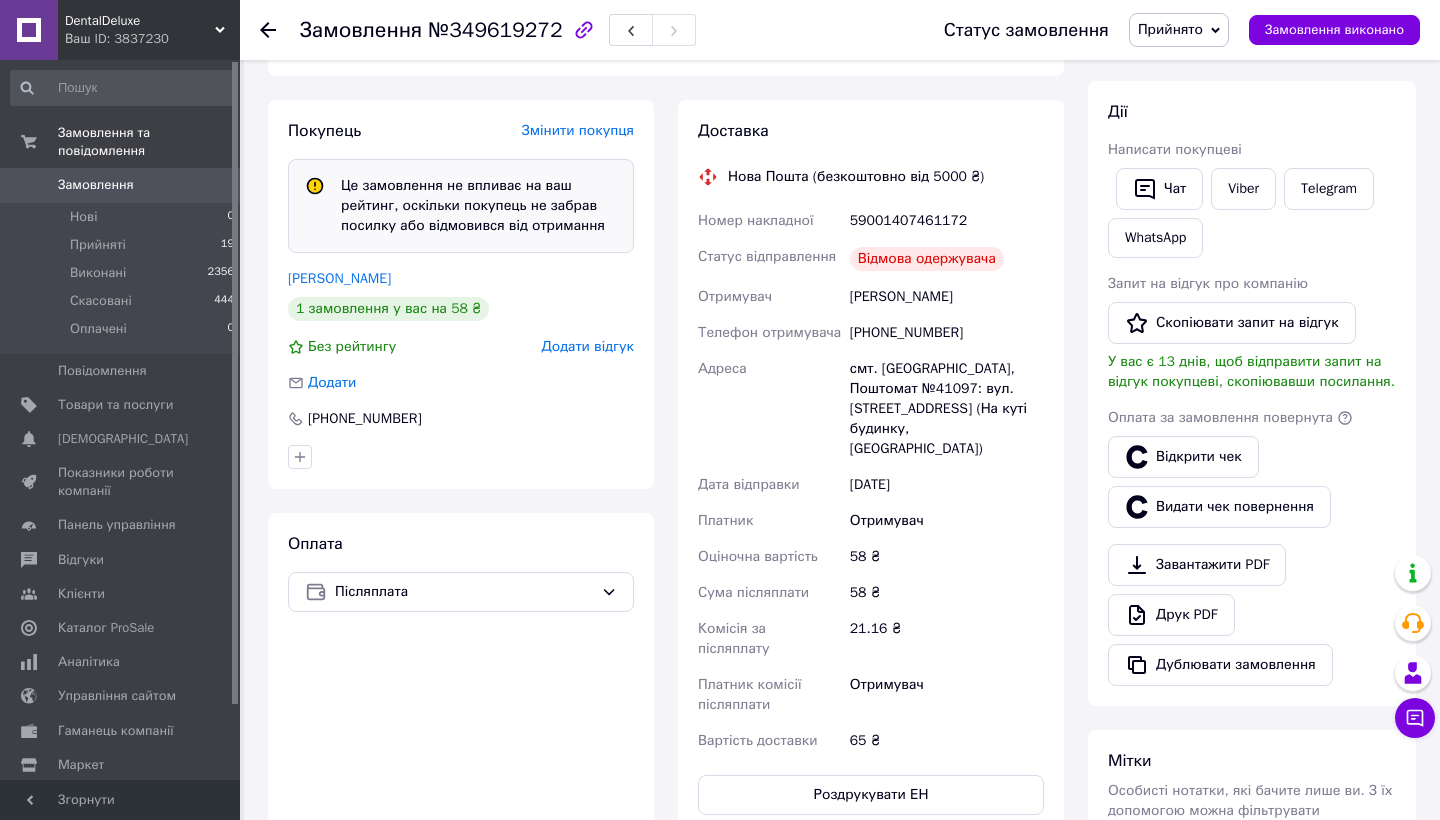 scroll, scrollTop: 420, scrollLeft: 0, axis: vertical 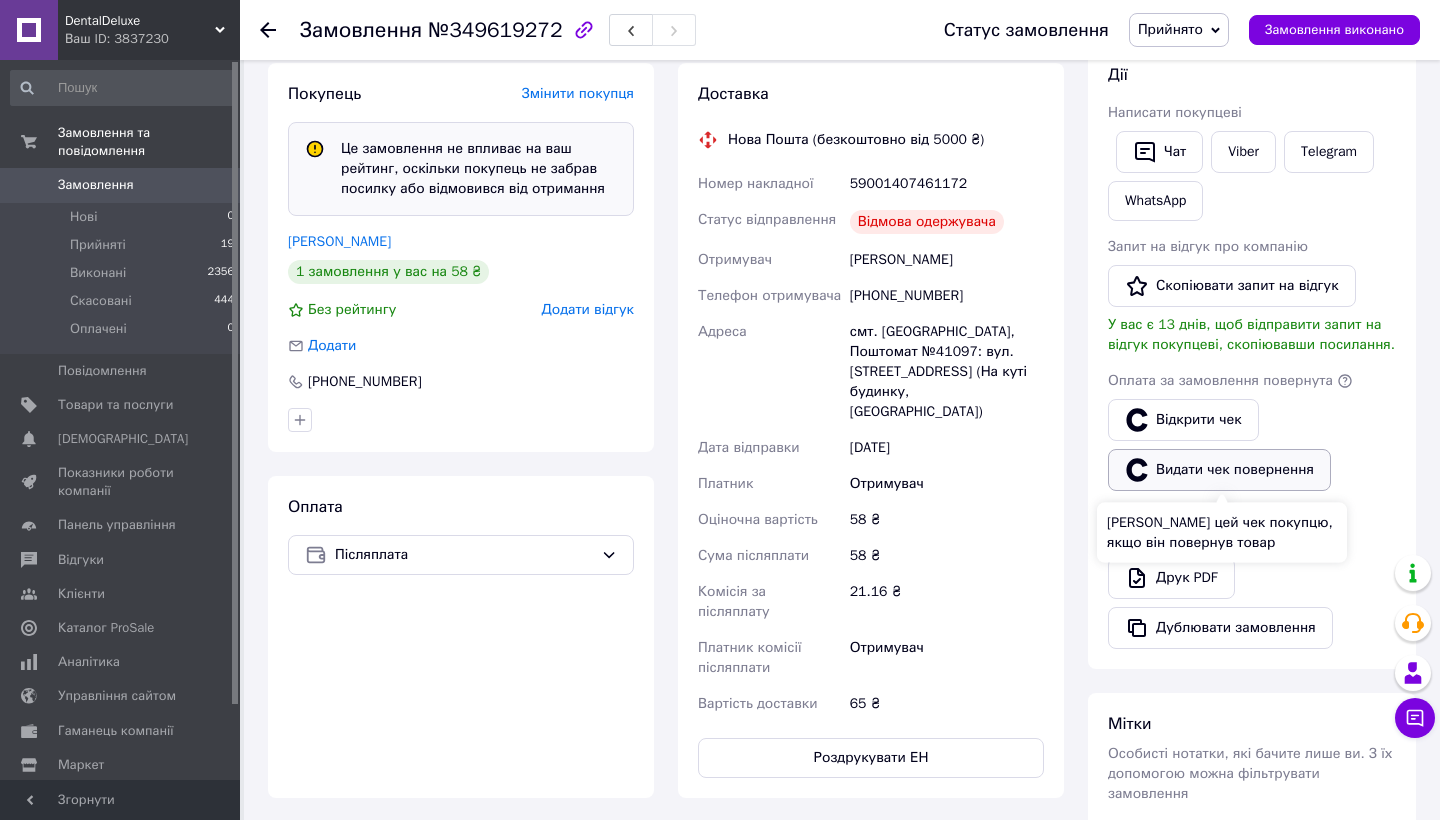 click on "Видати чек повернення" at bounding box center [1219, 470] 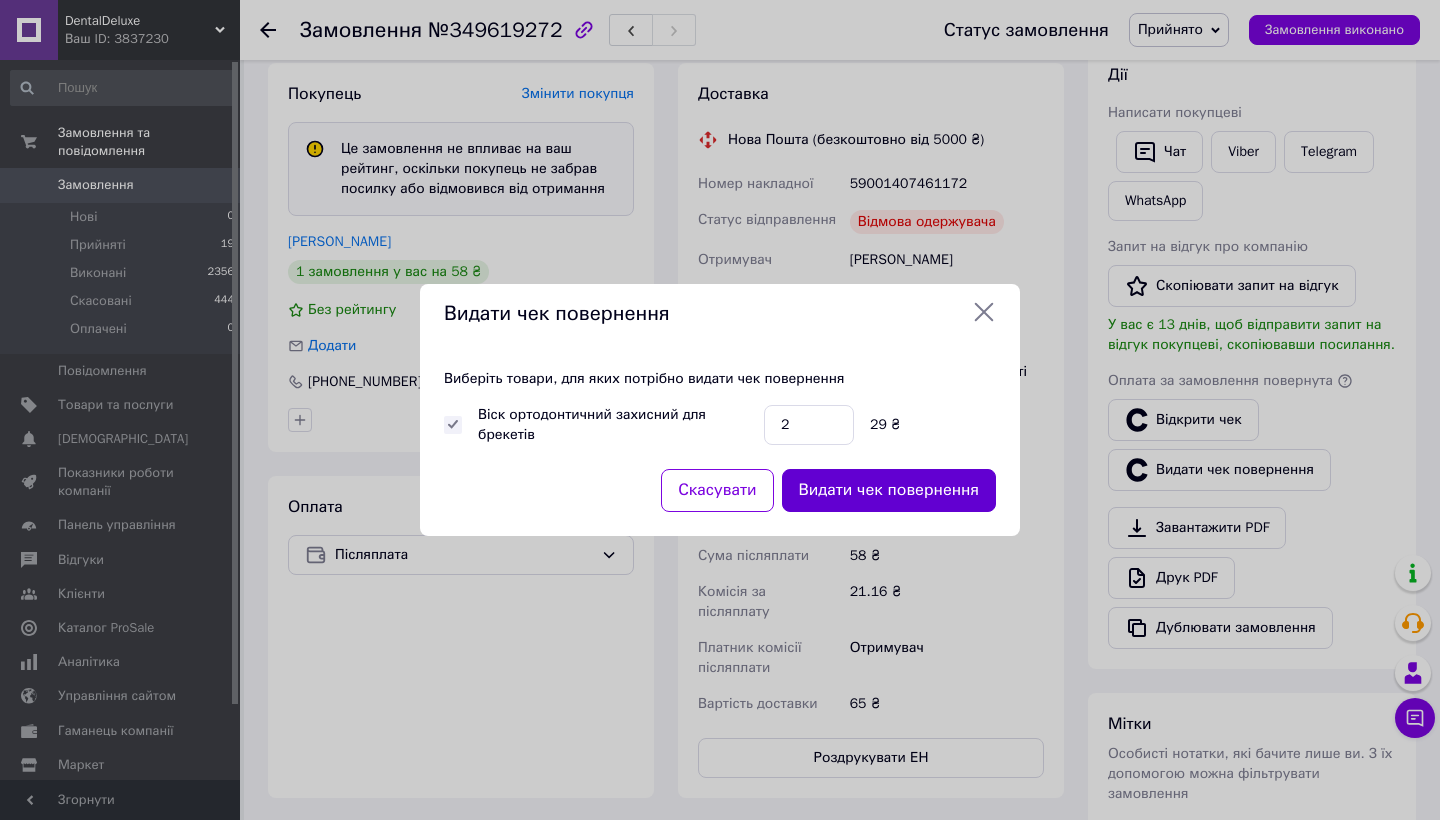 click on "Видати чек повернення" at bounding box center [889, 490] 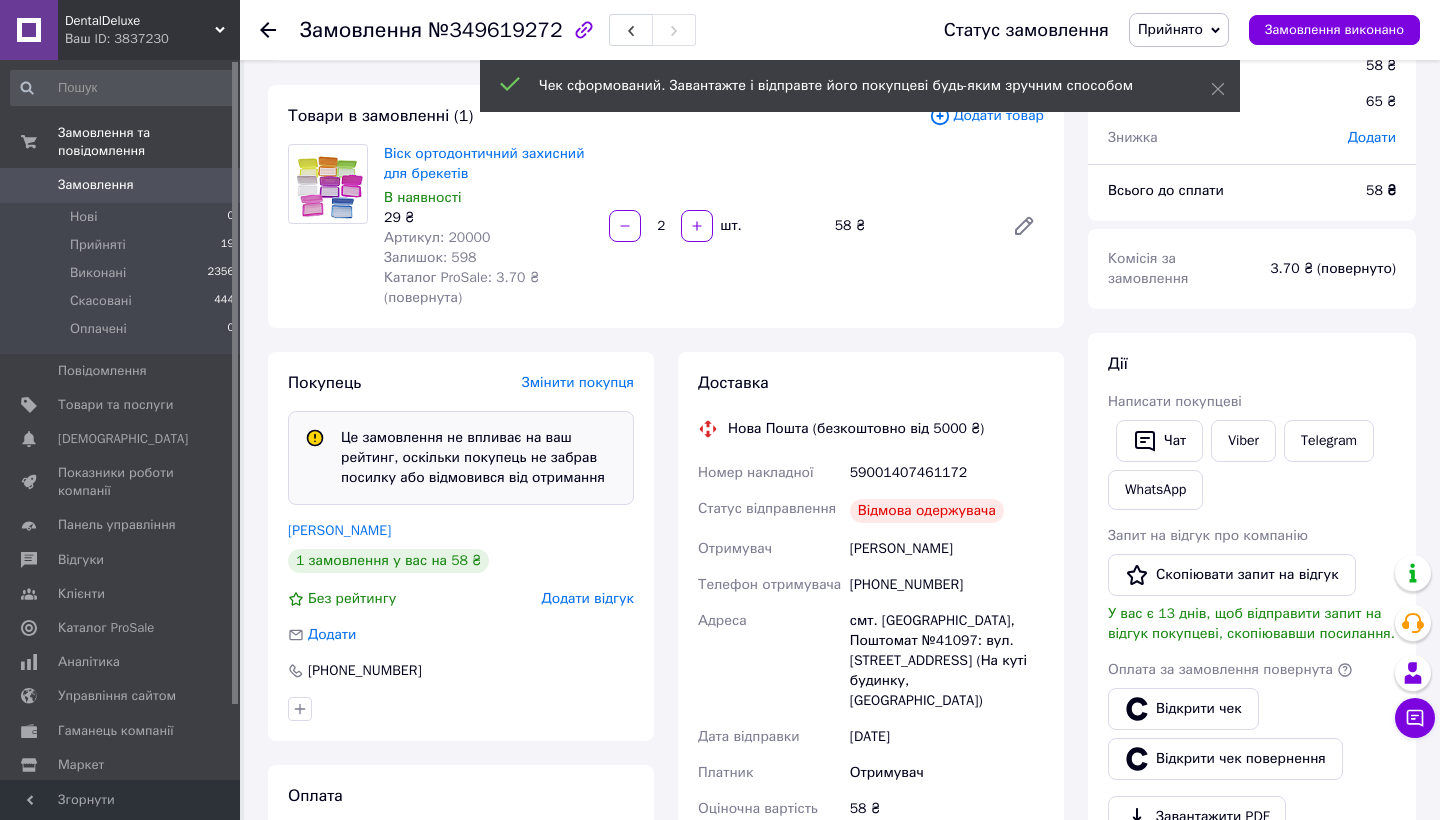 scroll, scrollTop: 128, scrollLeft: 0, axis: vertical 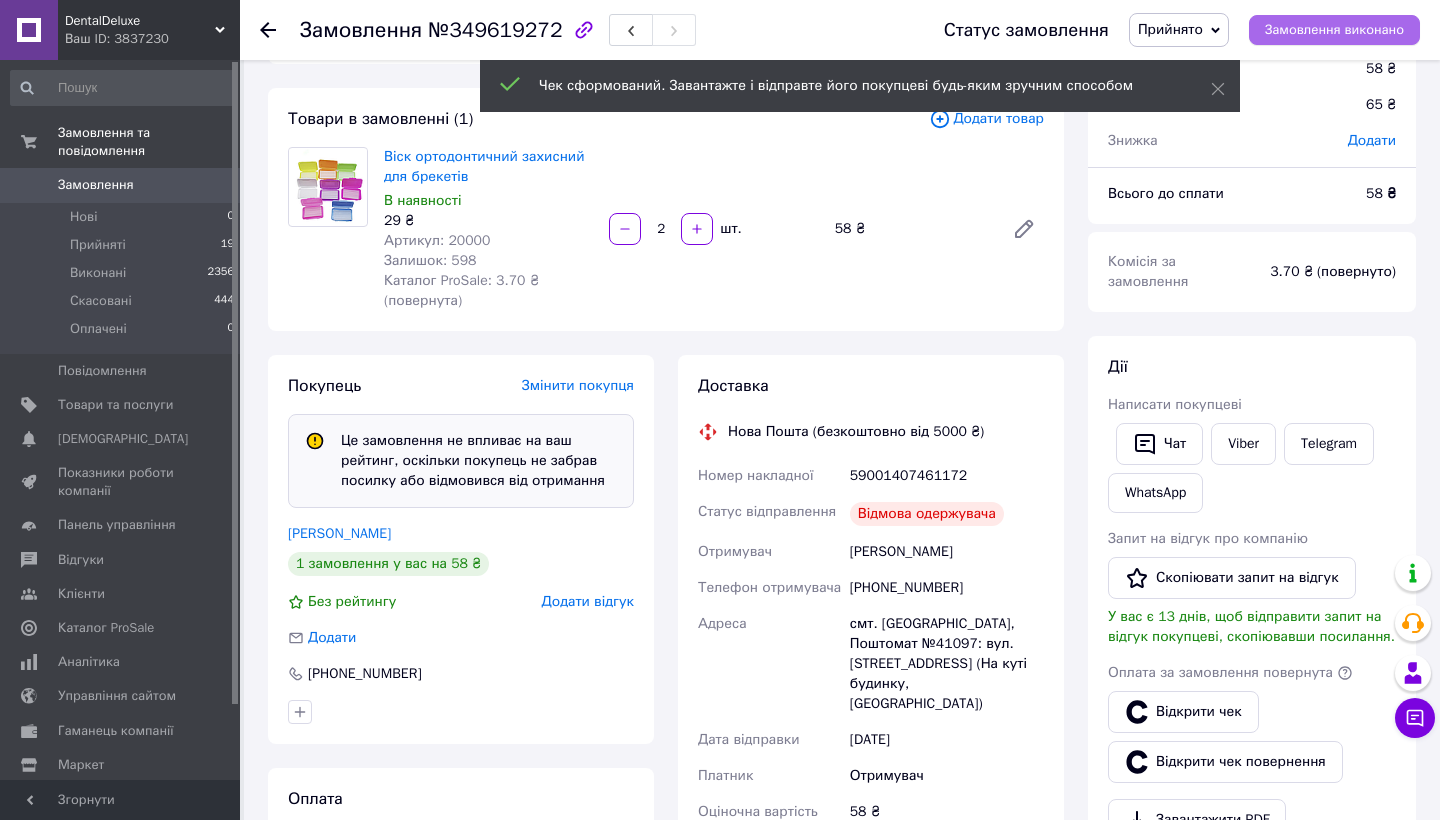 click on "Замовлення виконано" at bounding box center (1334, 30) 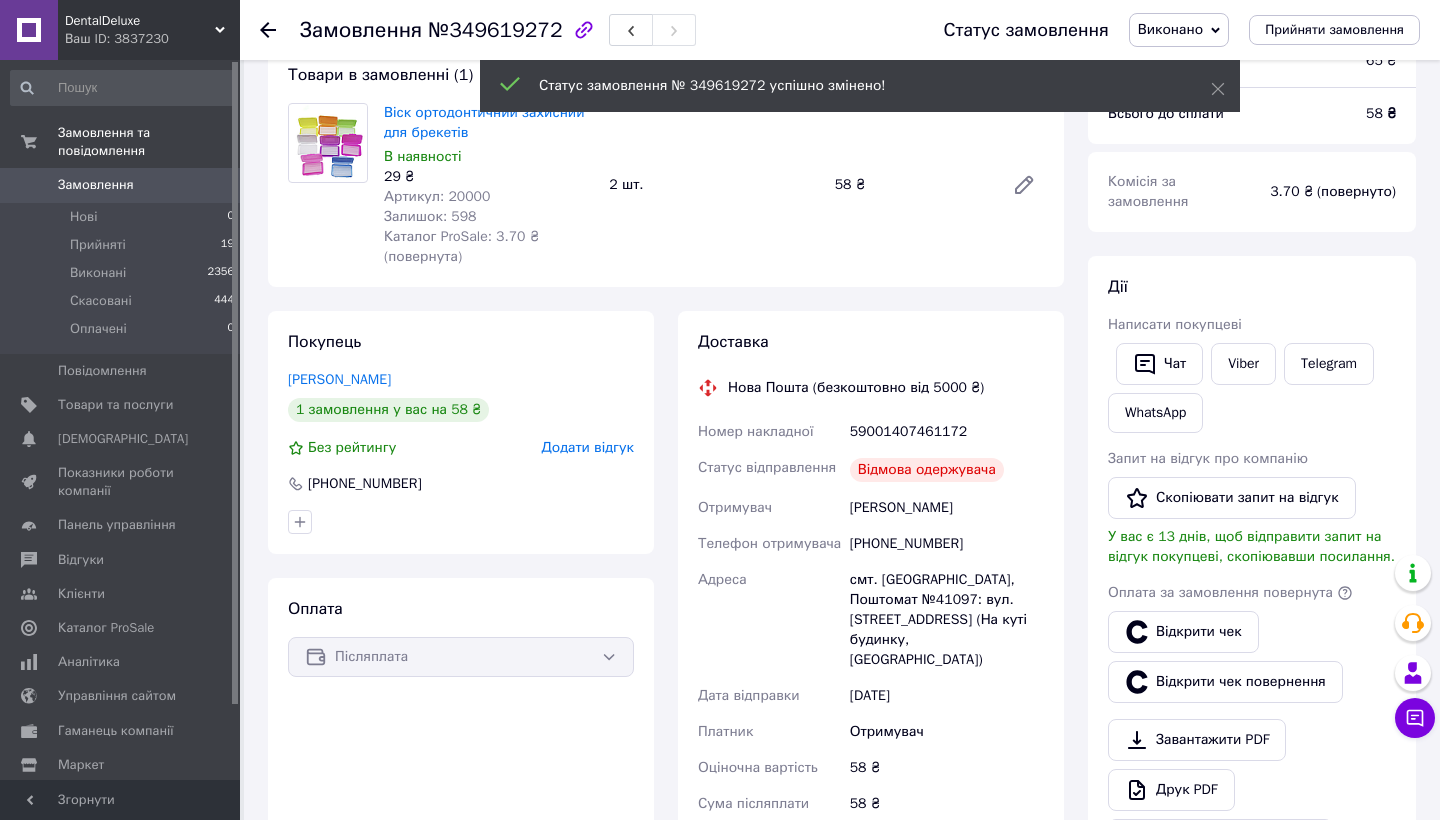 scroll, scrollTop: 60, scrollLeft: 0, axis: vertical 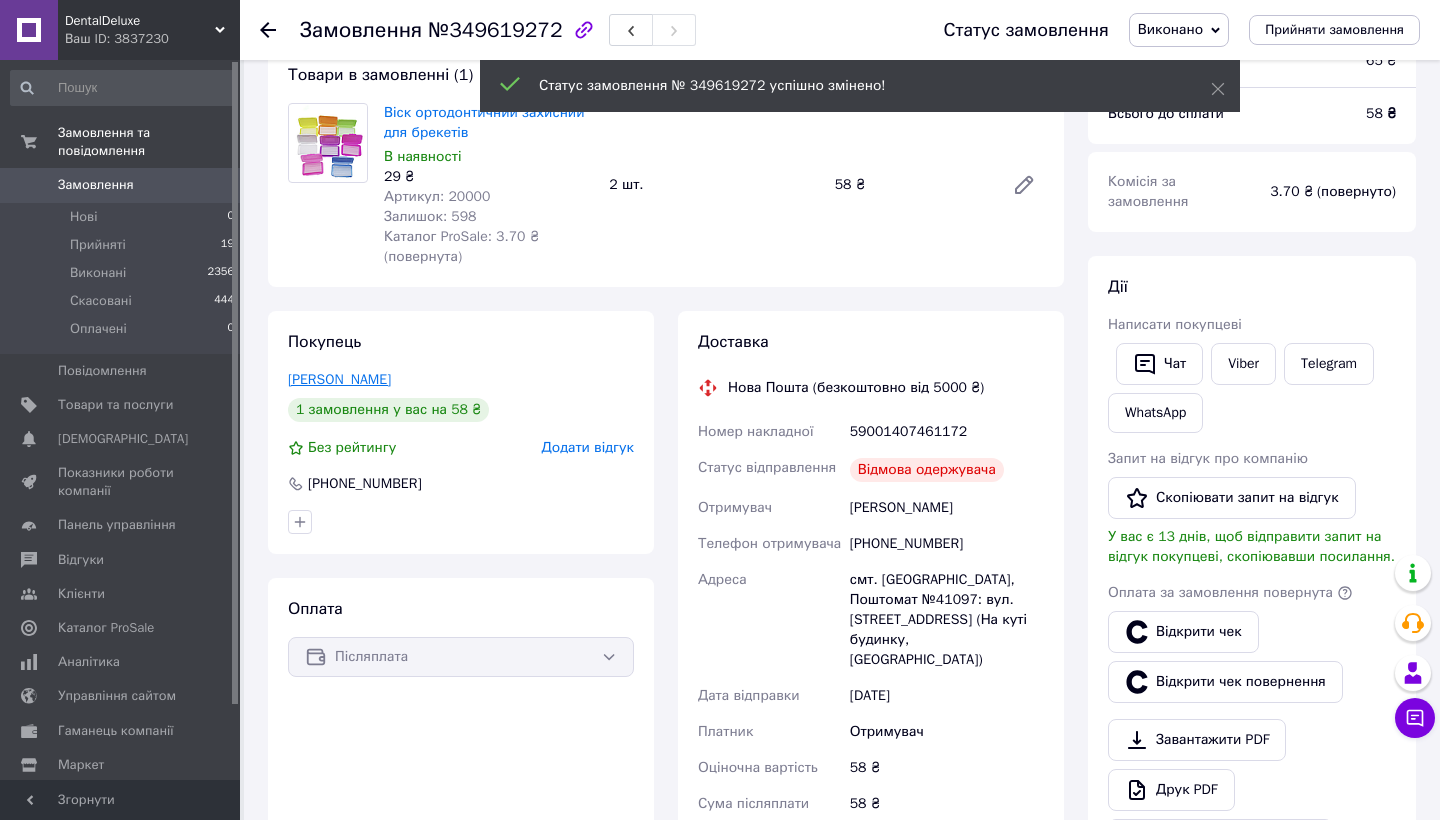 click on "Кузнецова Каріна" at bounding box center [339, 379] 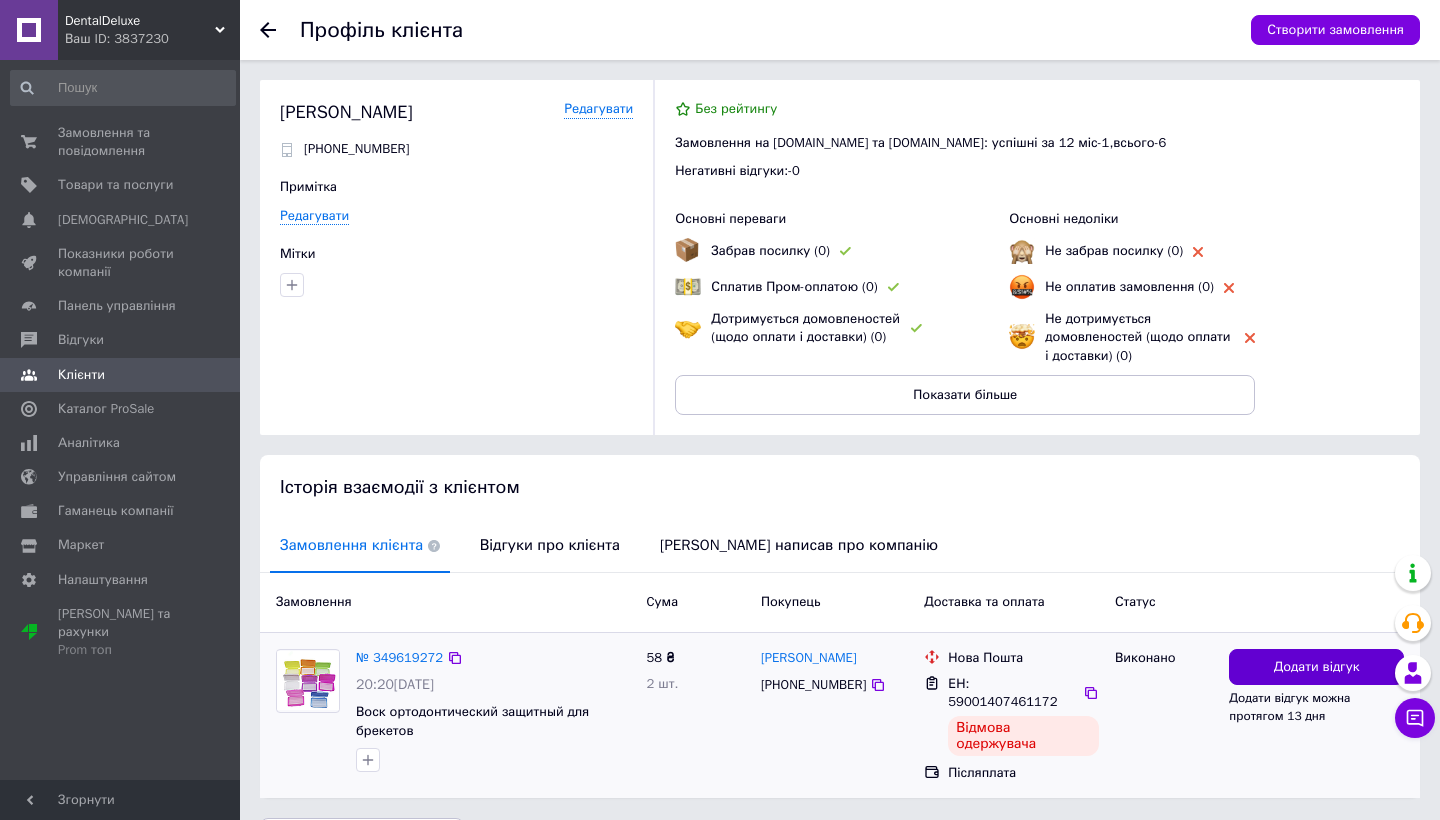 click on "Додати відгук" at bounding box center [1316, 667] 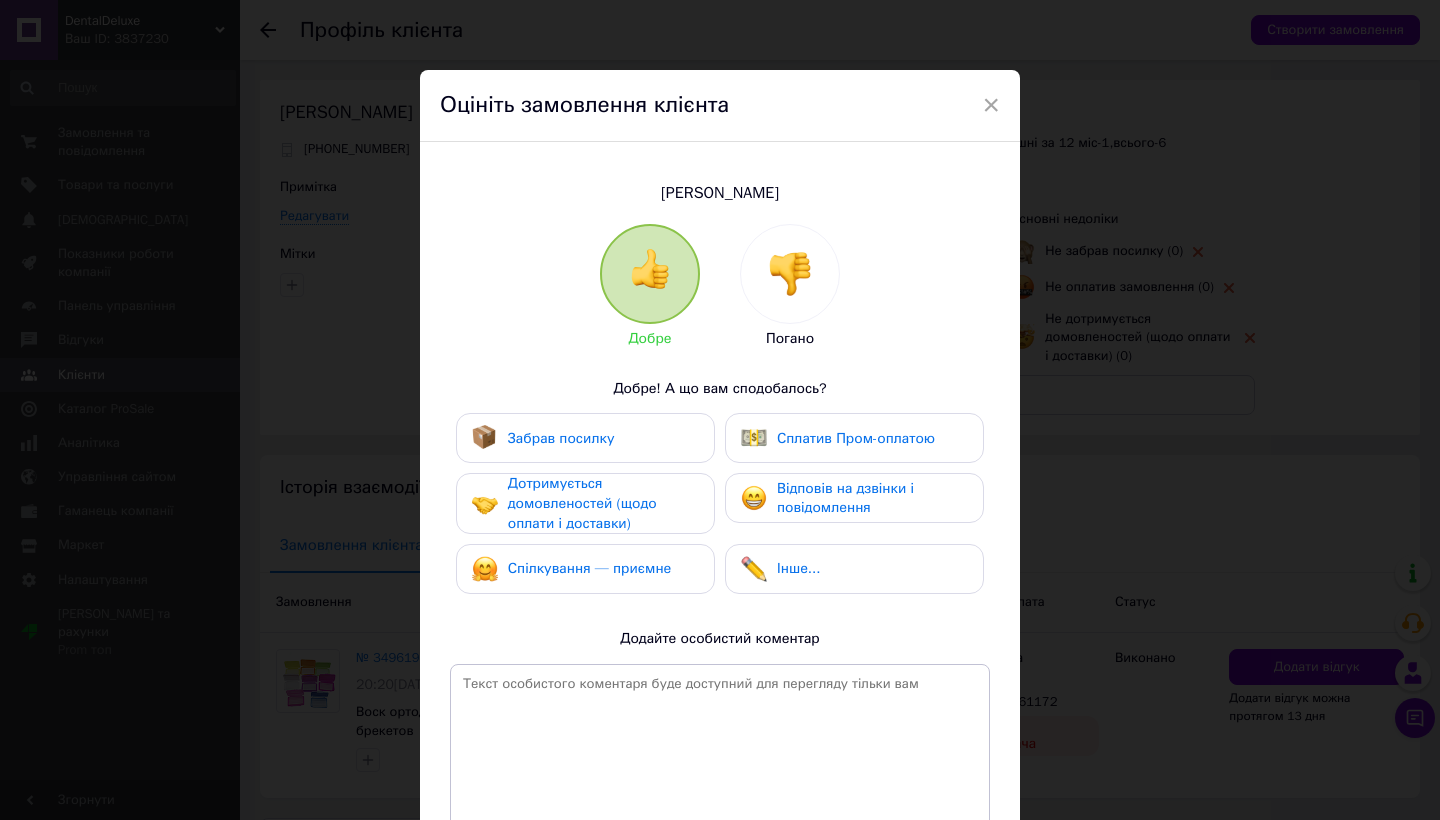 click at bounding box center (790, 274) 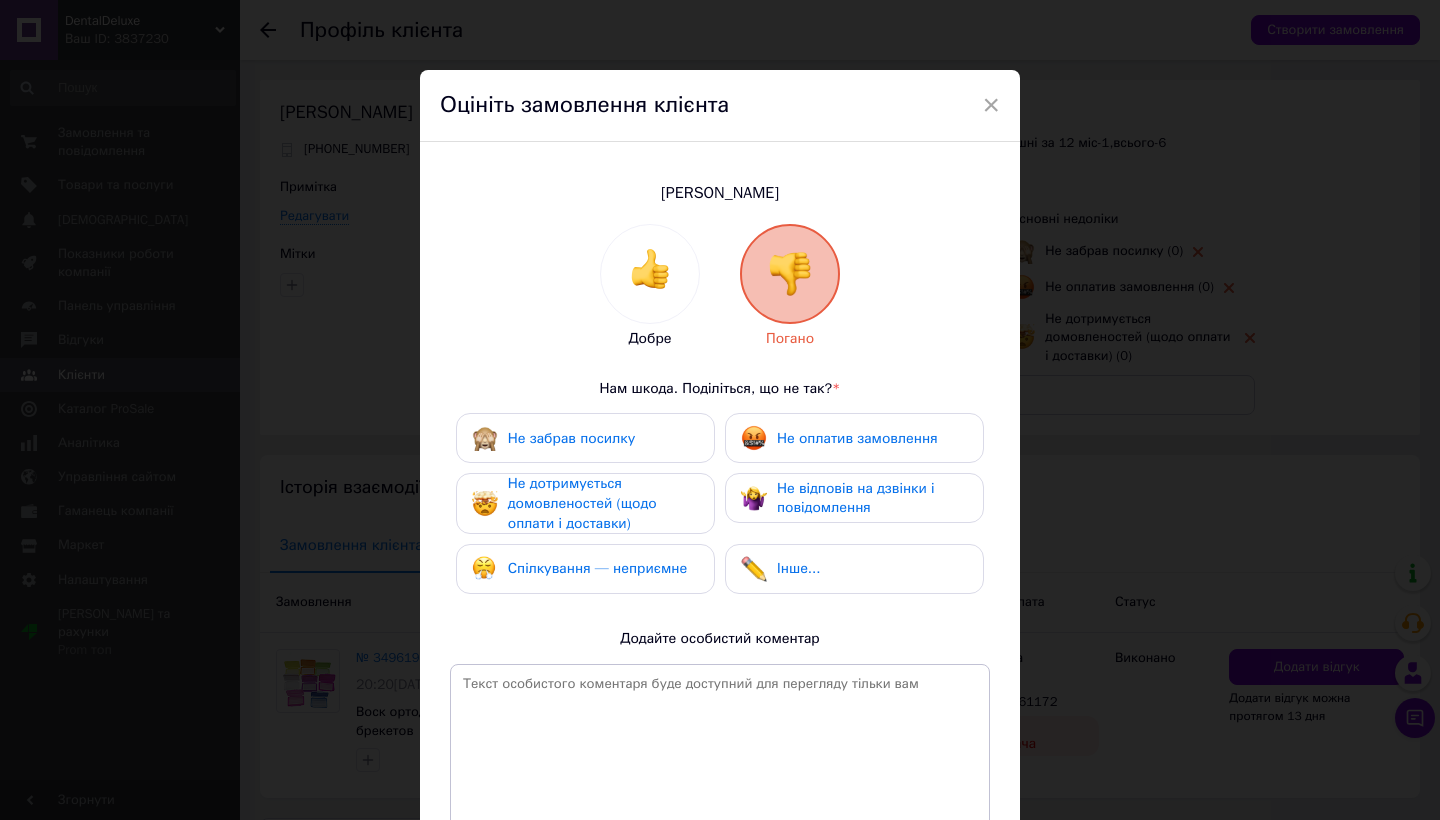 click on "Не забрав посилку" at bounding box center [553, 438] 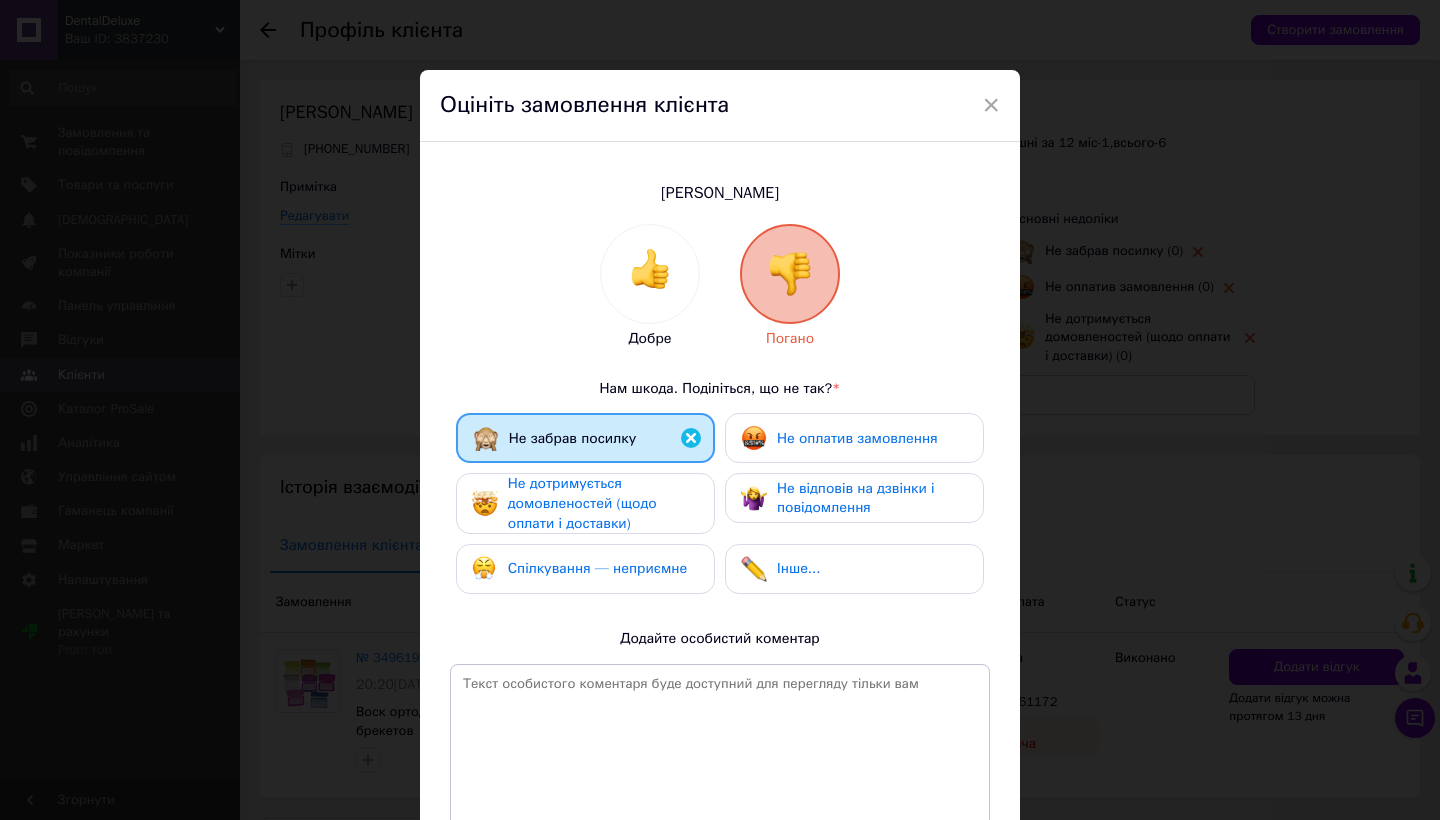 click on "Не дотримується домовленостей (щодо оплати і доставки)" at bounding box center (603, 503) 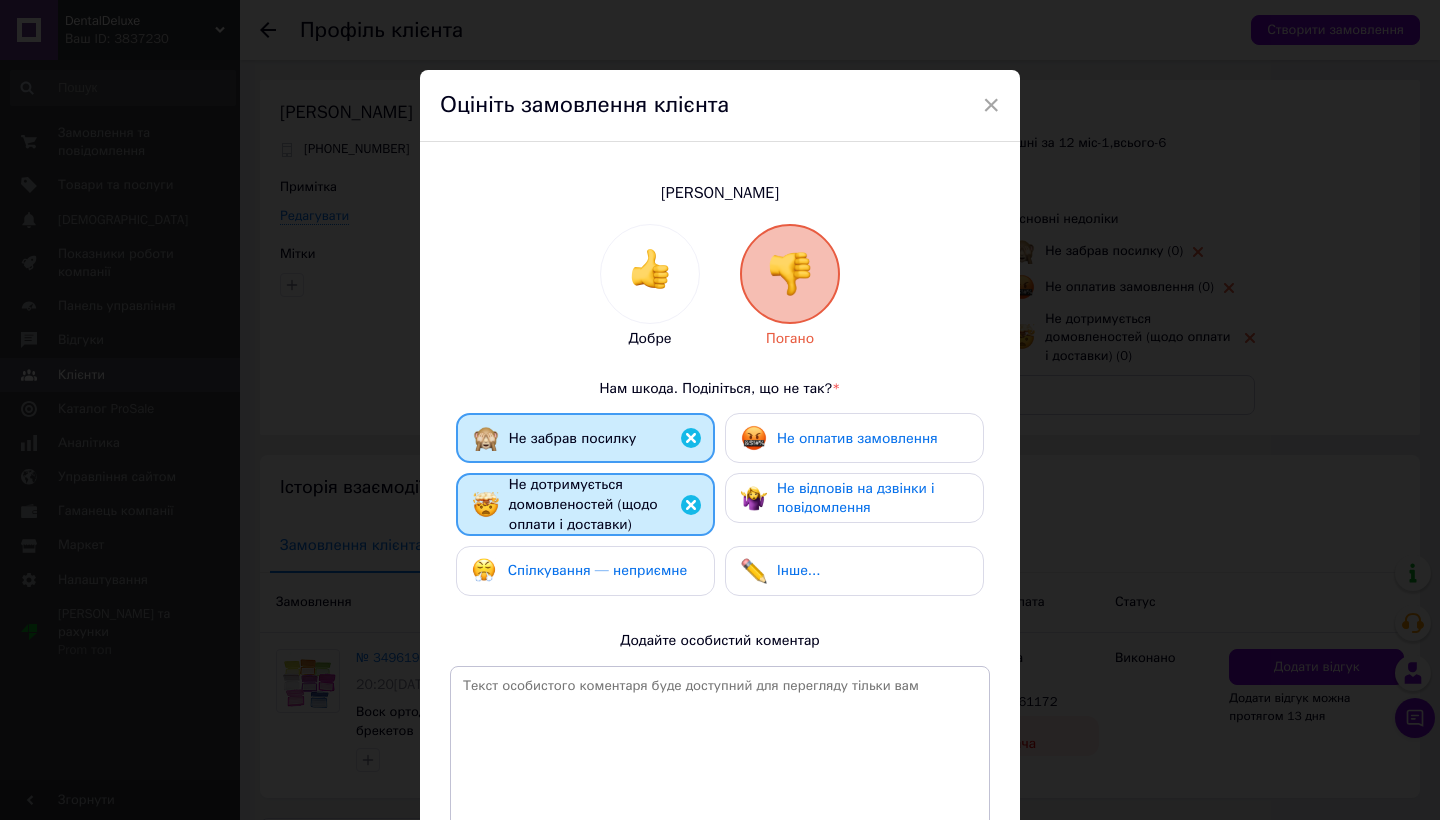 click on "Спілкування — неприємне" at bounding box center [585, 571] 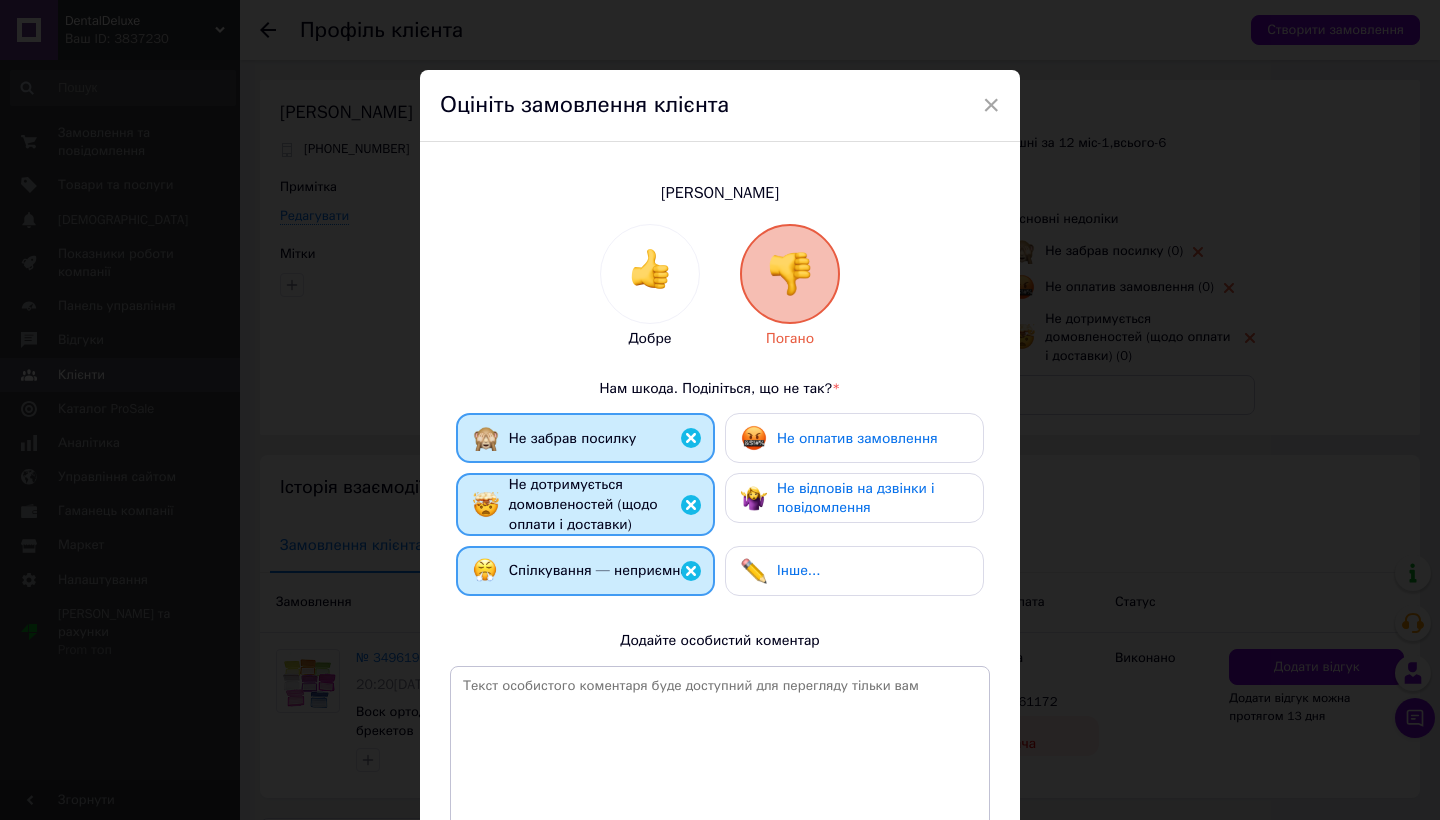 click on "Не відповів на дзвінки і повідомлення" at bounding box center [856, 498] 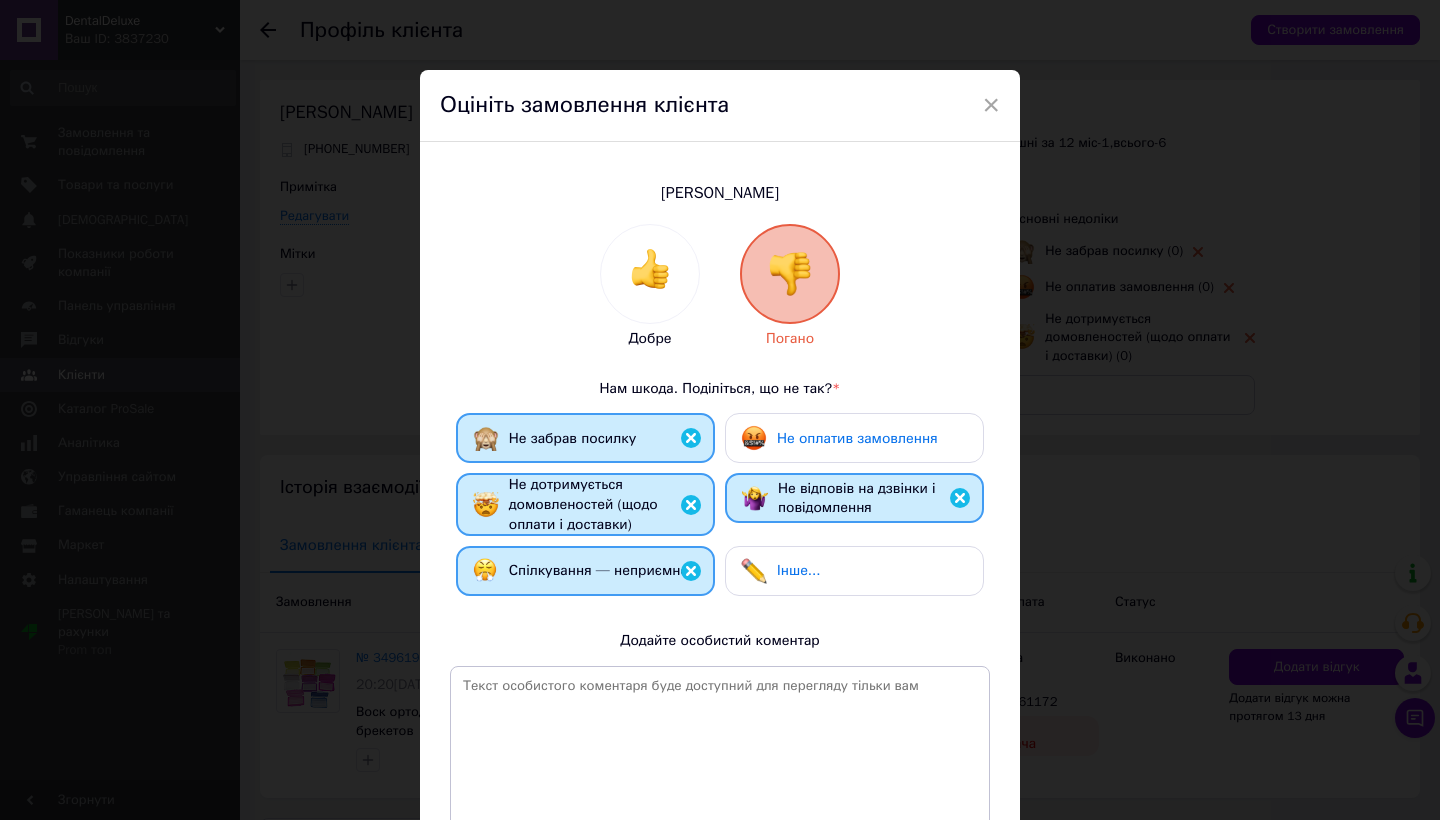 click on "Не оплатив замовлення" at bounding box center (857, 439) 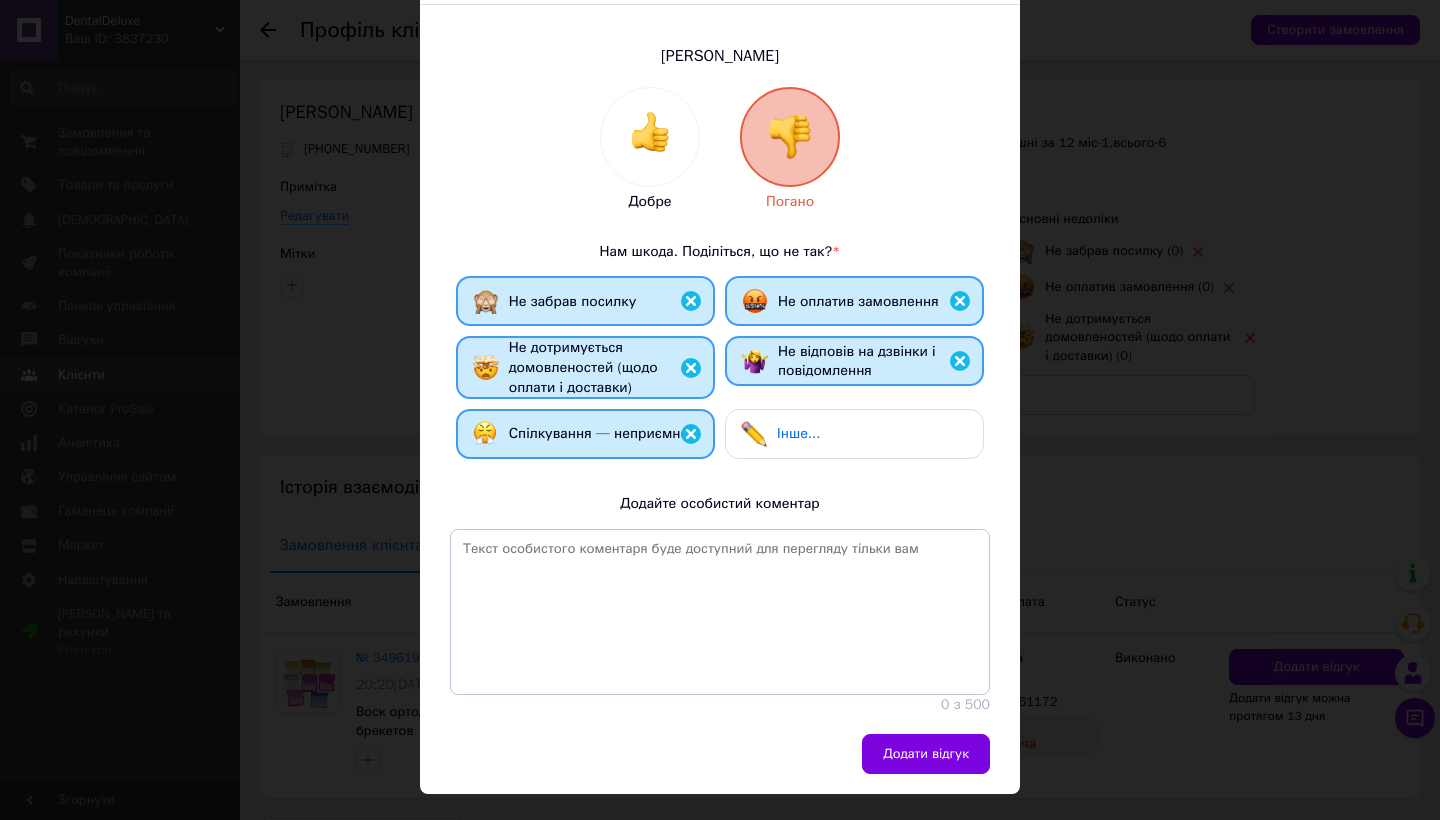 scroll, scrollTop: 136, scrollLeft: 0, axis: vertical 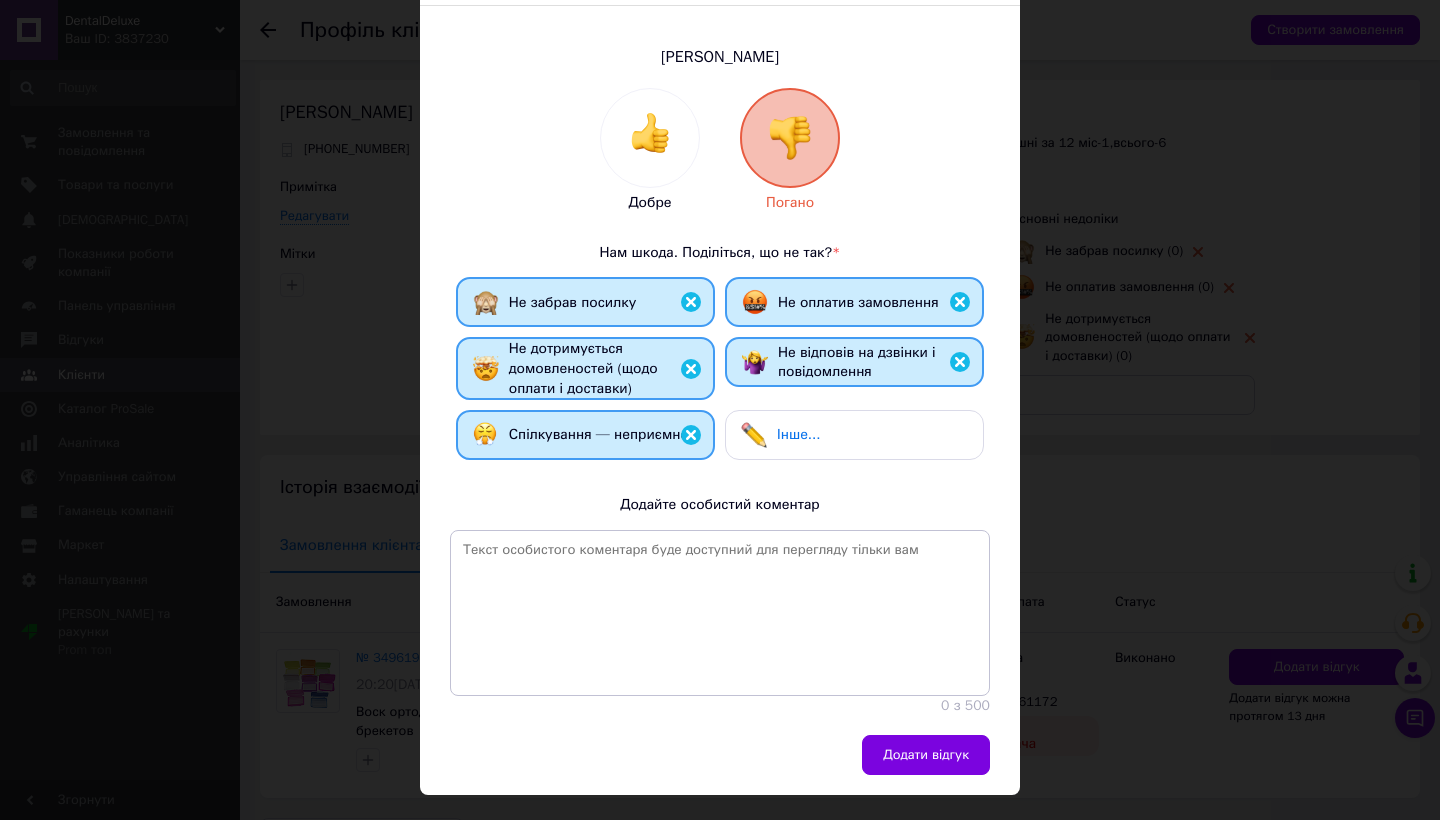 click on "Додати відгук" at bounding box center [720, 765] 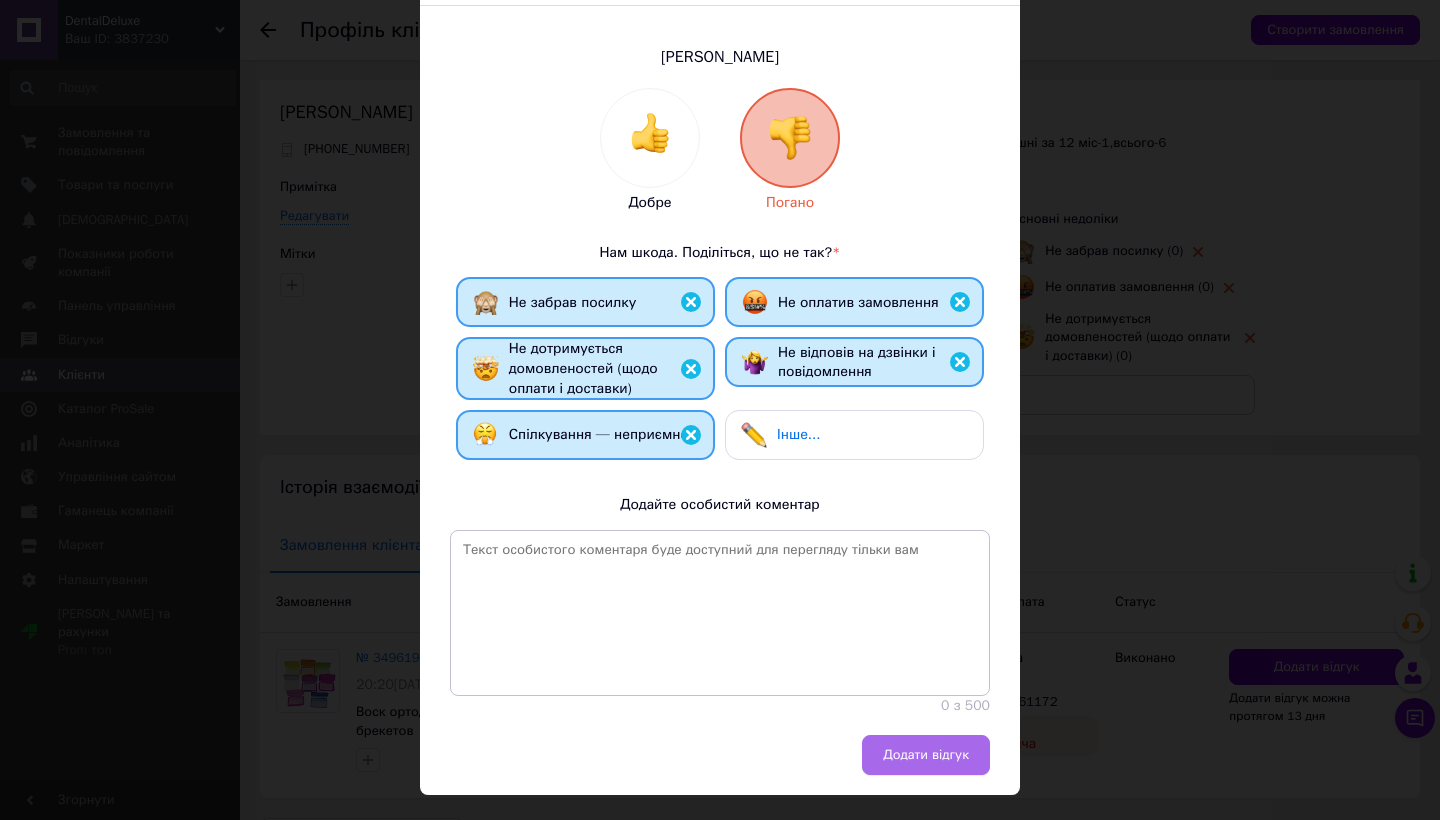 click on "Додати відгук" at bounding box center [926, 755] 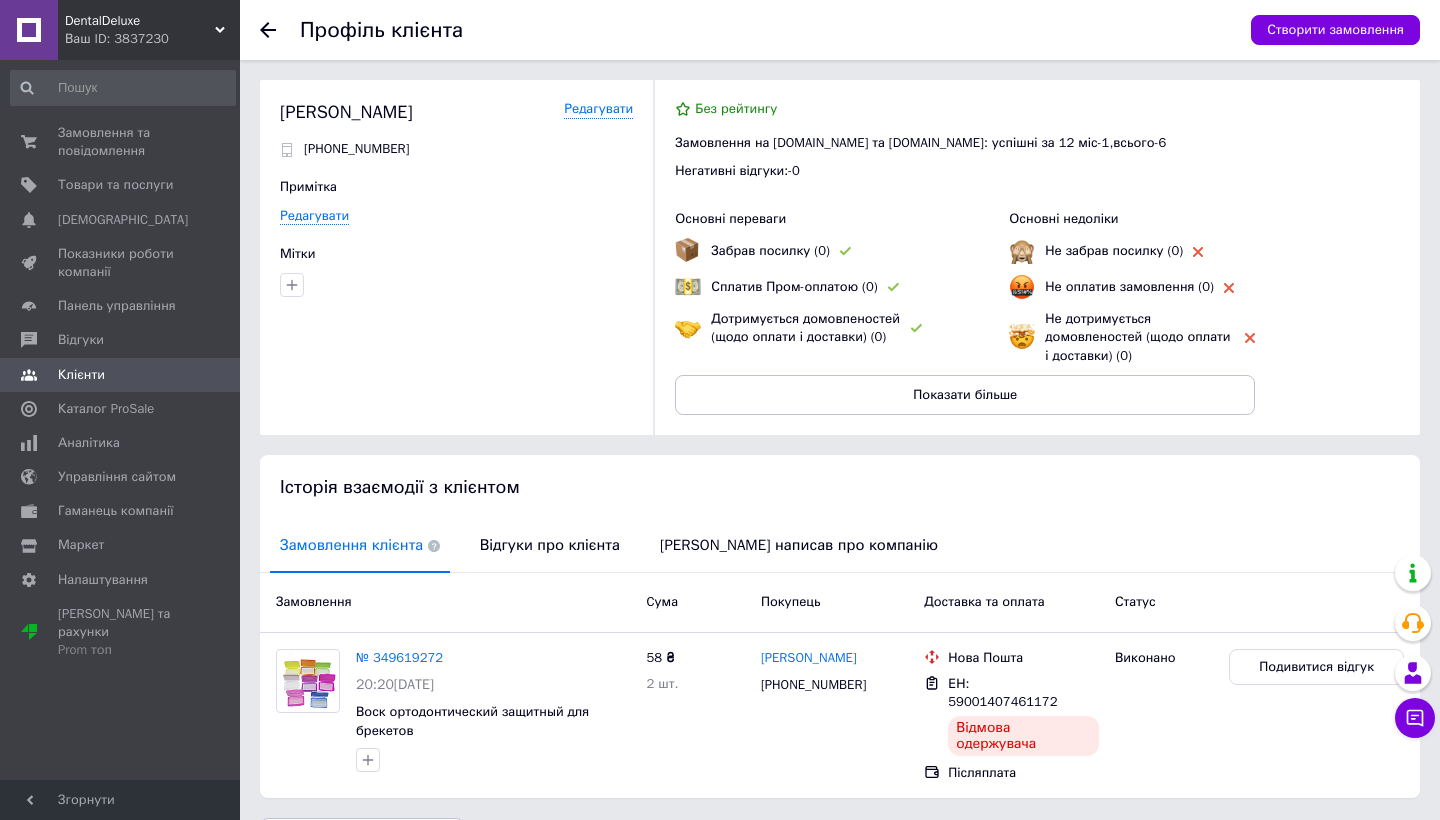 click 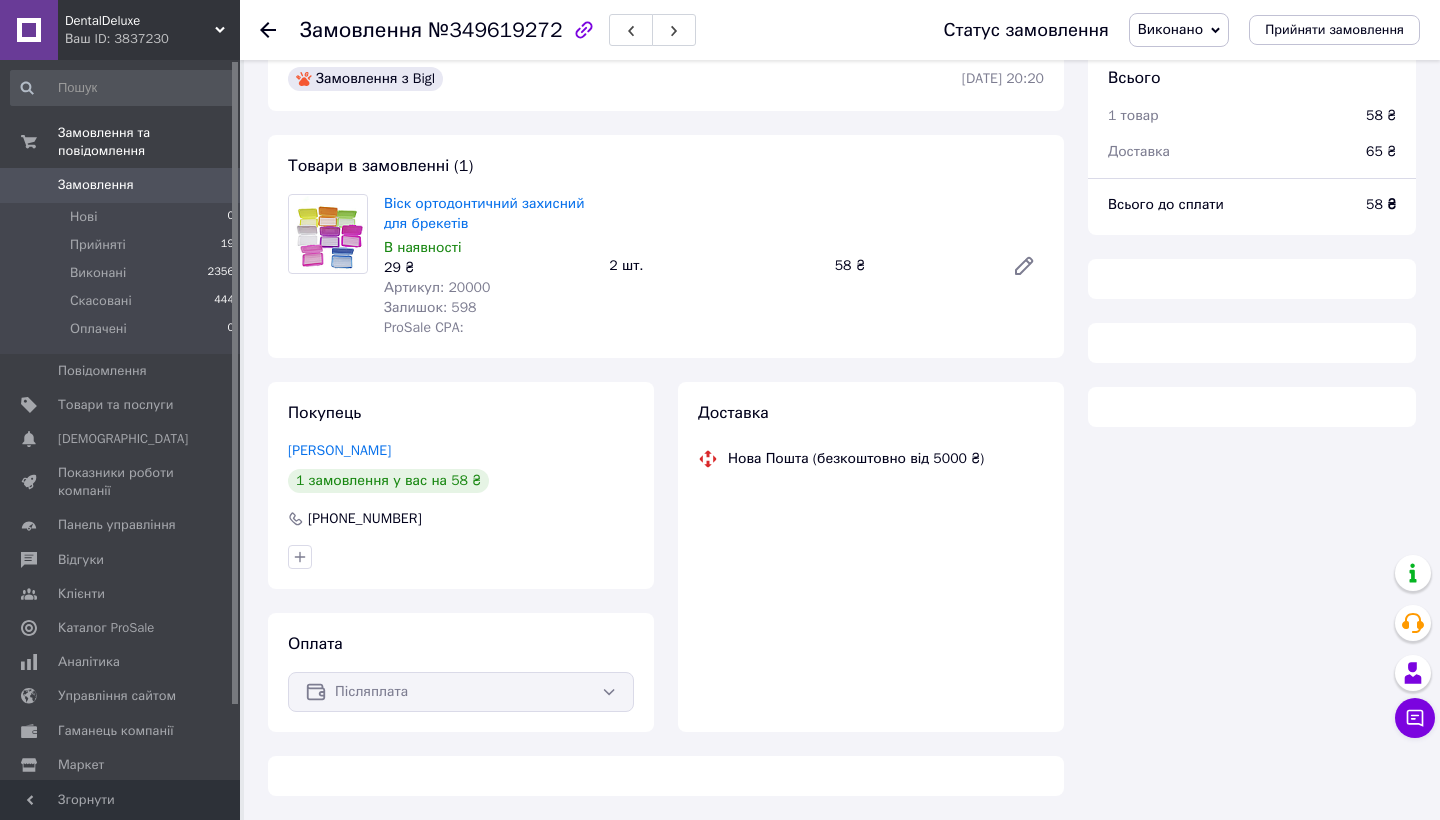 scroll, scrollTop: 34, scrollLeft: 0, axis: vertical 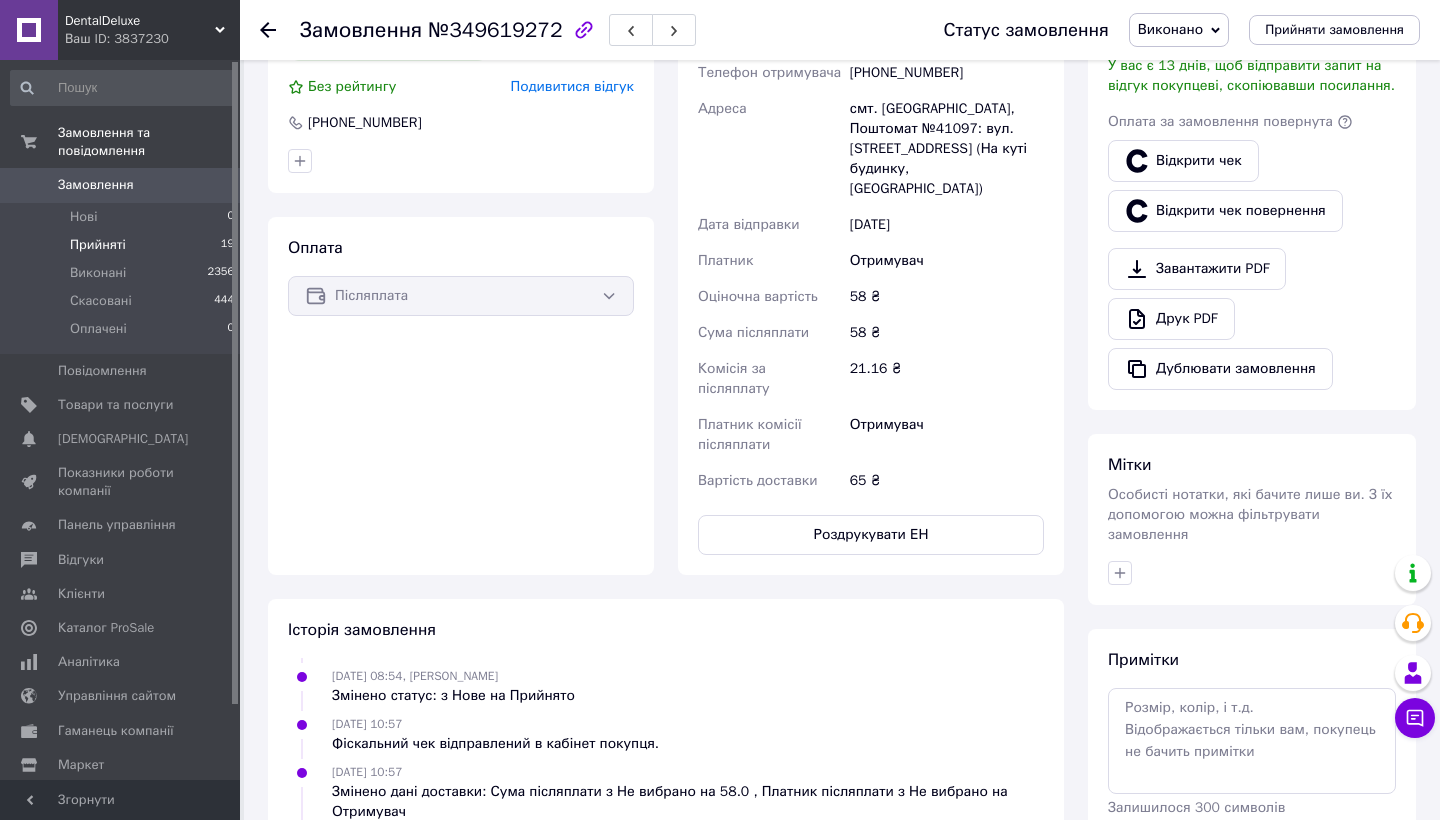 click on "Прийняті" at bounding box center [98, 245] 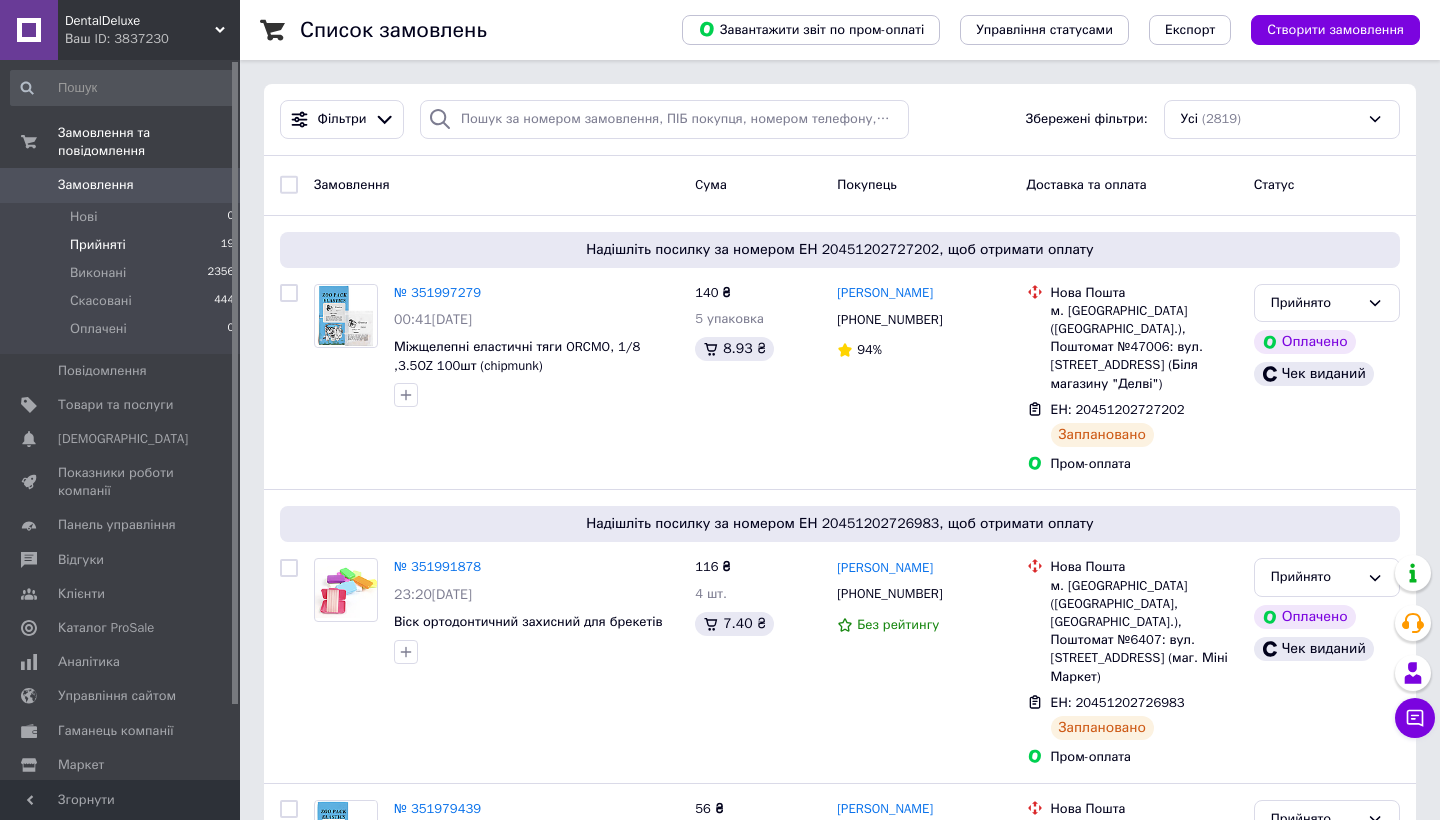 click on "Прийняті 19" at bounding box center [123, 245] 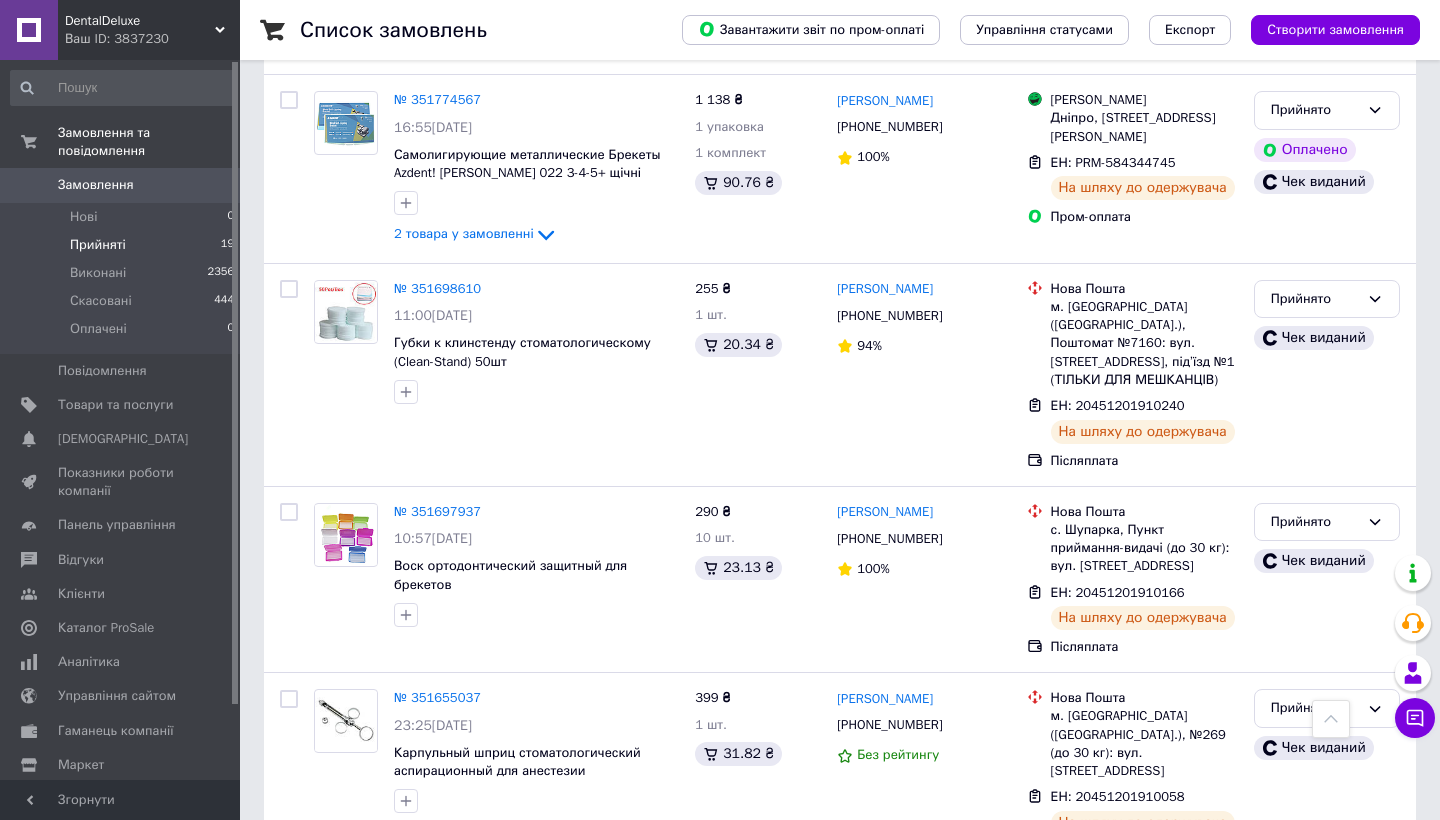 scroll, scrollTop: 2411, scrollLeft: 0, axis: vertical 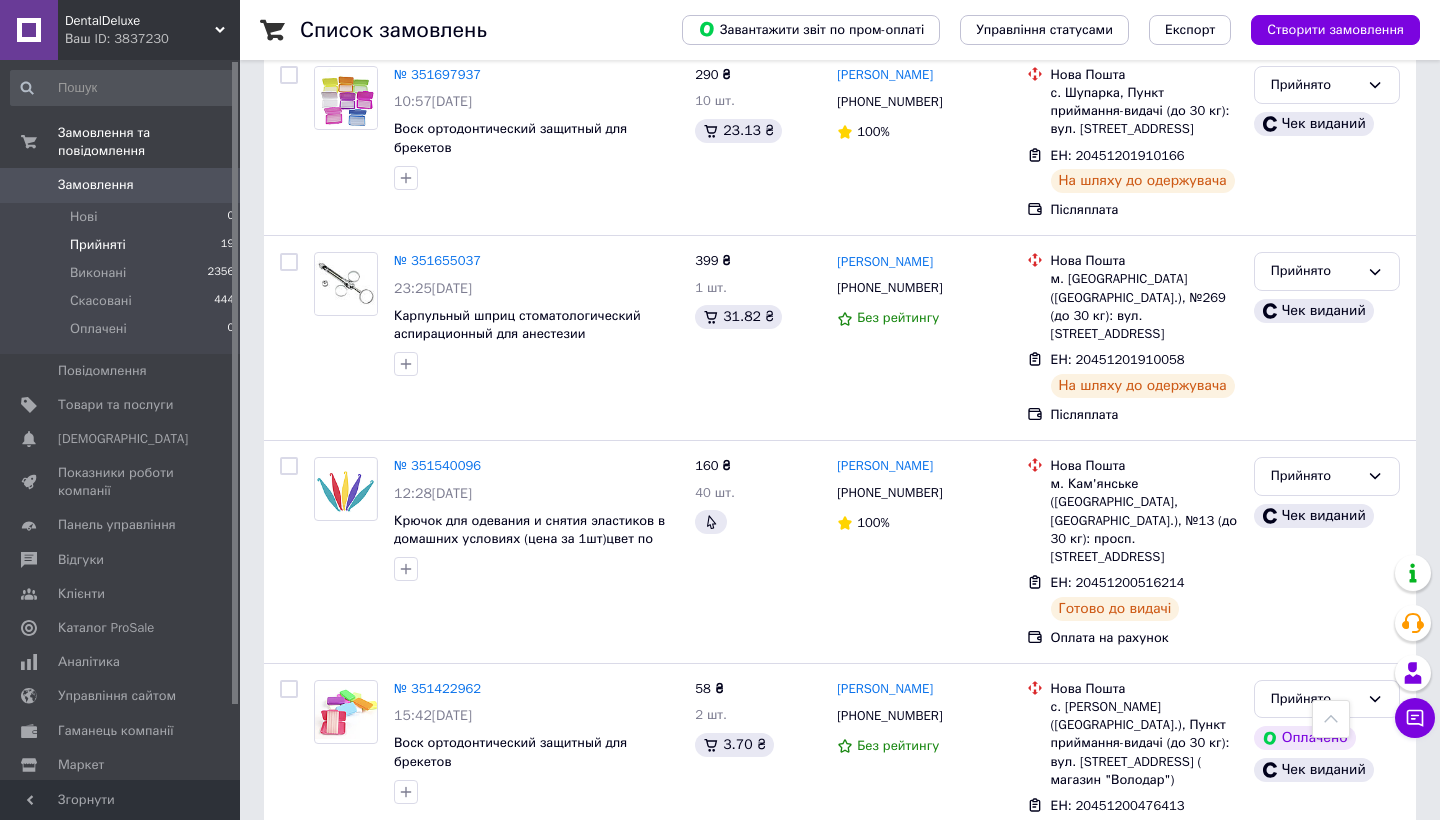 click on "Завантажити звіт по пром-оплаті Управління статусами Експорт Створити замовлення" at bounding box center (1031, 30) 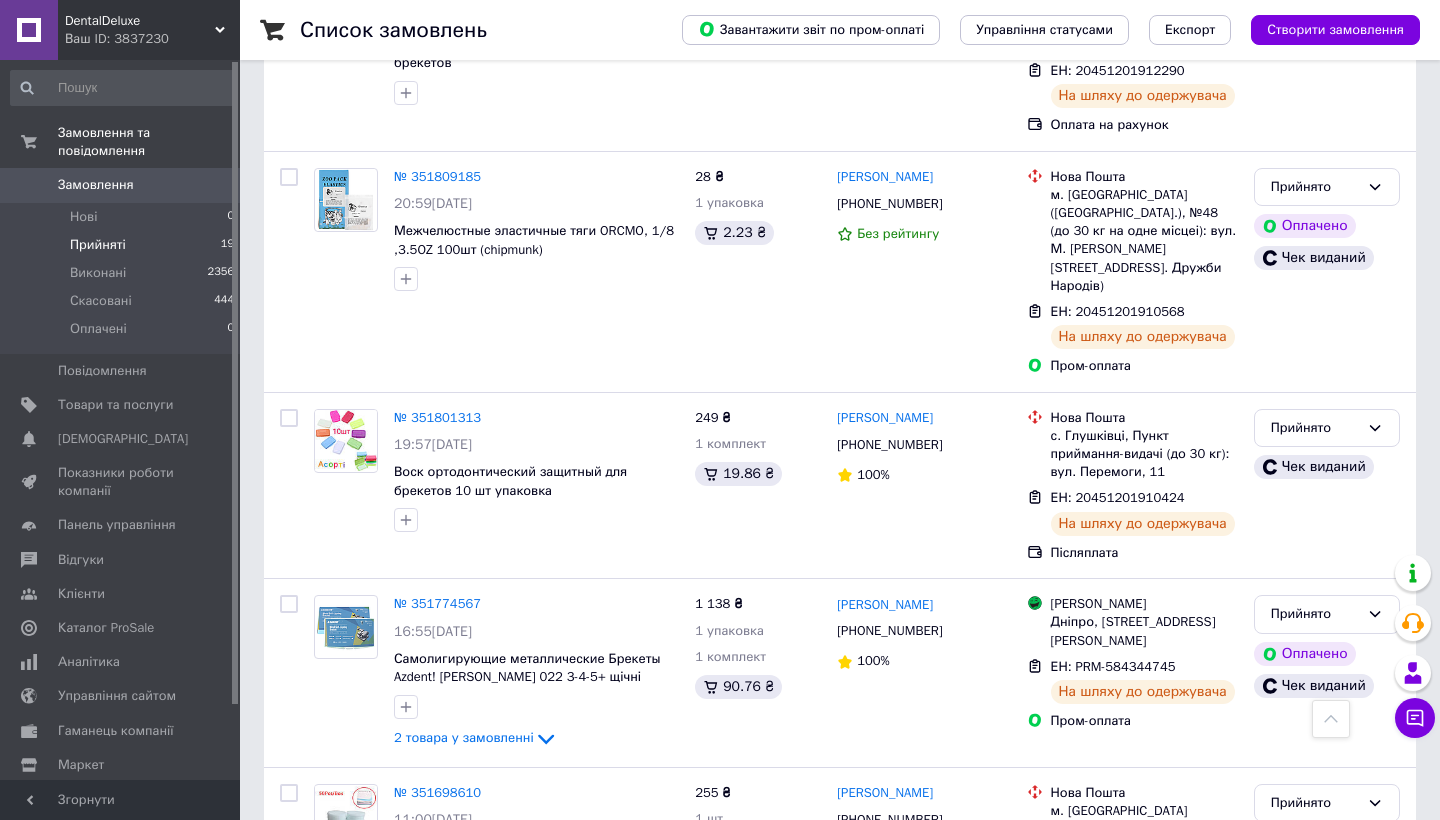 scroll, scrollTop: 1213, scrollLeft: 0, axis: vertical 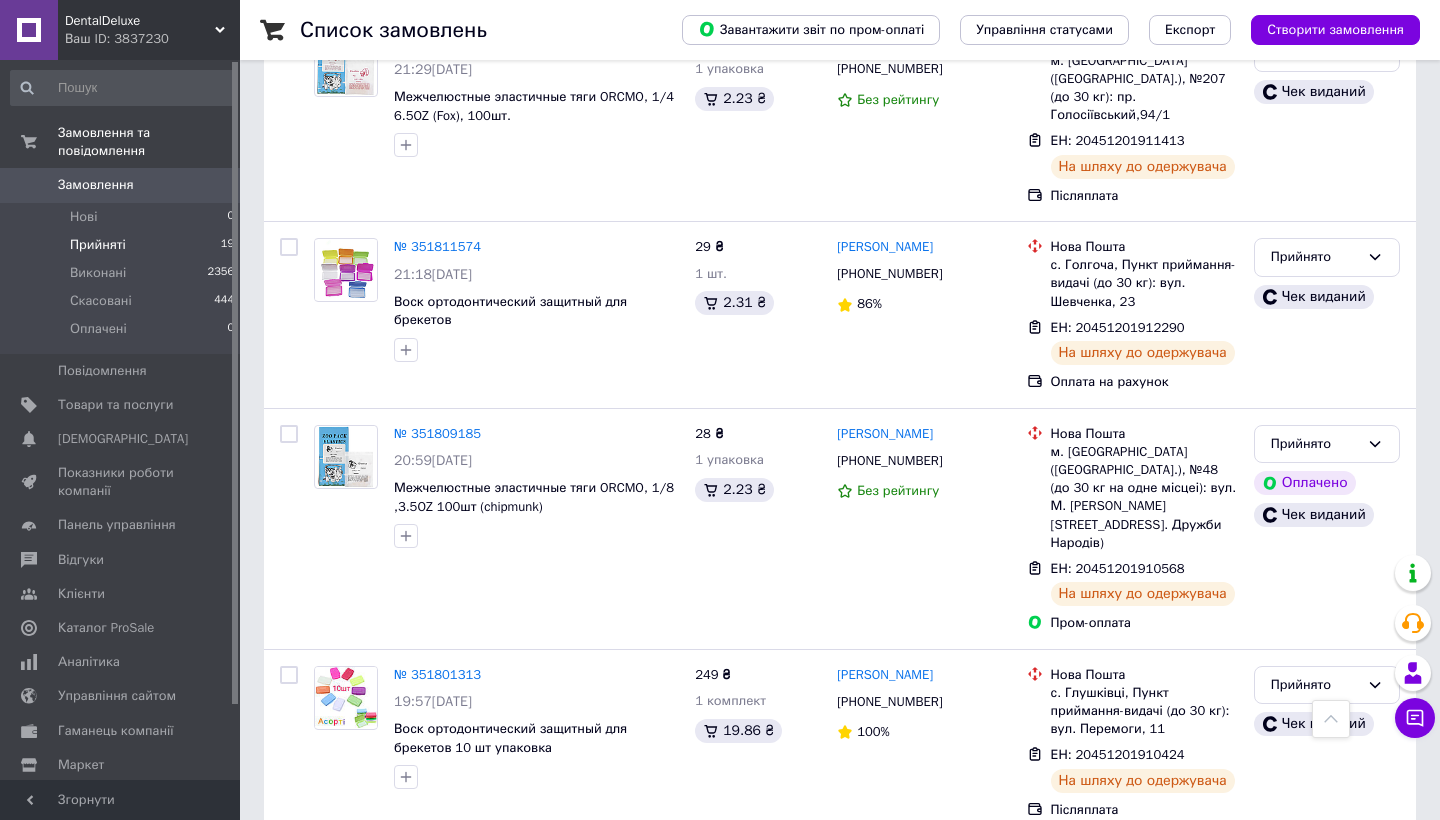 click on "Прийняті 19" at bounding box center (123, 245) 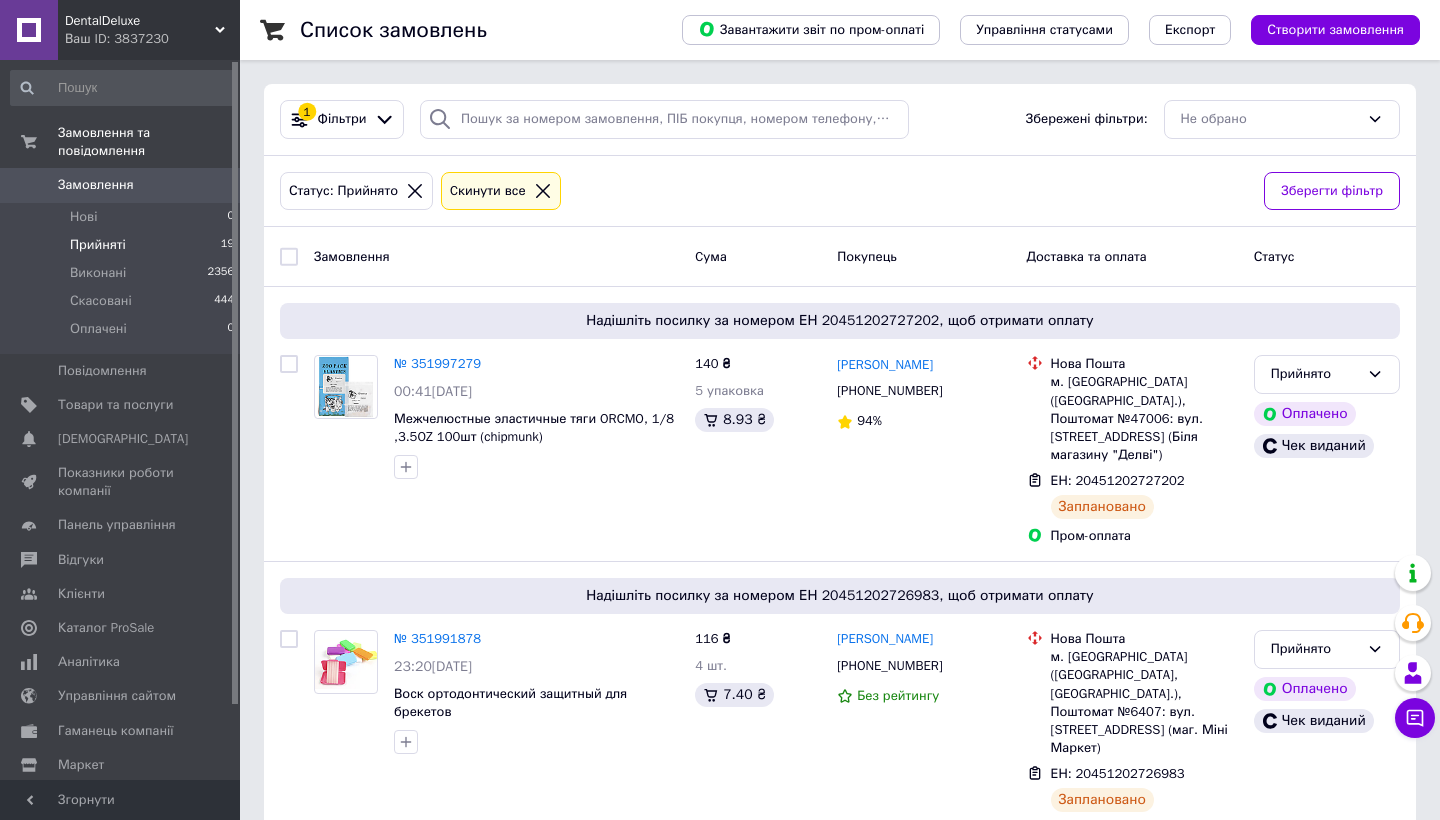 scroll, scrollTop: 0, scrollLeft: 0, axis: both 